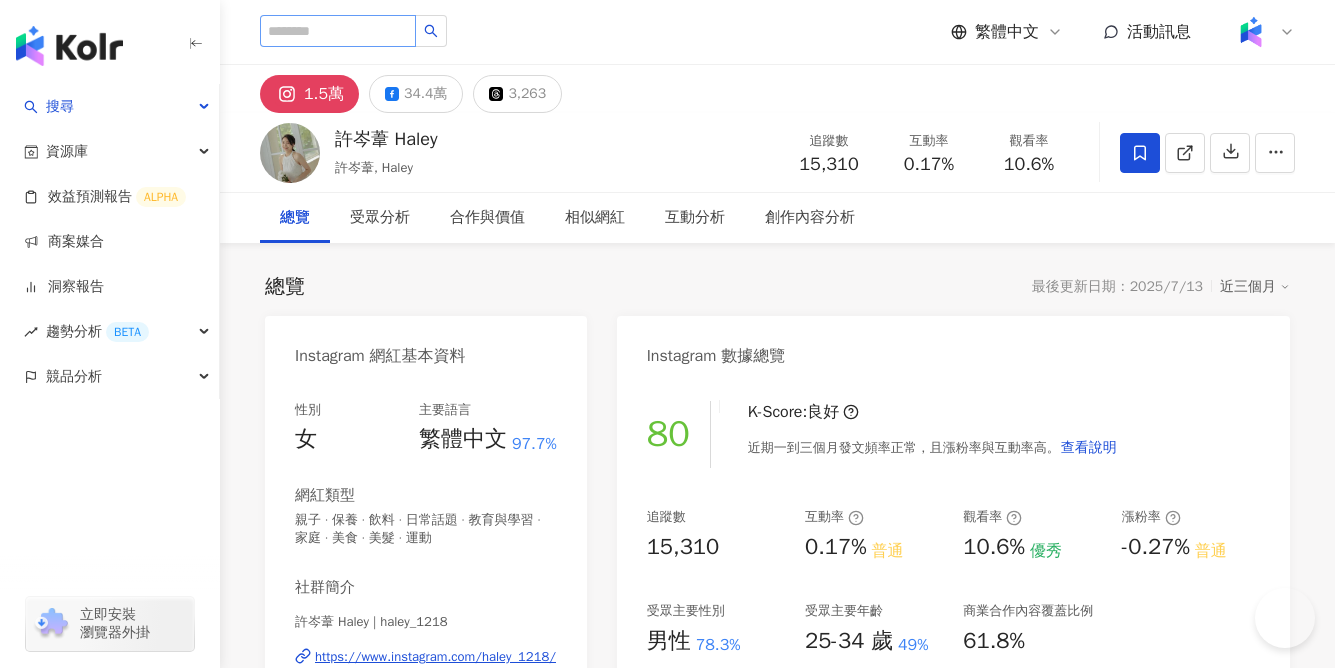 scroll, scrollTop: 0, scrollLeft: 0, axis: both 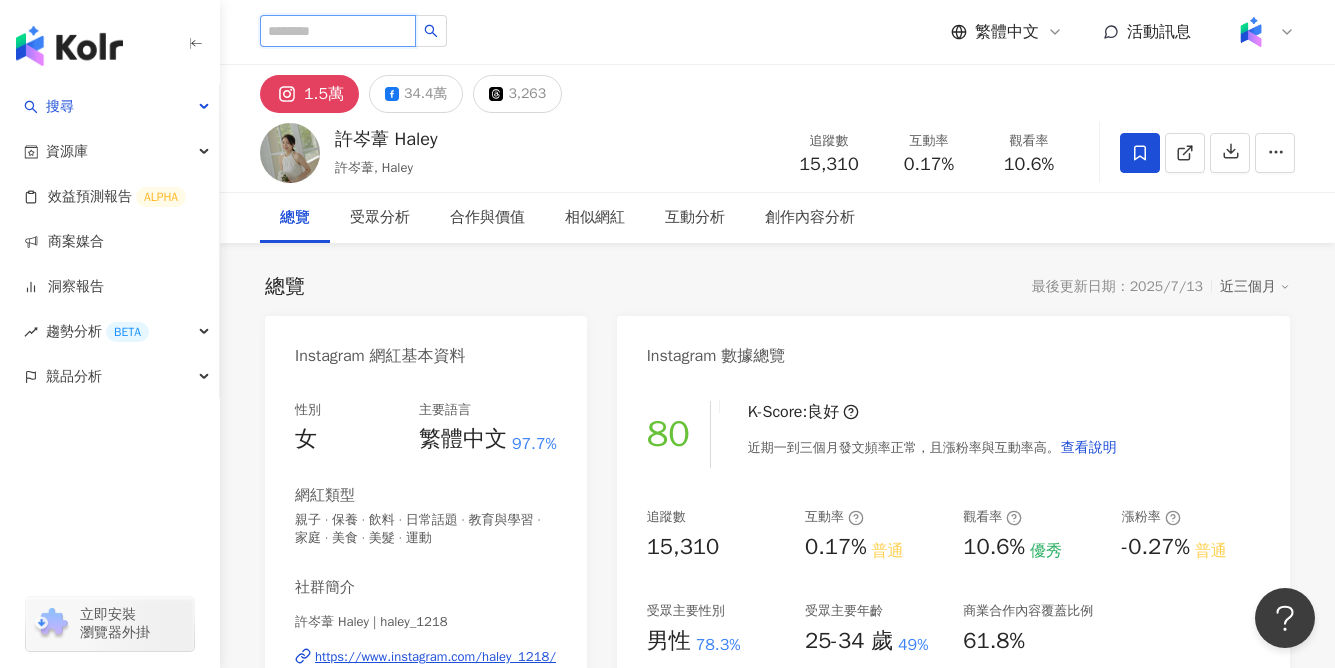 click at bounding box center [338, 31] 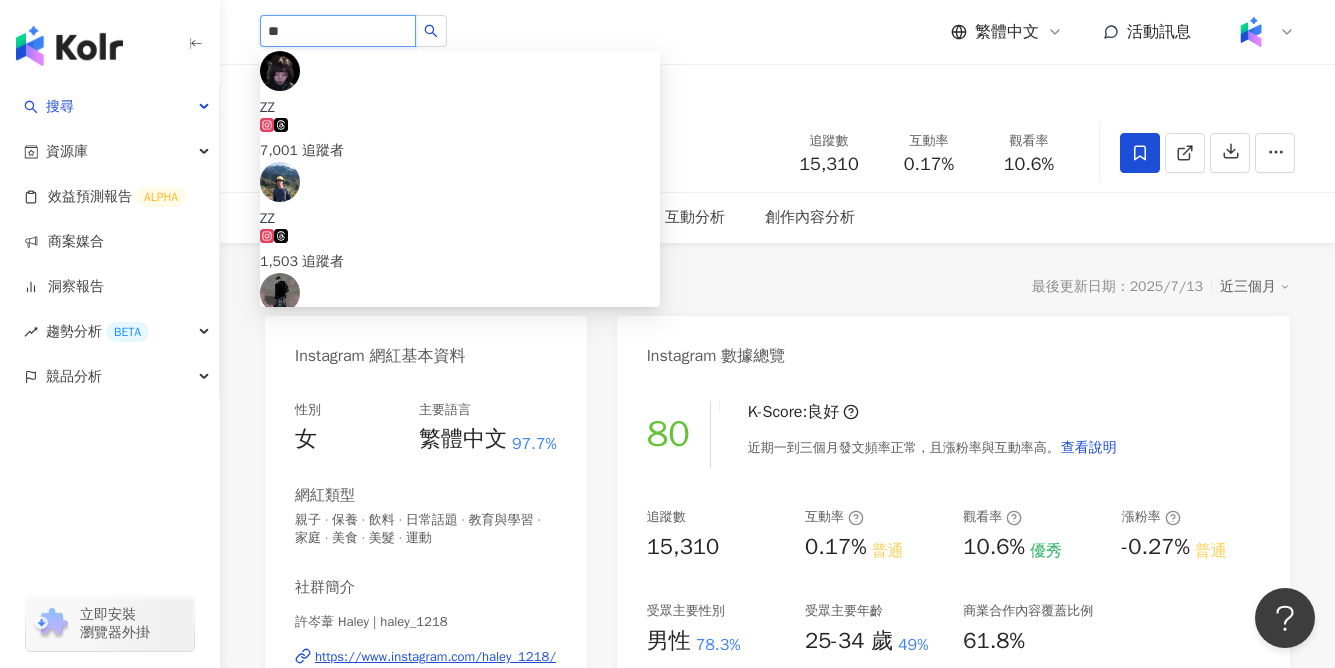 click on "**" at bounding box center (338, 31) 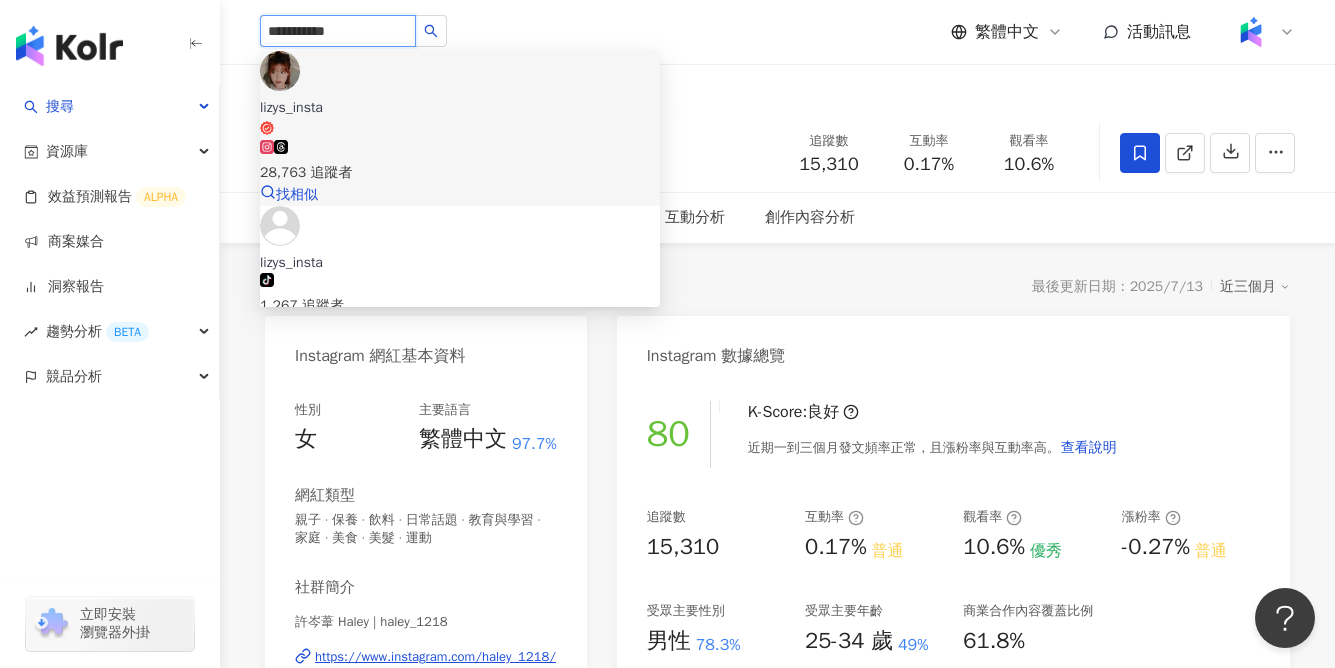 click on "28,763   追蹤者" at bounding box center [460, 173] 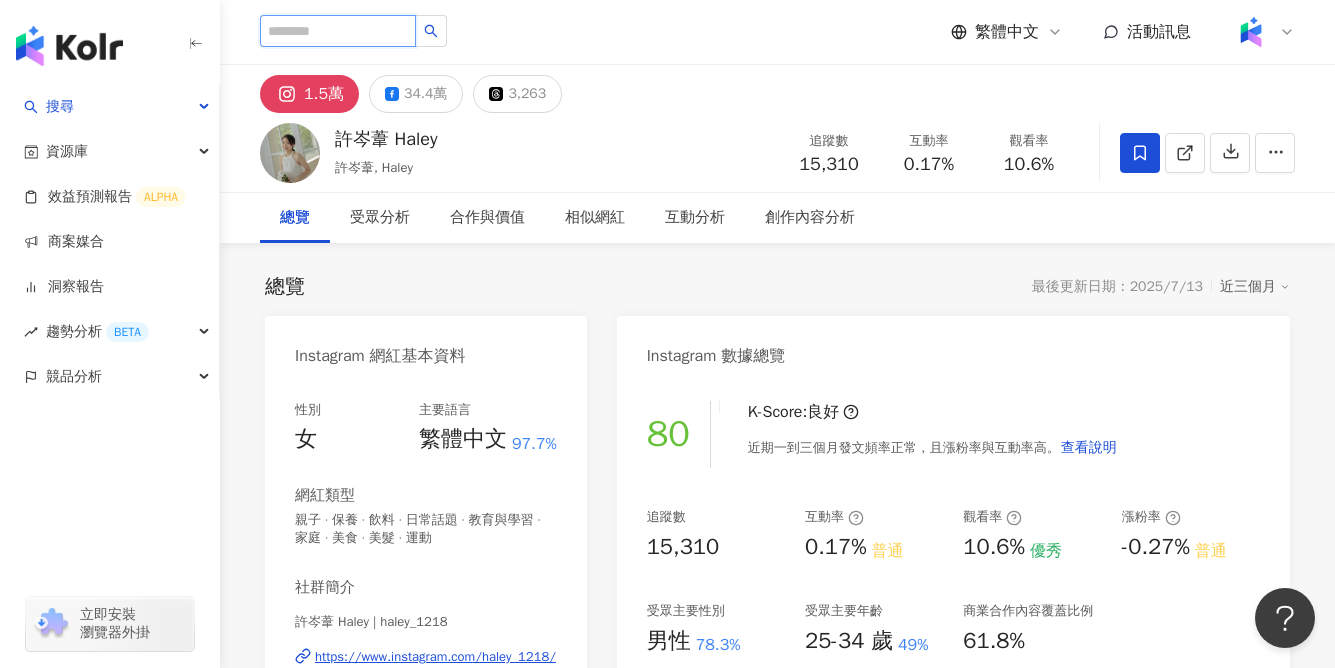click at bounding box center (338, 31) 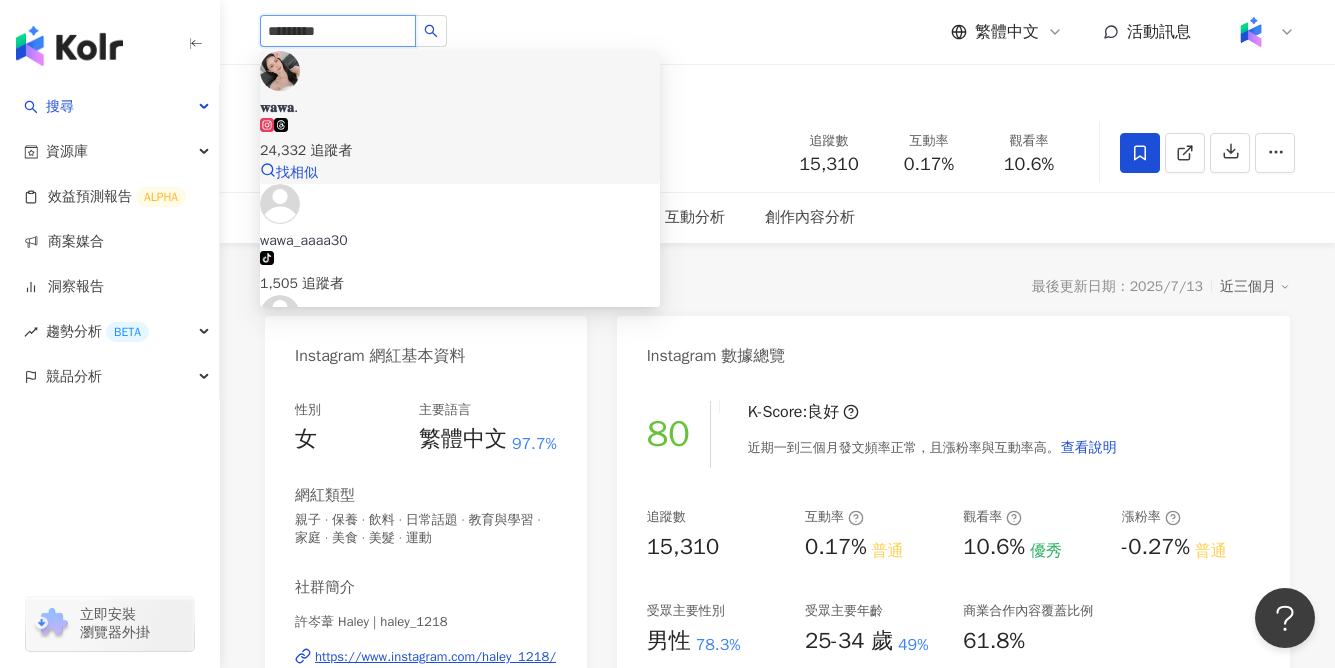click on "𝐰𝐚𝐰𝐚. 24,332   追蹤者" at bounding box center (460, 130) 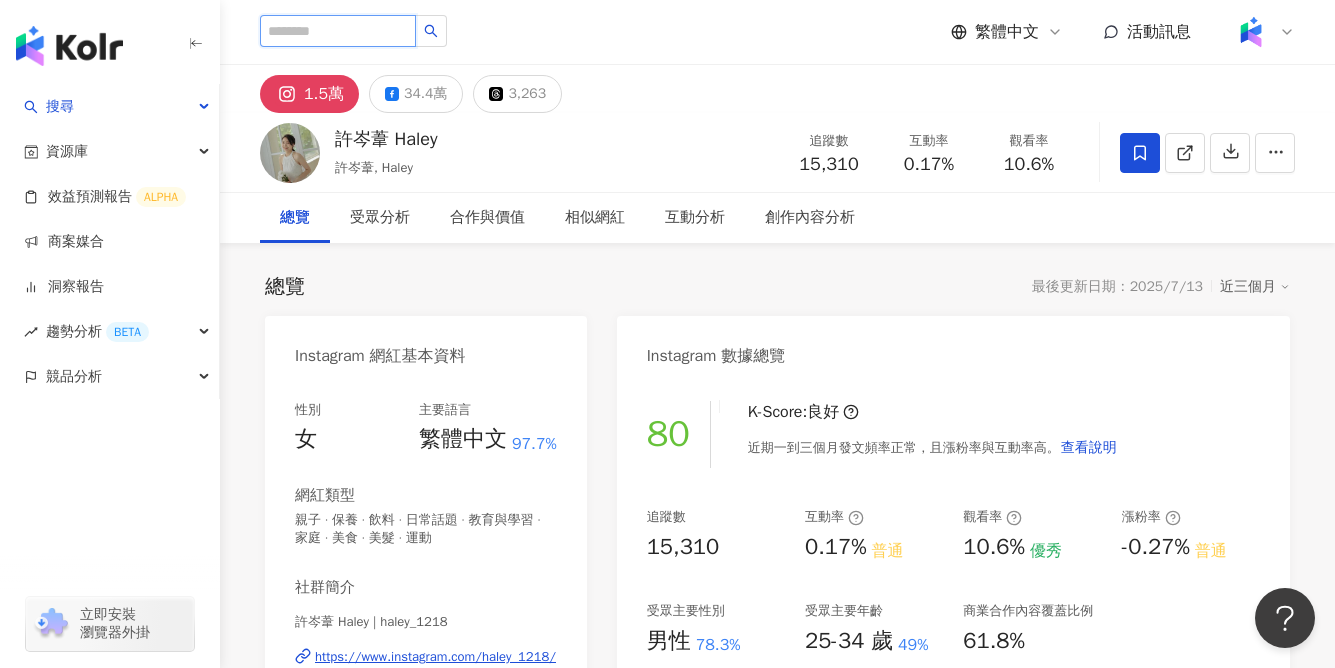 click at bounding box center [338, 31] 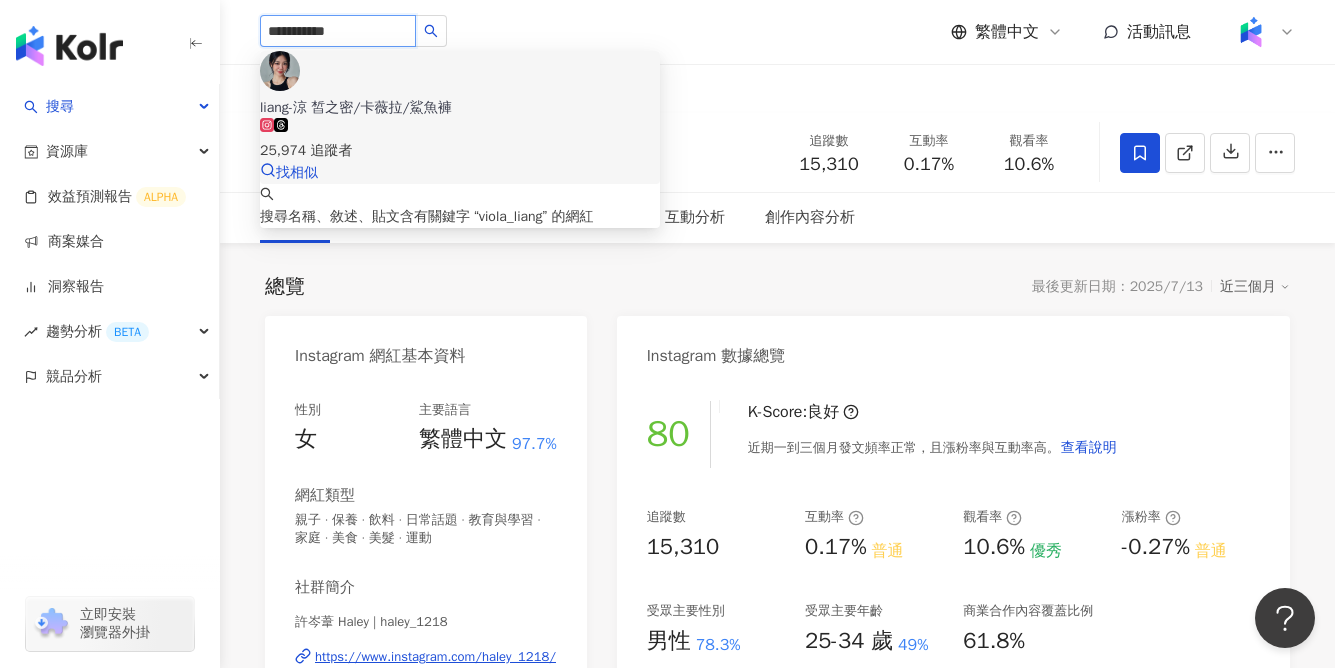 click on "25,974   追蹤者" at bounding box center [460, 140] 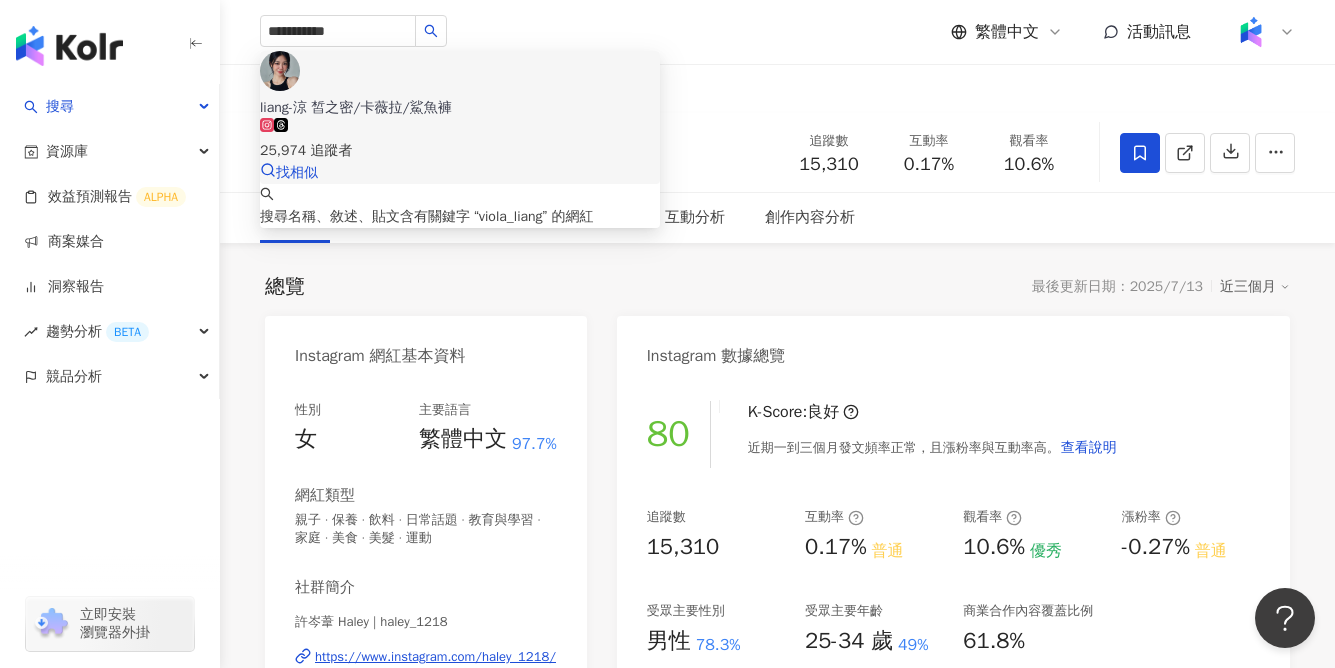 type 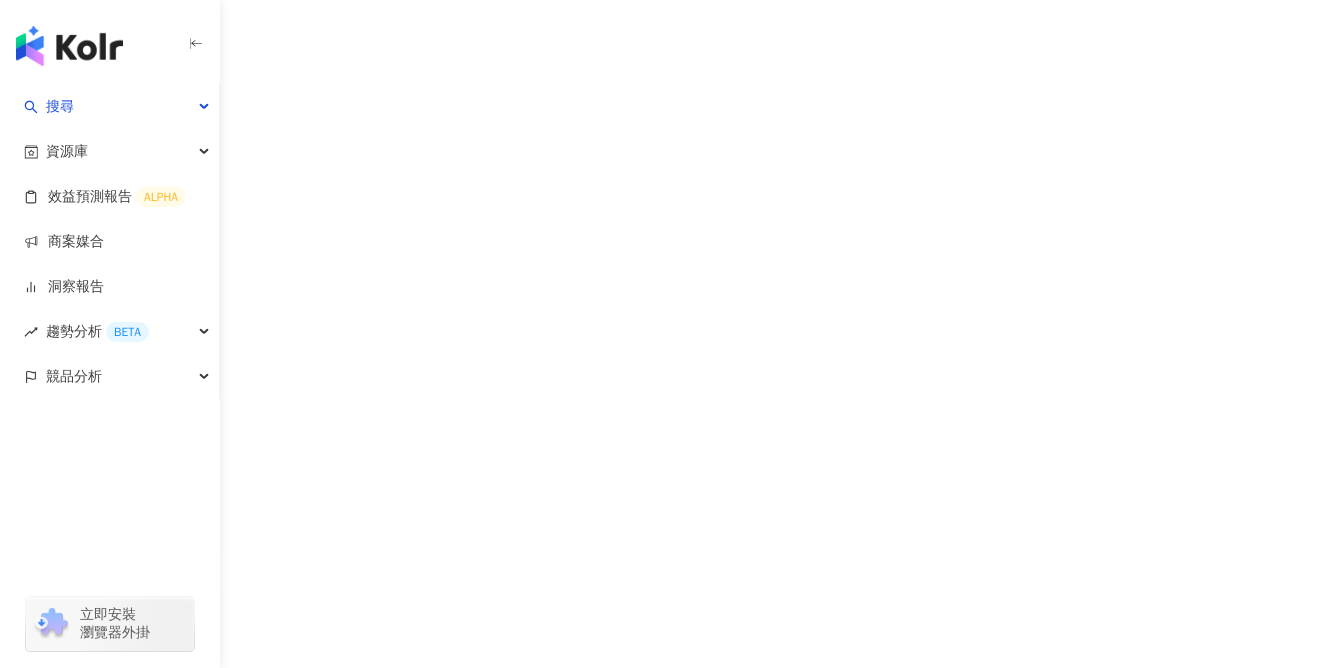 scroll, scrollTop: 0, scrollLeft: 0, axis: both 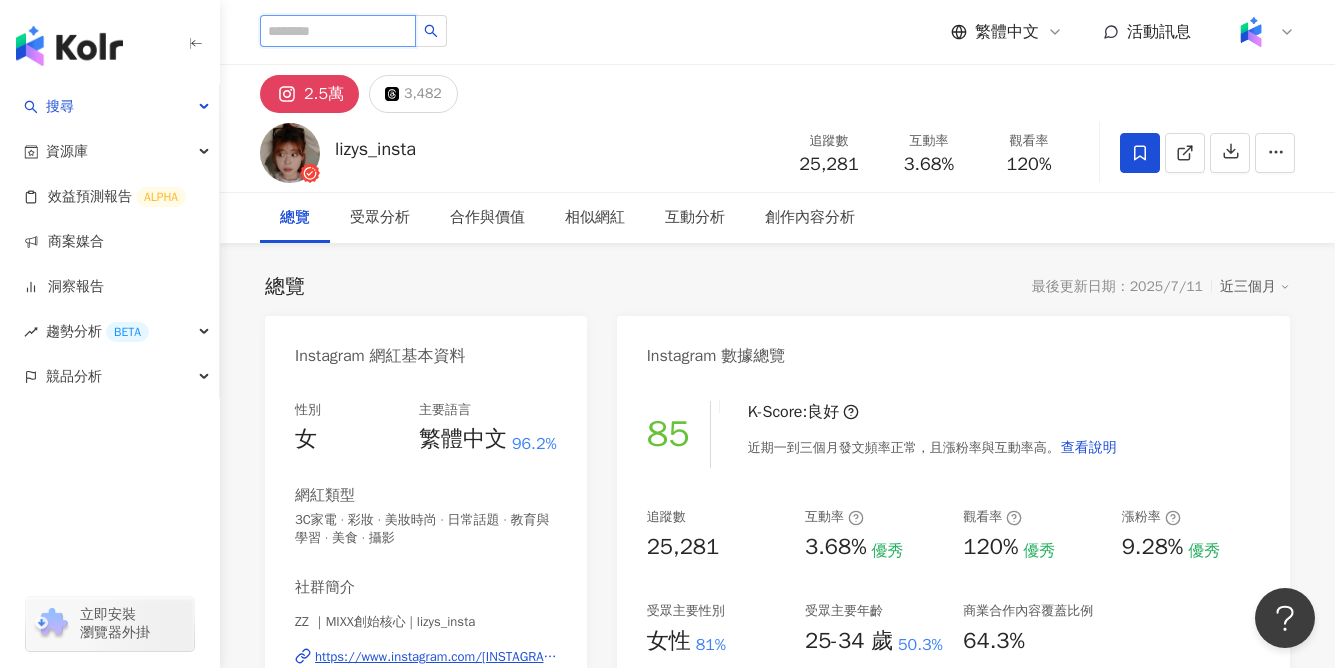 click at bounding box center [338, 31] 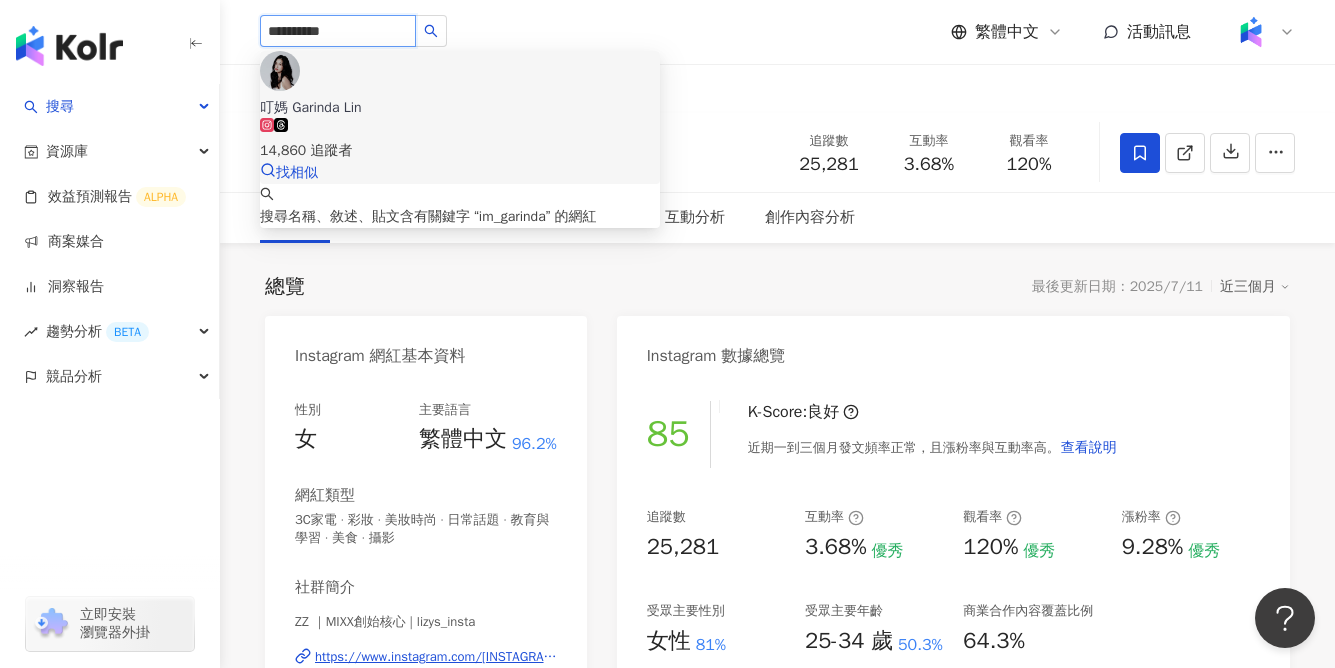 click on "14,860   追蹤者" at bounding box center (460, 140) 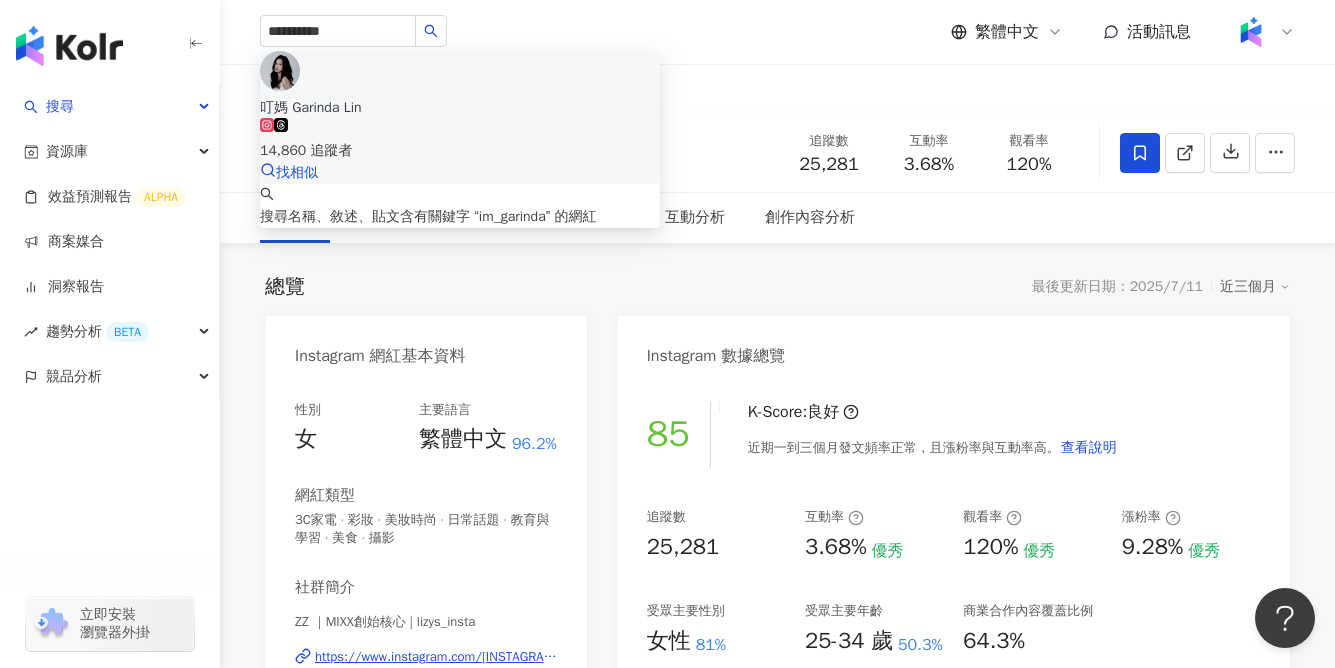 type 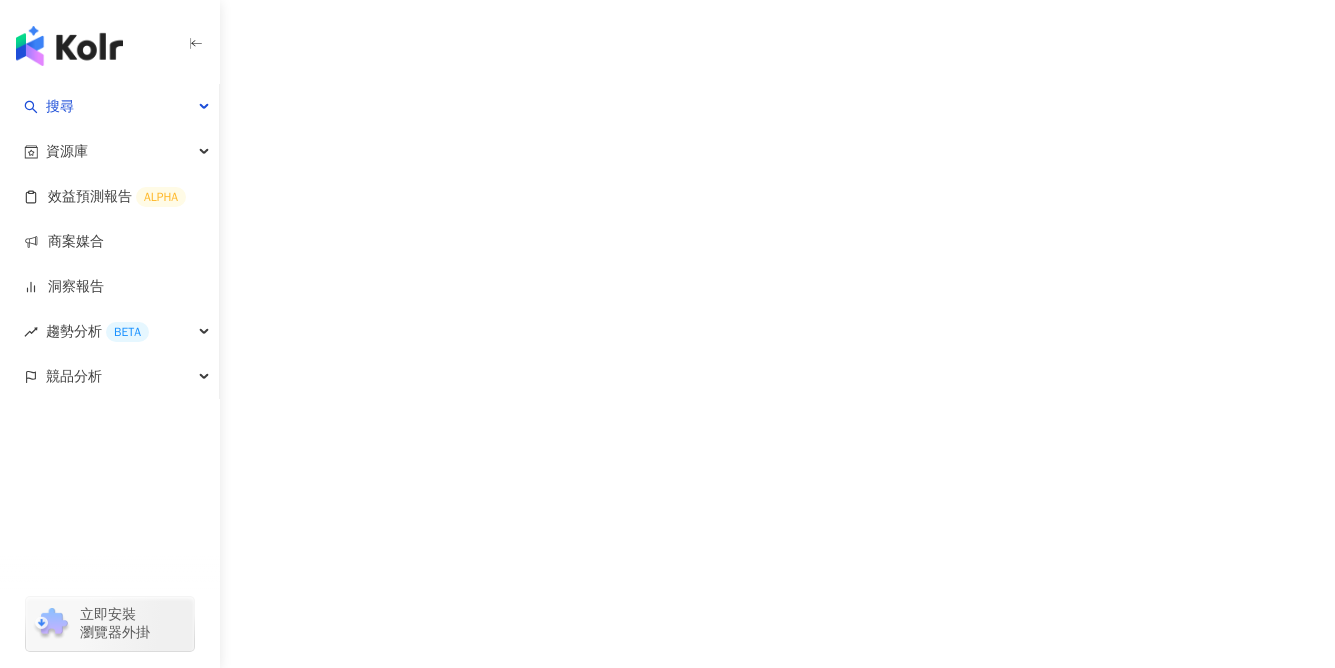 scroll, scrollTop: 0, scrollLeft: 0, axis: both 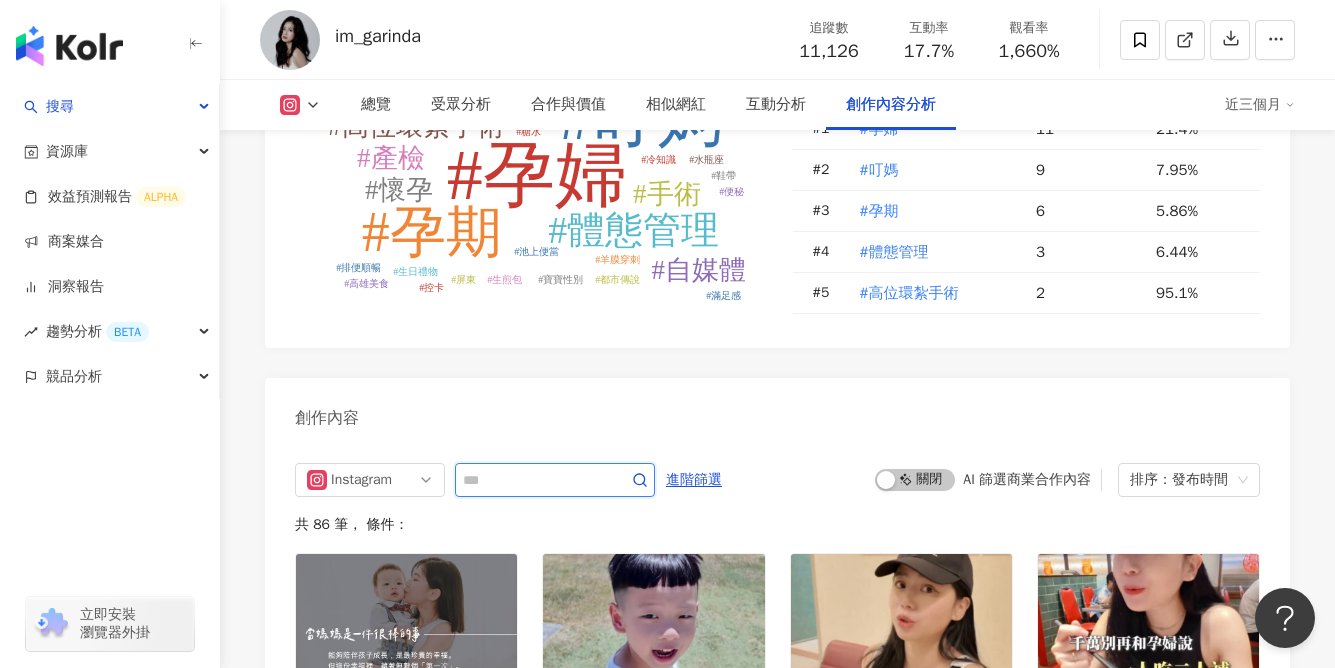 click at bounding box center (533, 480) 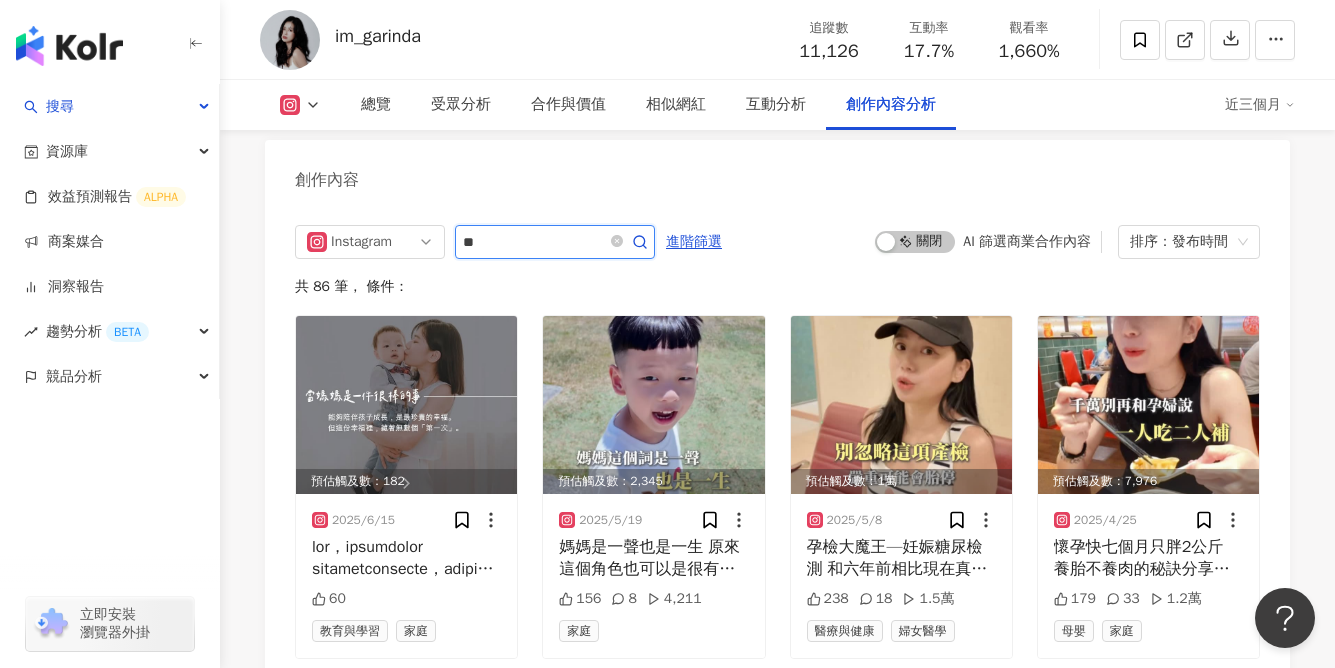 scroll, scrollTop: 5981, scrollLeft: 0, axis: vertical 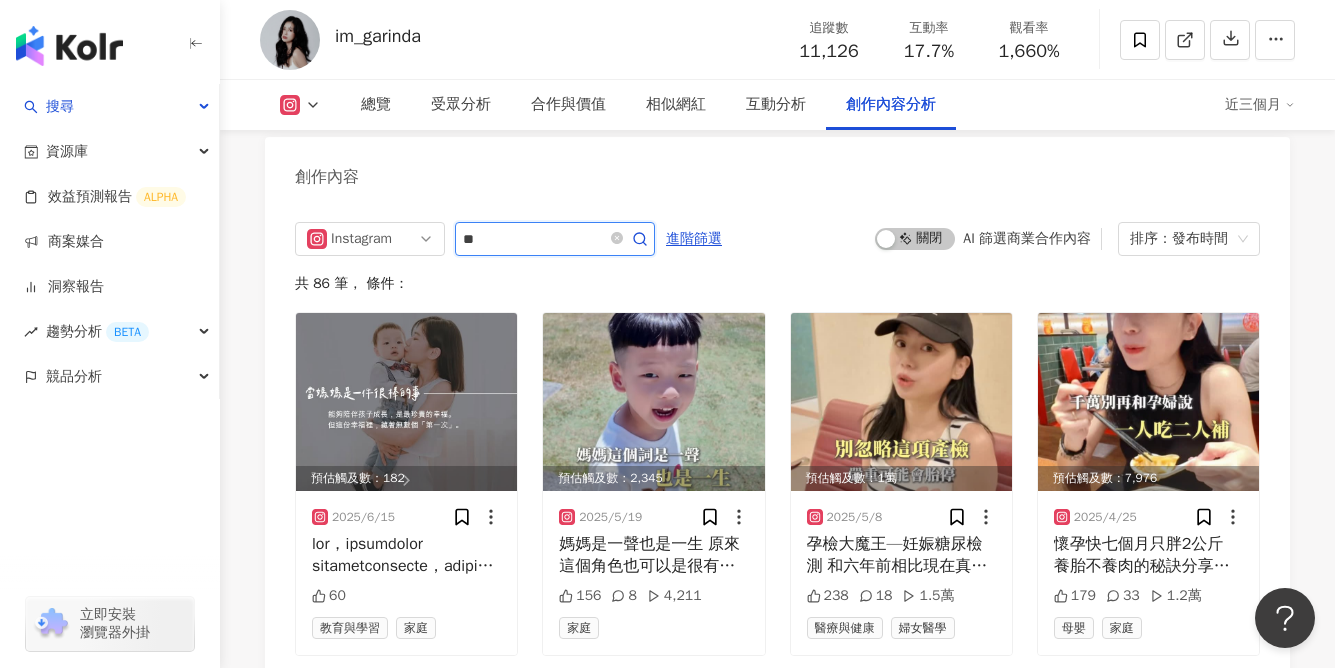click 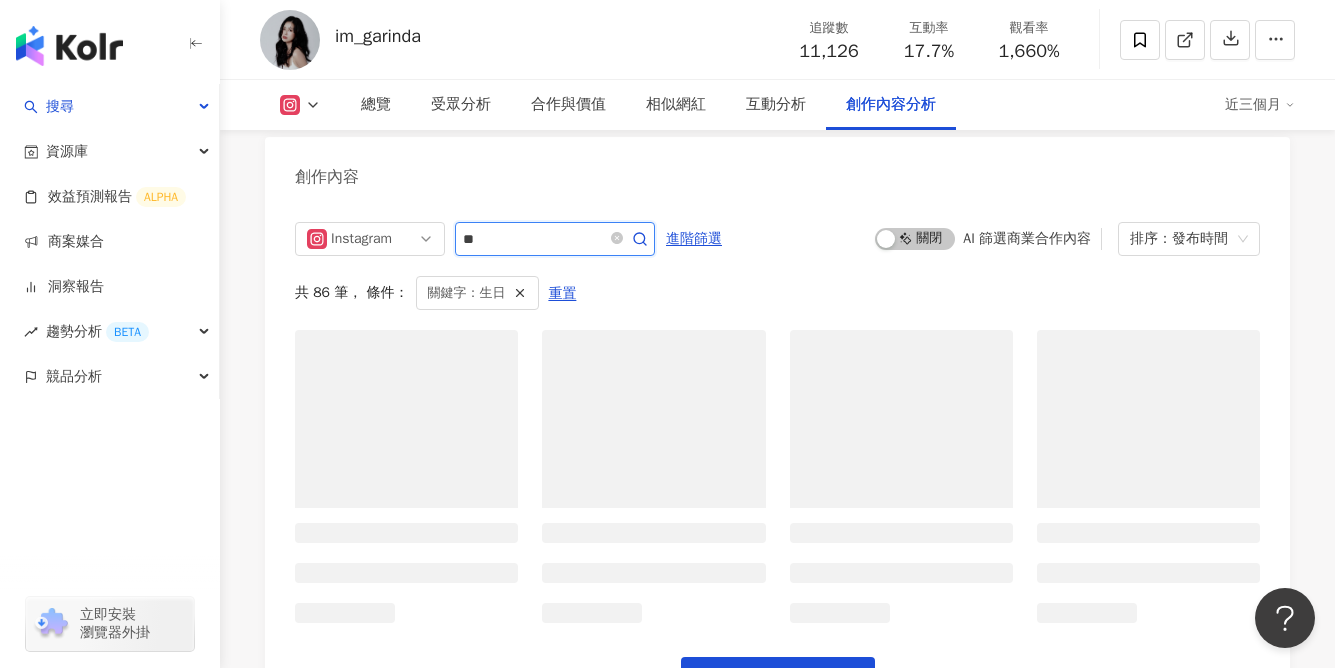 scroll, scrollTop: 5988, scrollLeft: 0, axis: vertical 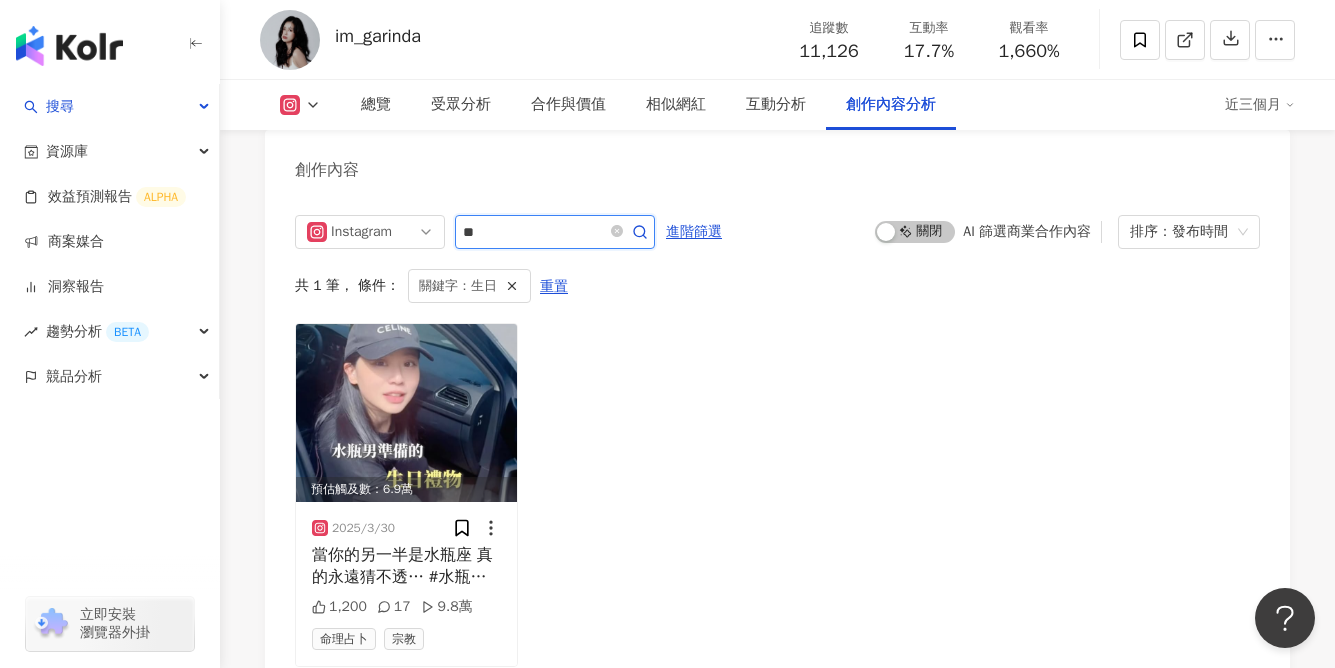 click on "**" at bounding box center [533, 232] 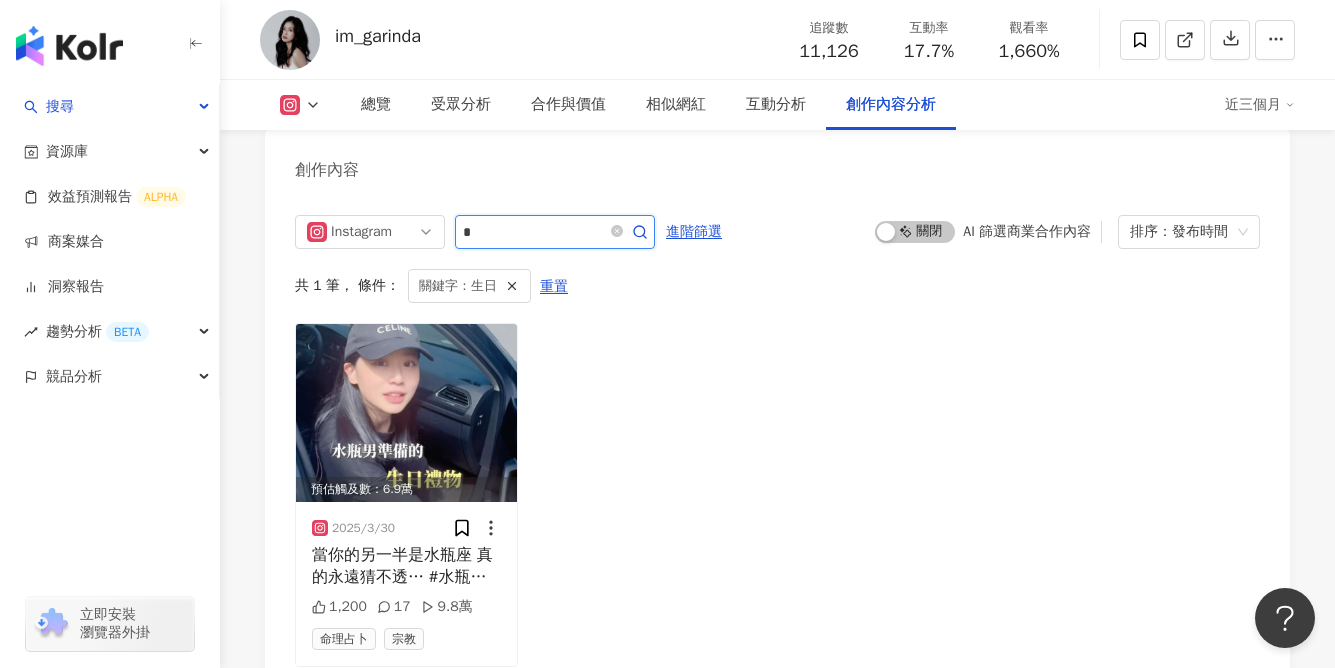 type on "*" 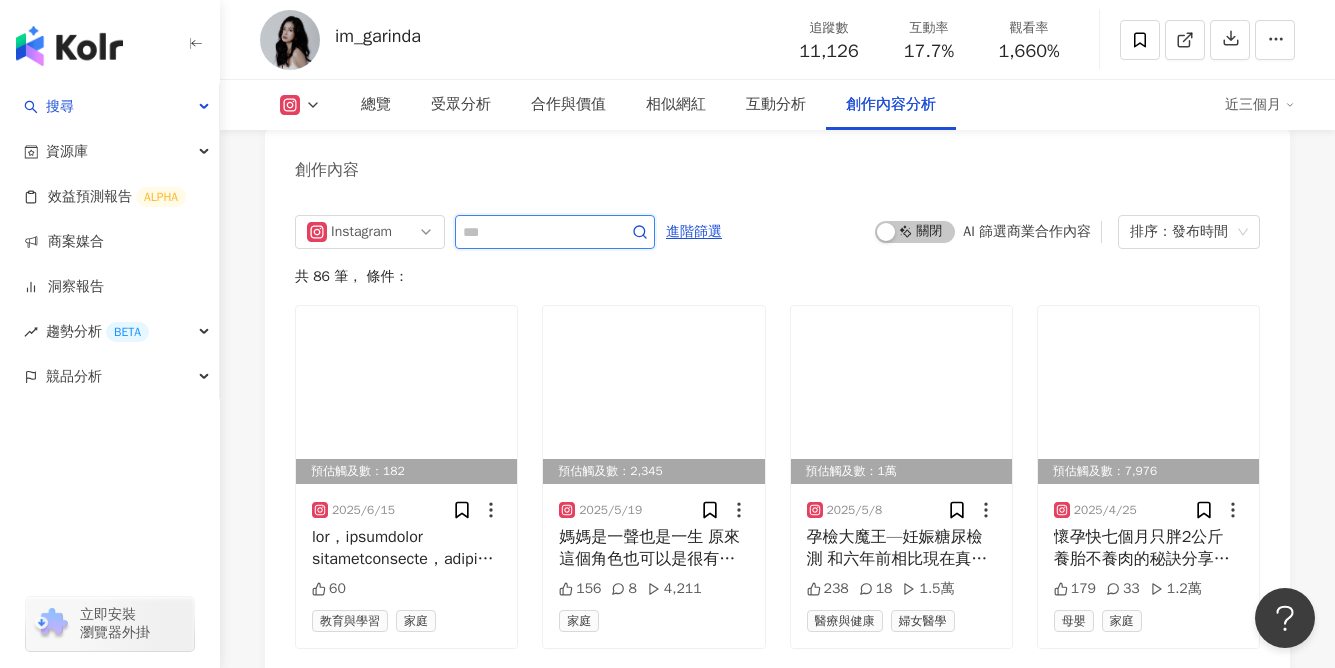 type 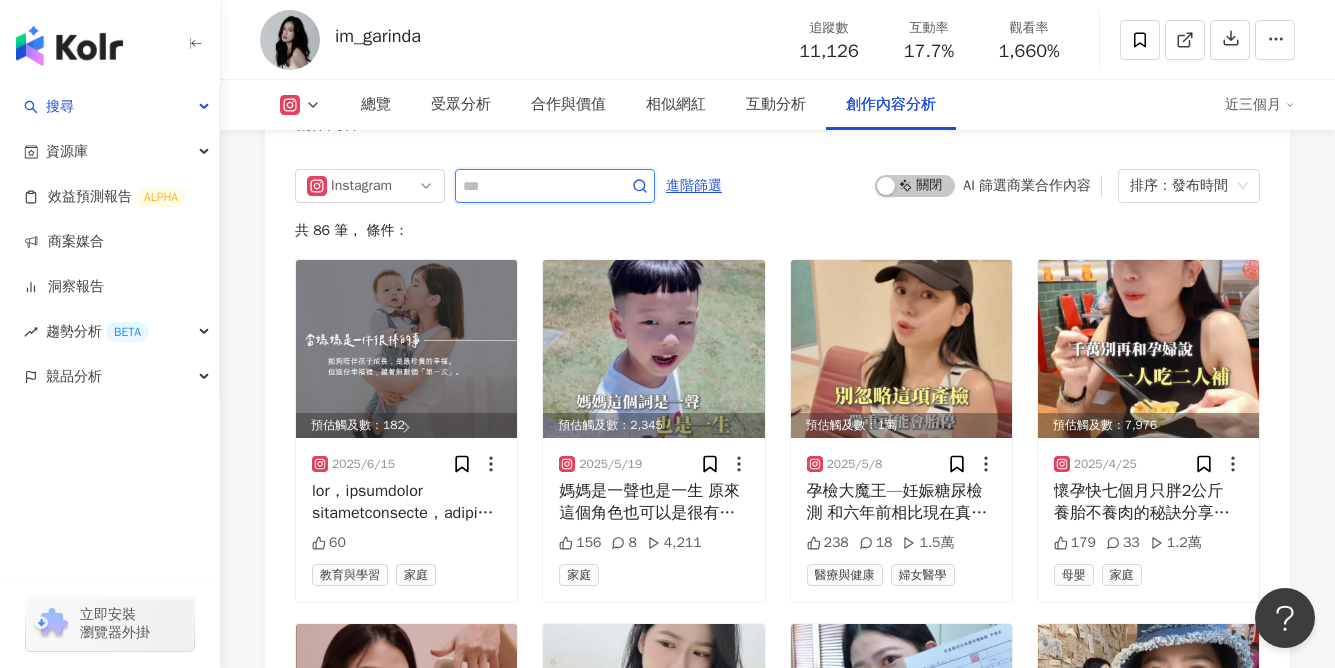 scroll, scrollTop: 6053, scrollLeft: 0, axis: vertical 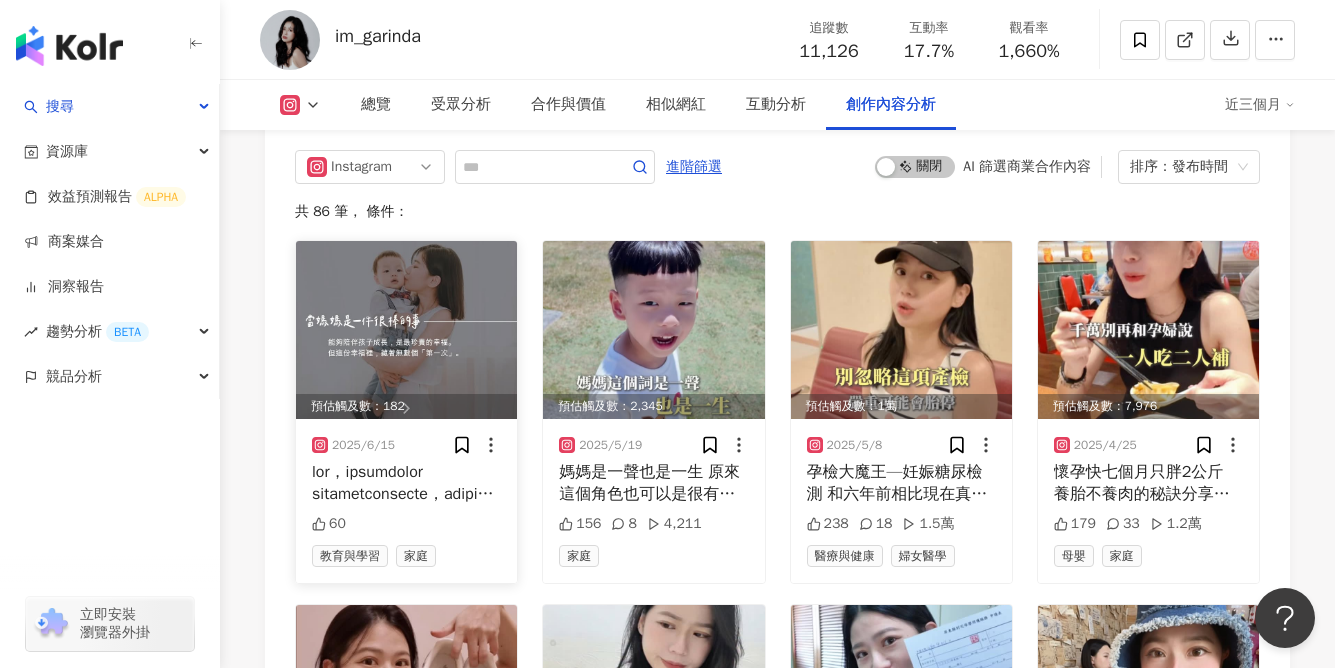click at bounding box center [406, 330] 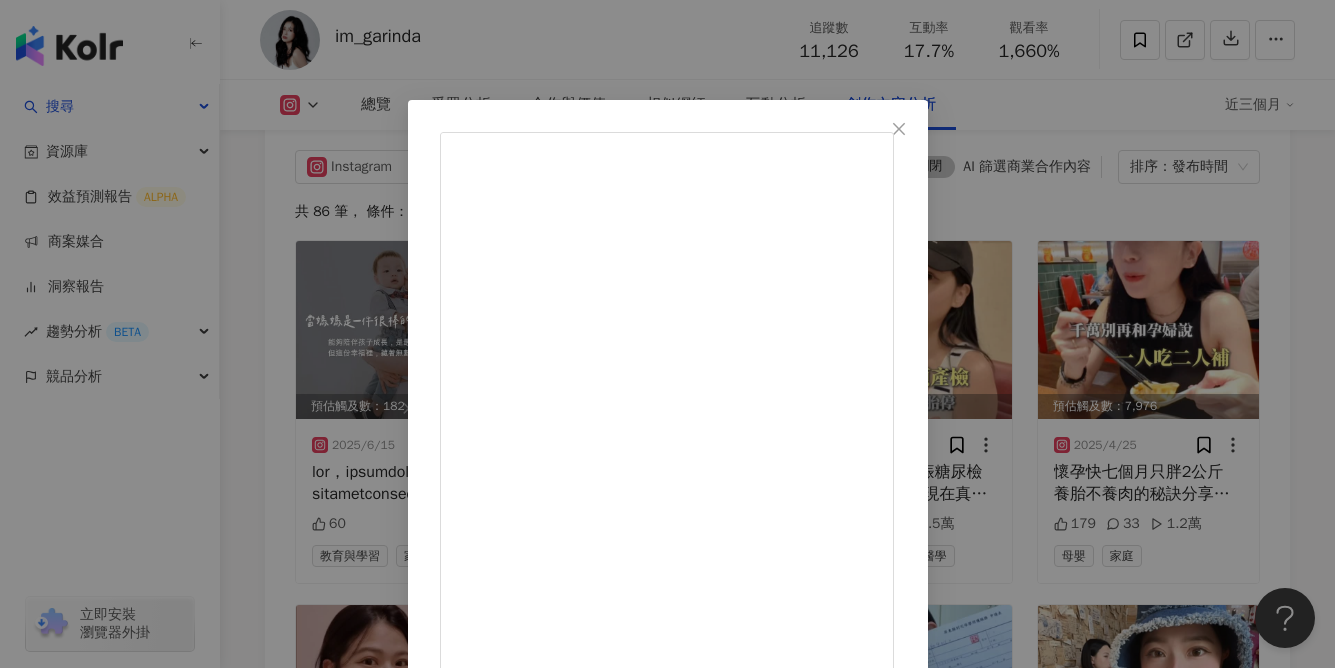 scroll, scrollTop: 546, scrollLeft: 0, axis: vertical 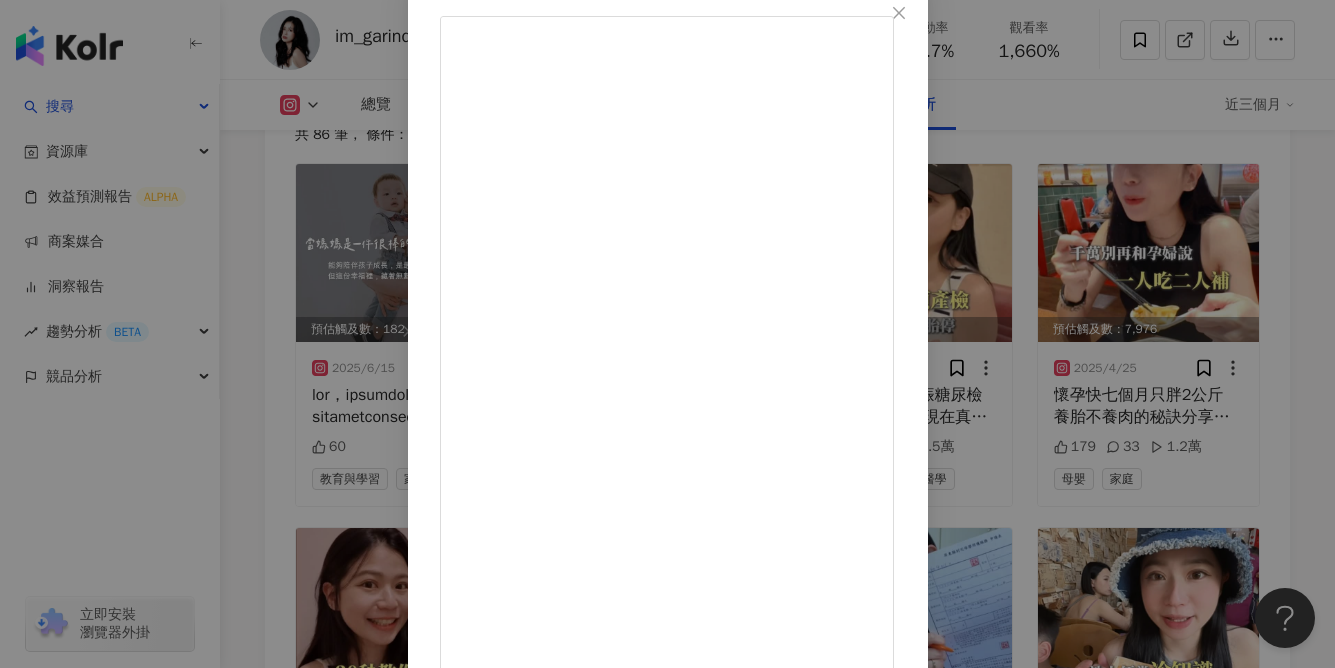 click on "叮媽 Garinda Lin 2025/6/15 60 查看原始貼文" at bounding box center [667, 334] 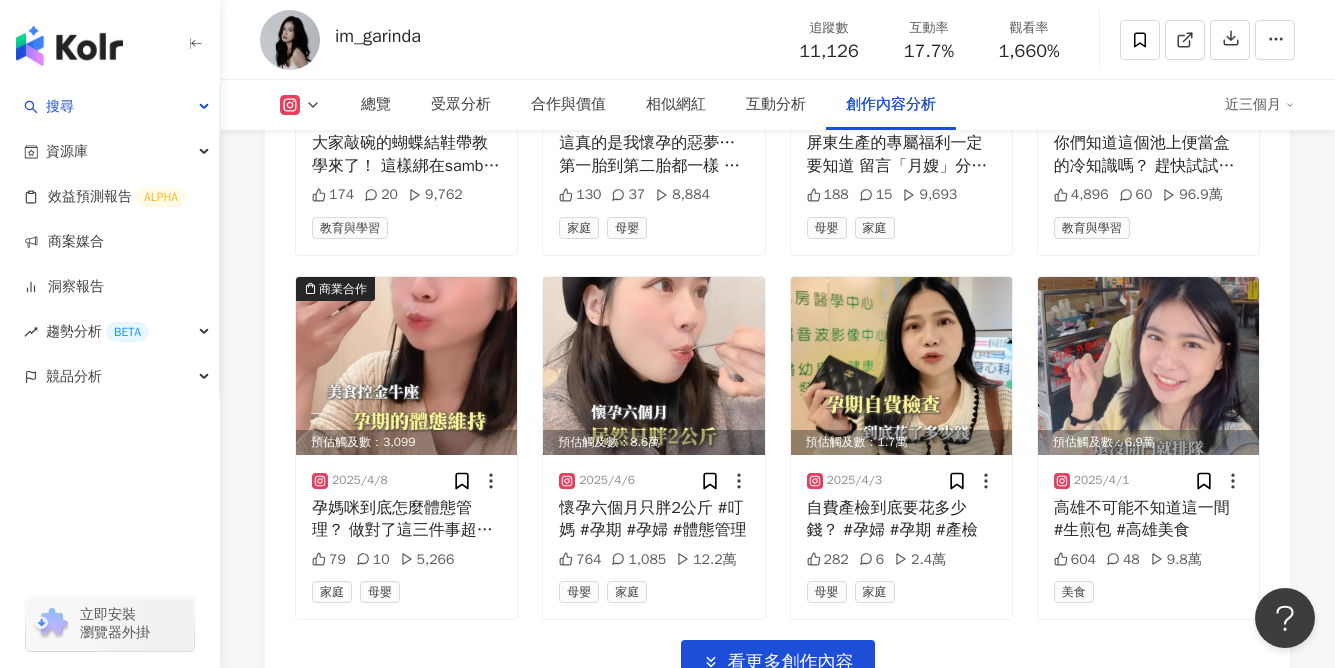 scroll, scrollTop: 7015, scrollLeft: 0, axis: vertical 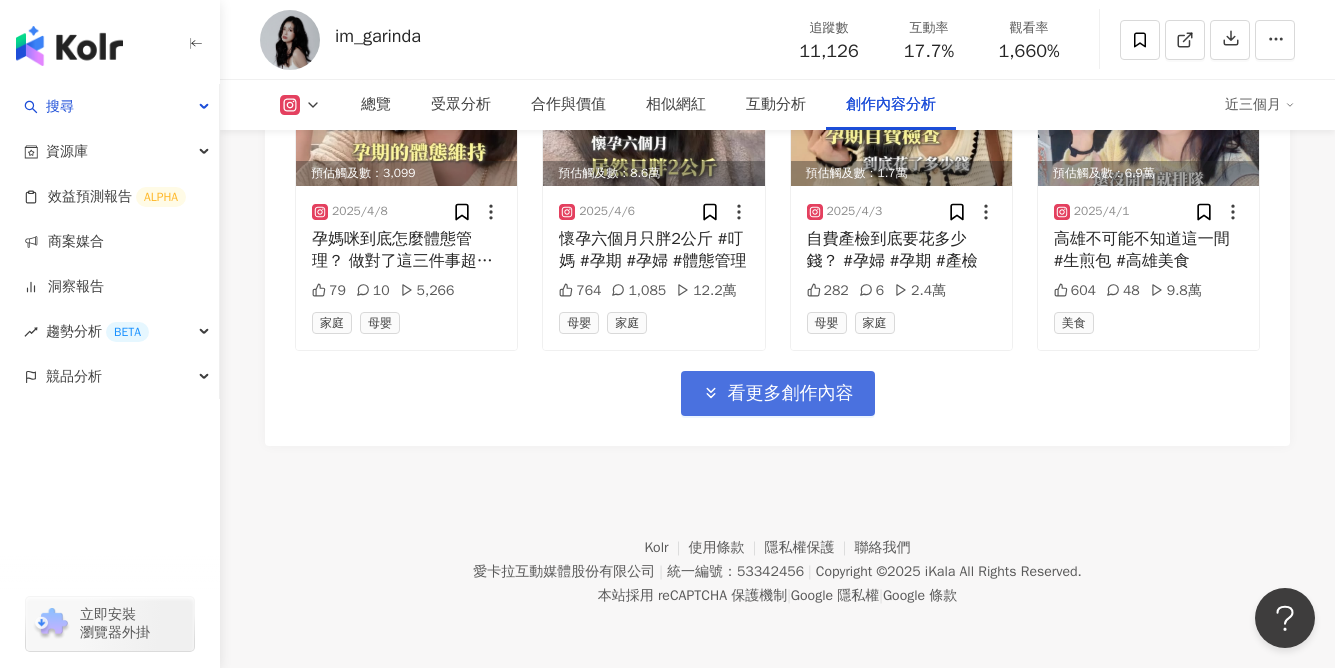 click on "看更多創作內容" at bounding box center (791, 394) 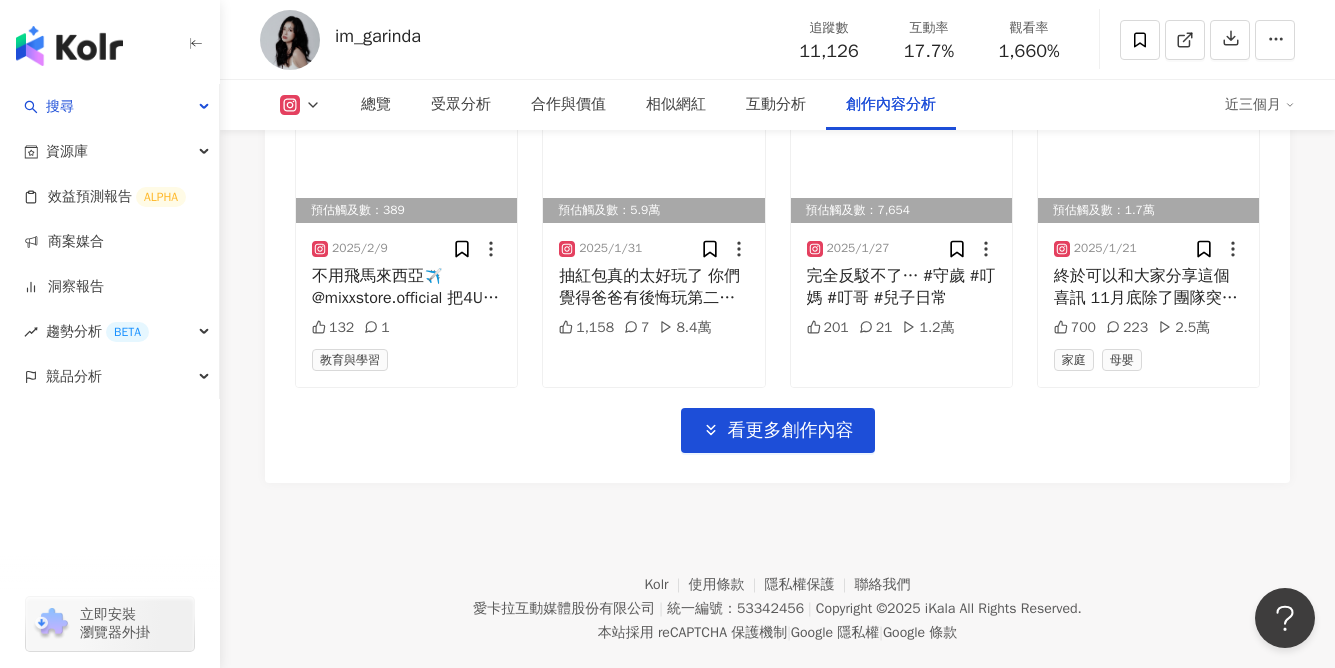 scroll, scrollTop: 8072, scrollLeft: 0, axis: vertical 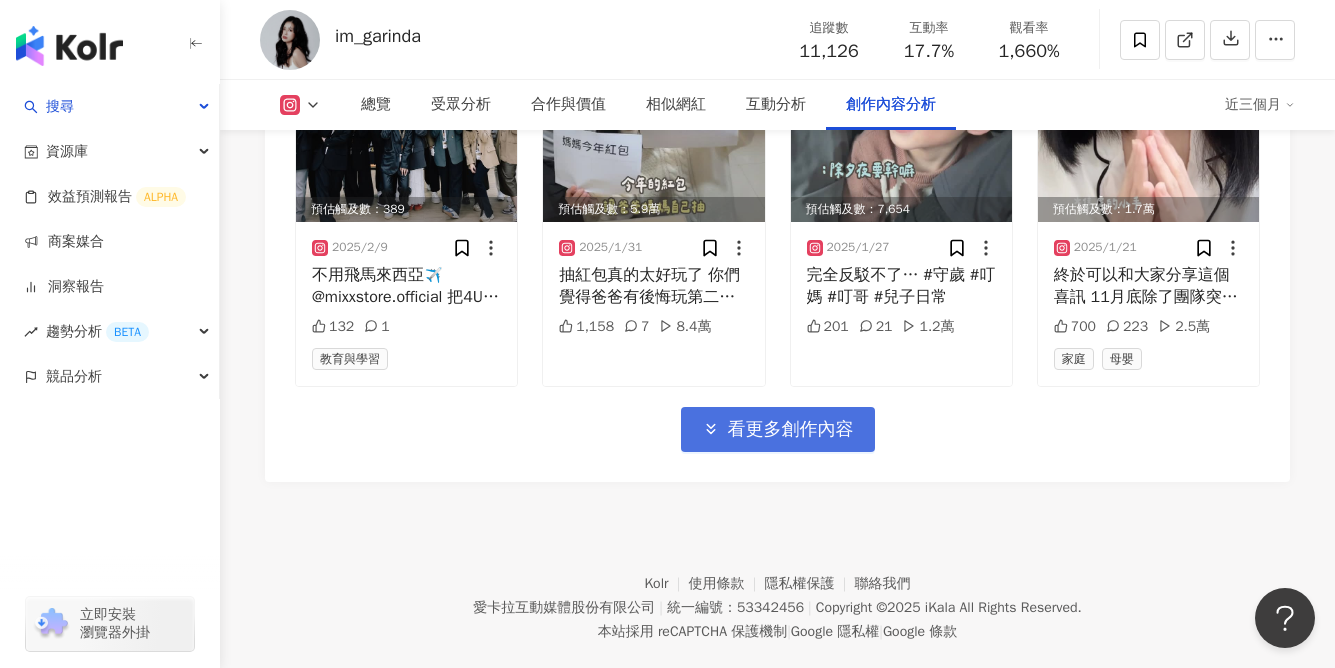 click on "看更多創作內容" at bounding box center [791, 430] 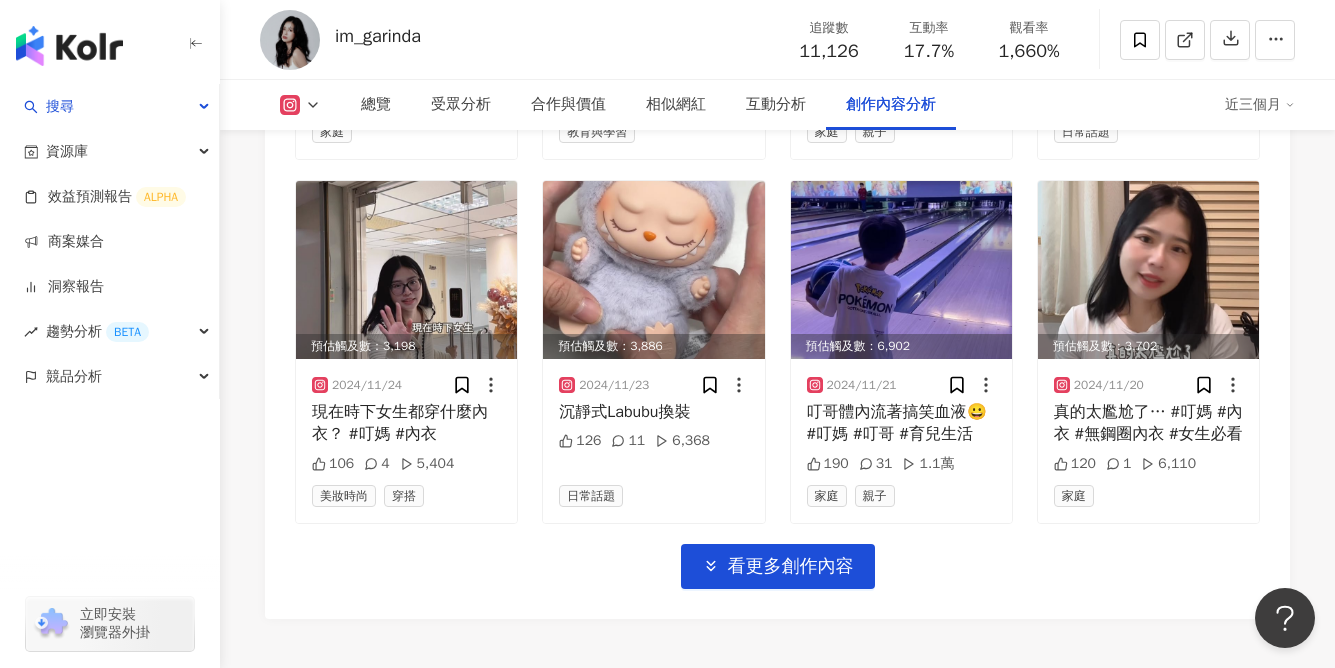 scroll, scrollTop: 9029, scrollLeft: 0, axis: vertical 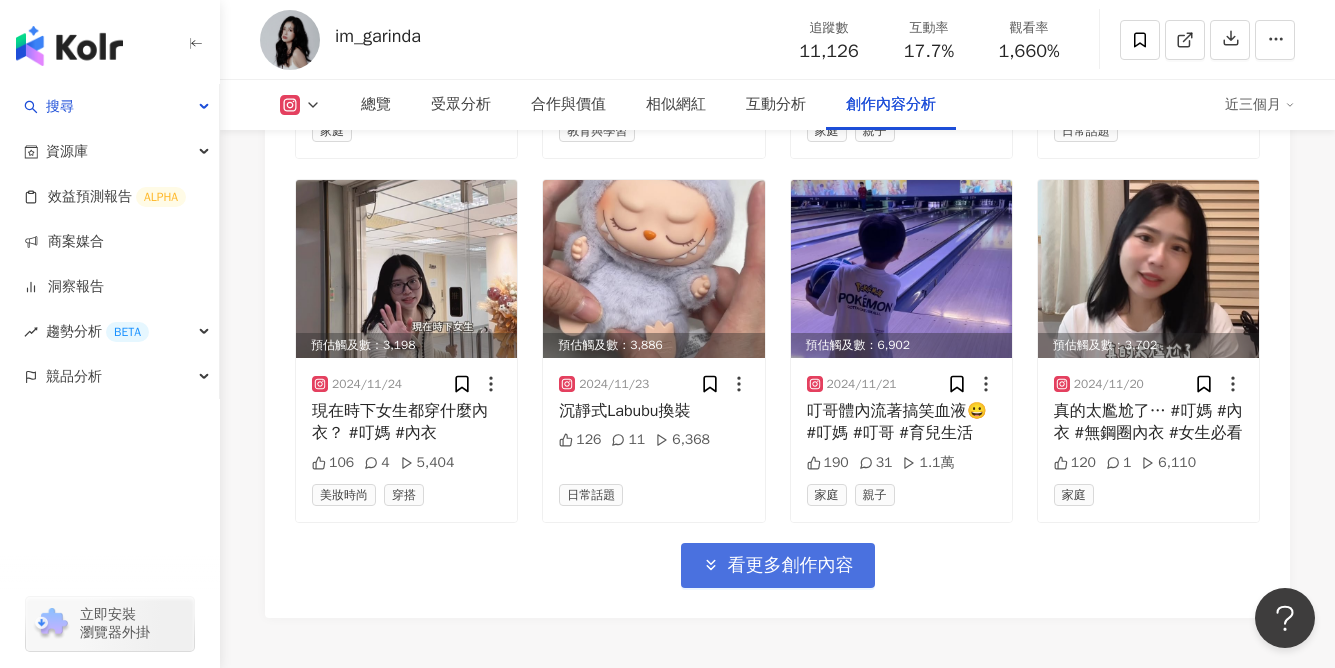 click on "看更多創作內容" at bounding box center (791, 566) 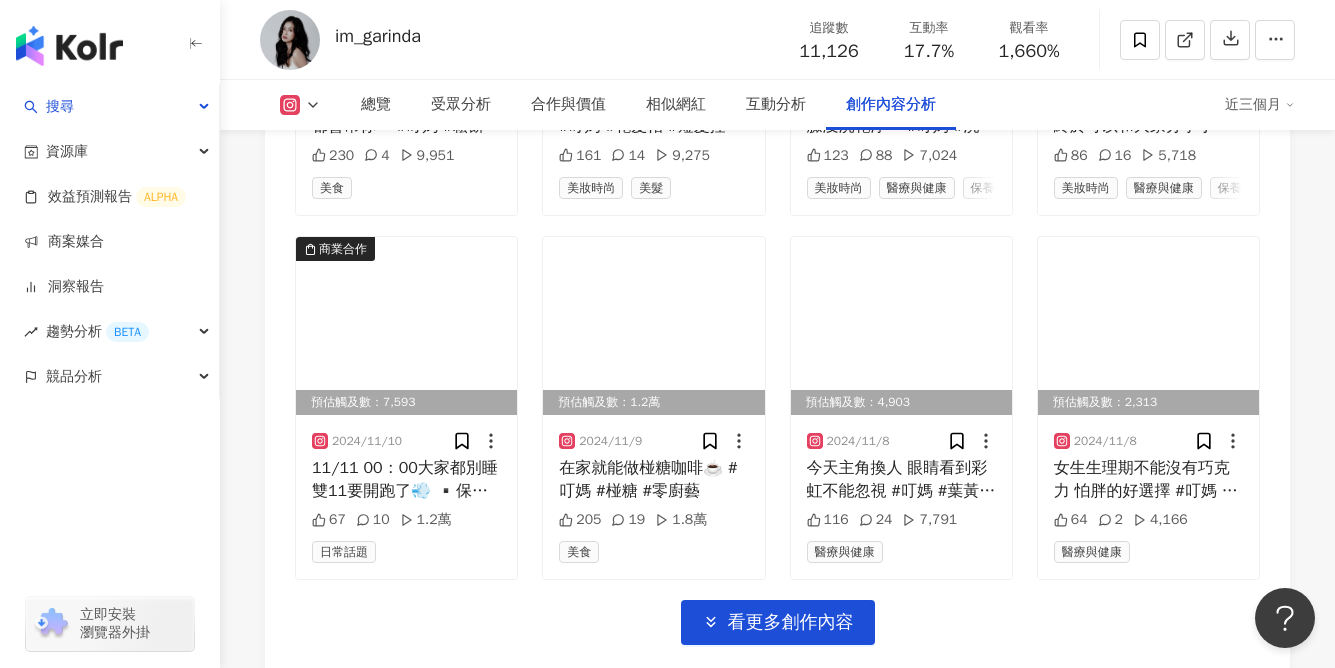 scroll, scrollTop: 10295, scrollLeft: 0, axis: vertical 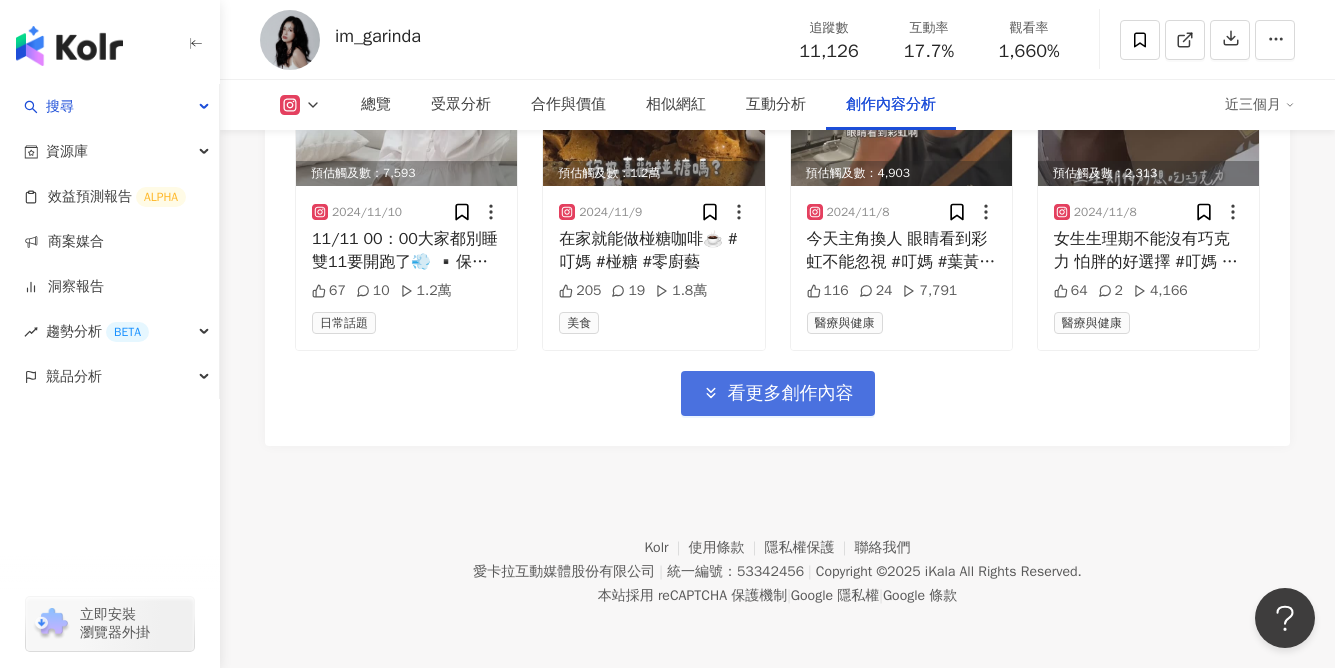 click on "看更多創作內容" at bounding box center [791, 394] 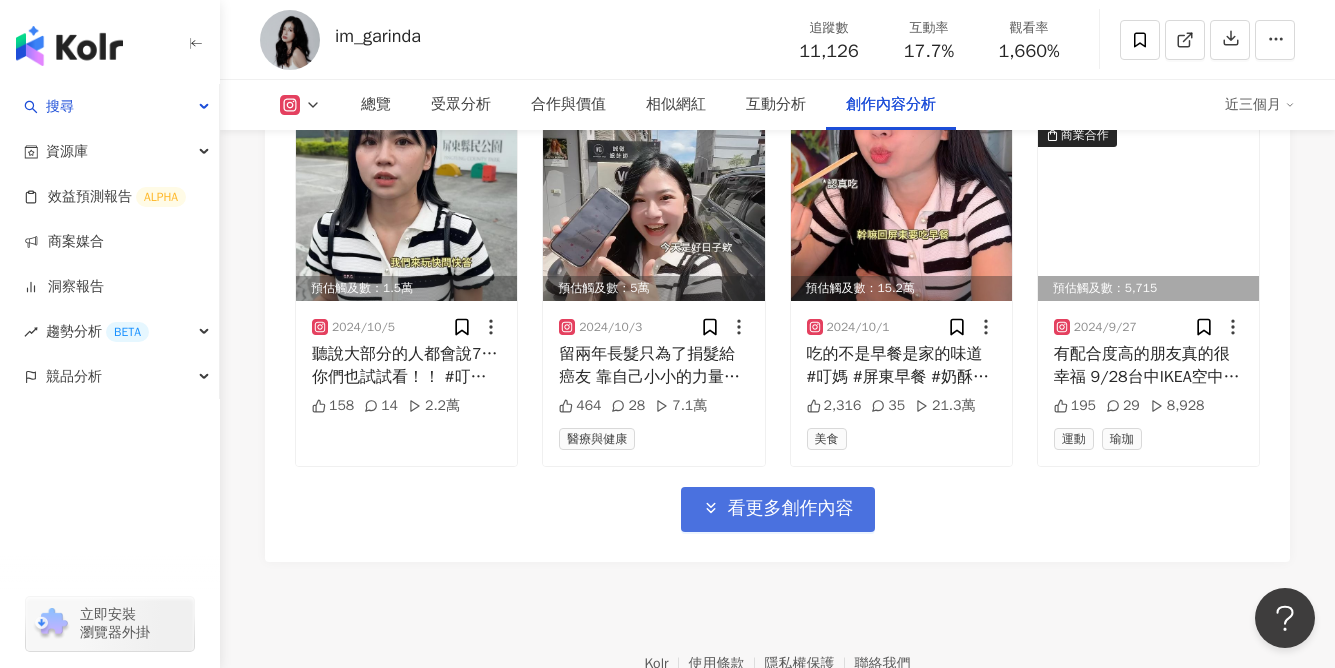 scroll, scrollTop: 11275, scrollLeft: 0, axis: vertical 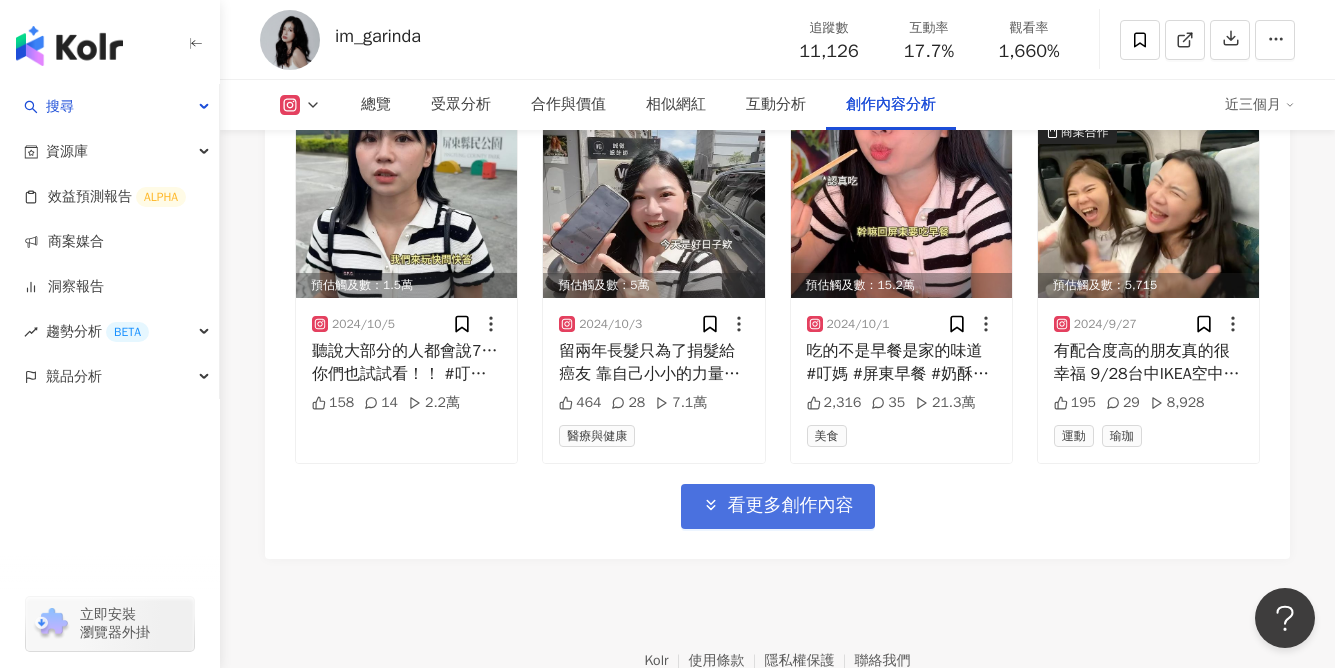click on "看更多創作內容" at bounding box center [778, 506] 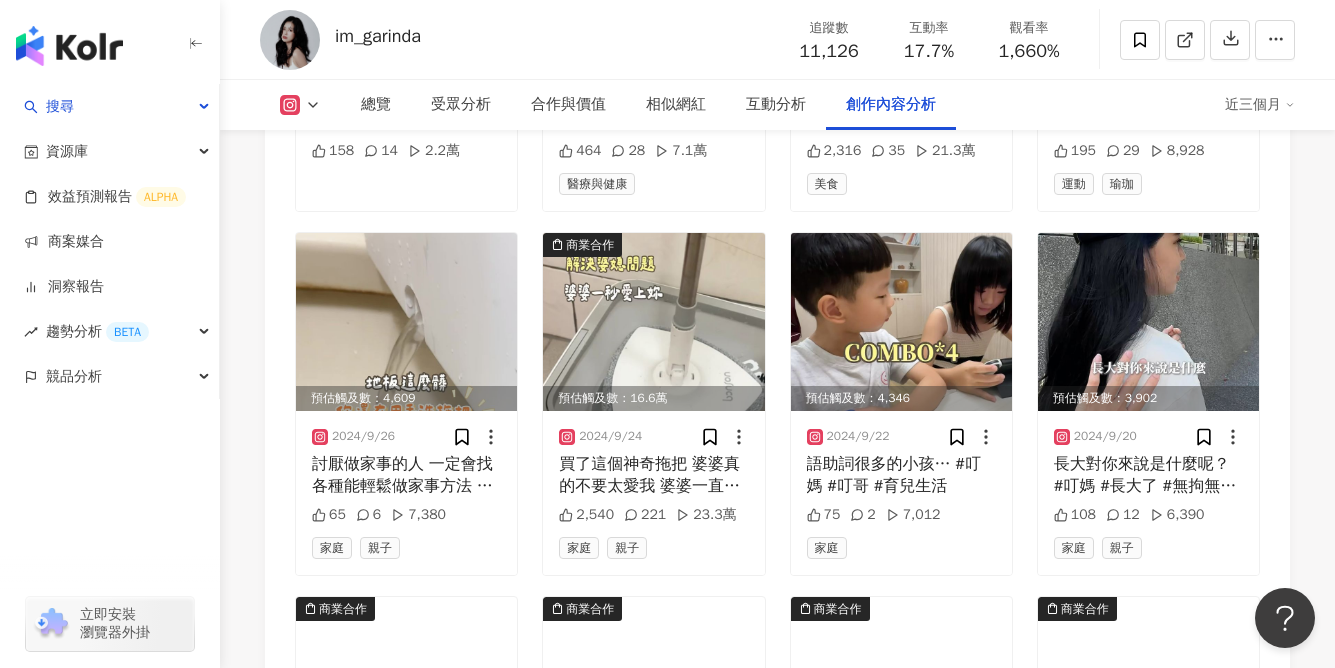 scroll, scrollTop: 11633, scrollLeft: 0, axis: vertical 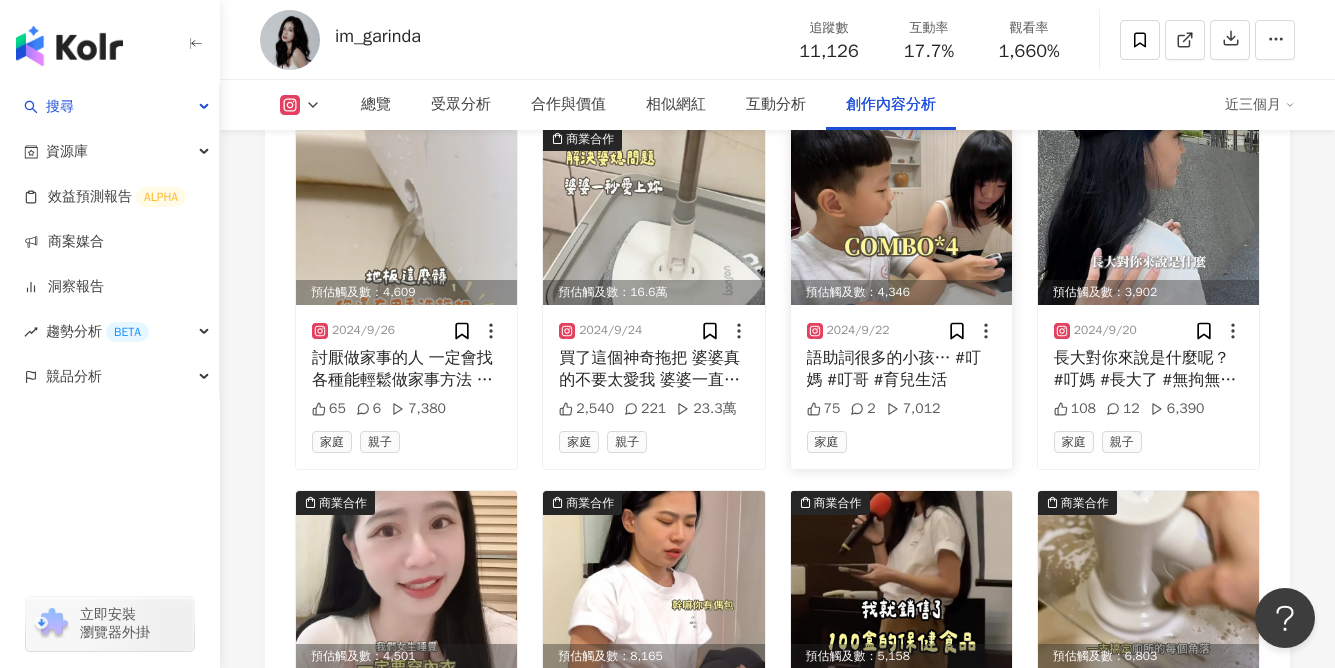 click at bounding box center [901, 216] 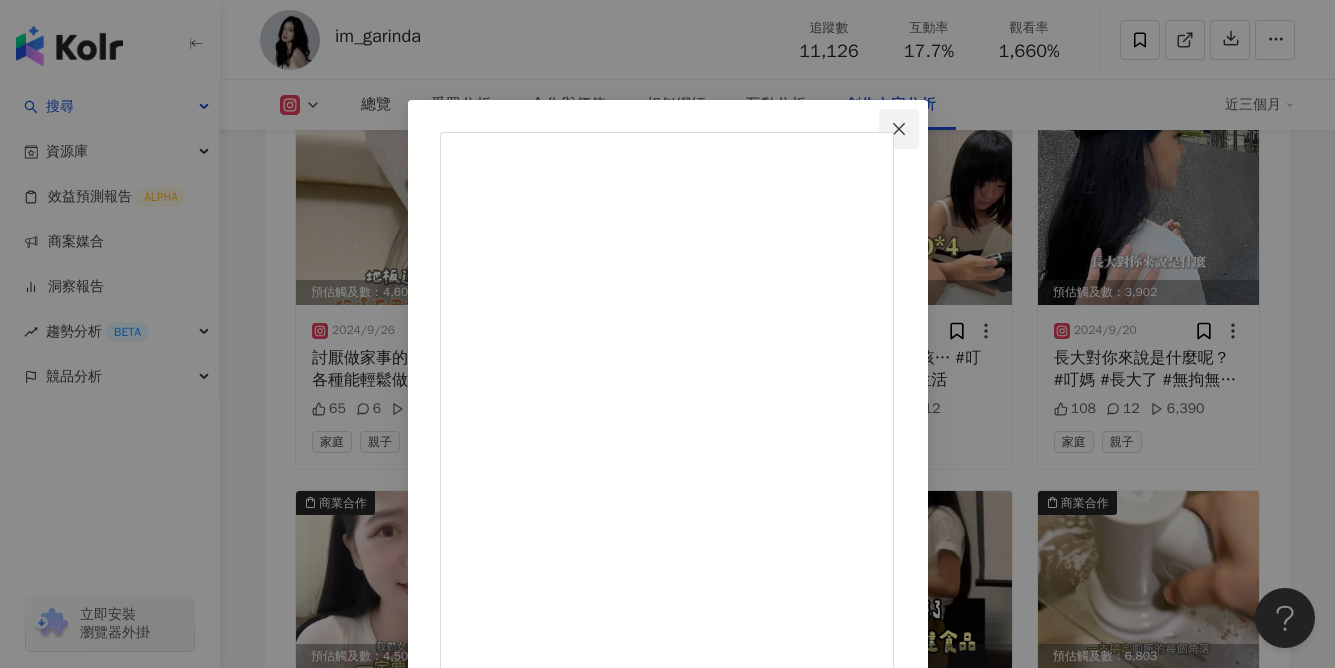click 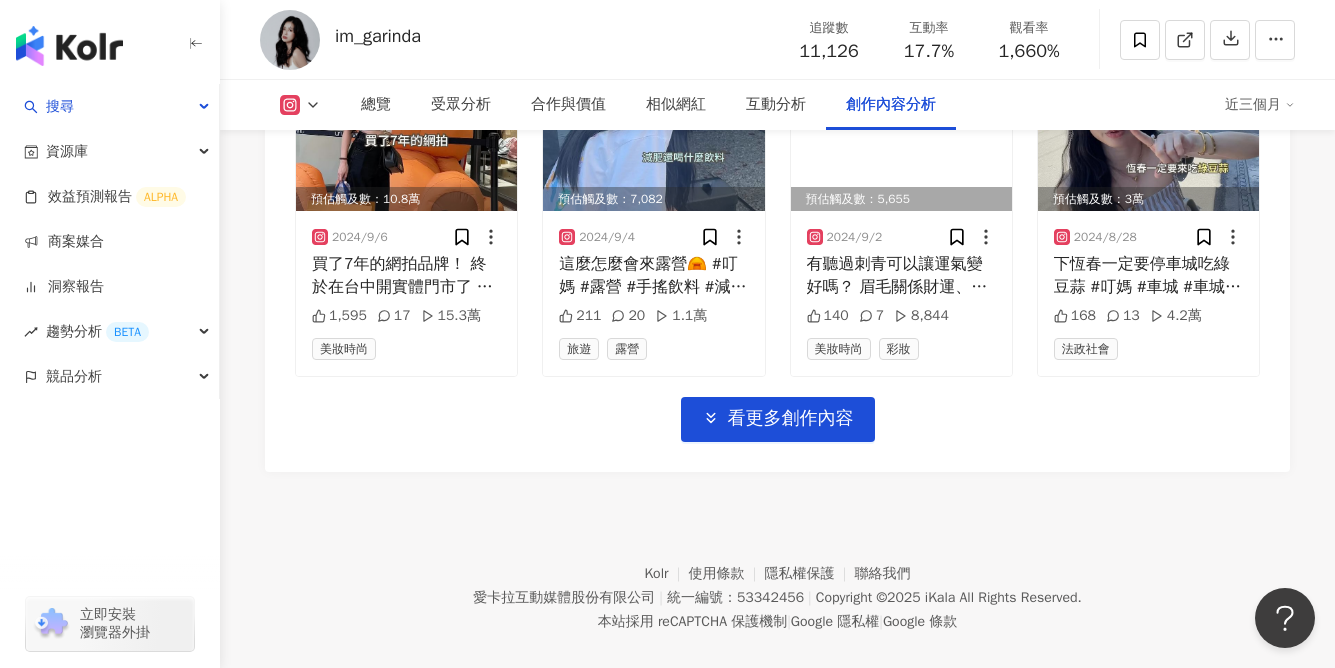 scroll, scrollTop: 12481, scrollLeft: 0, axis: vertical 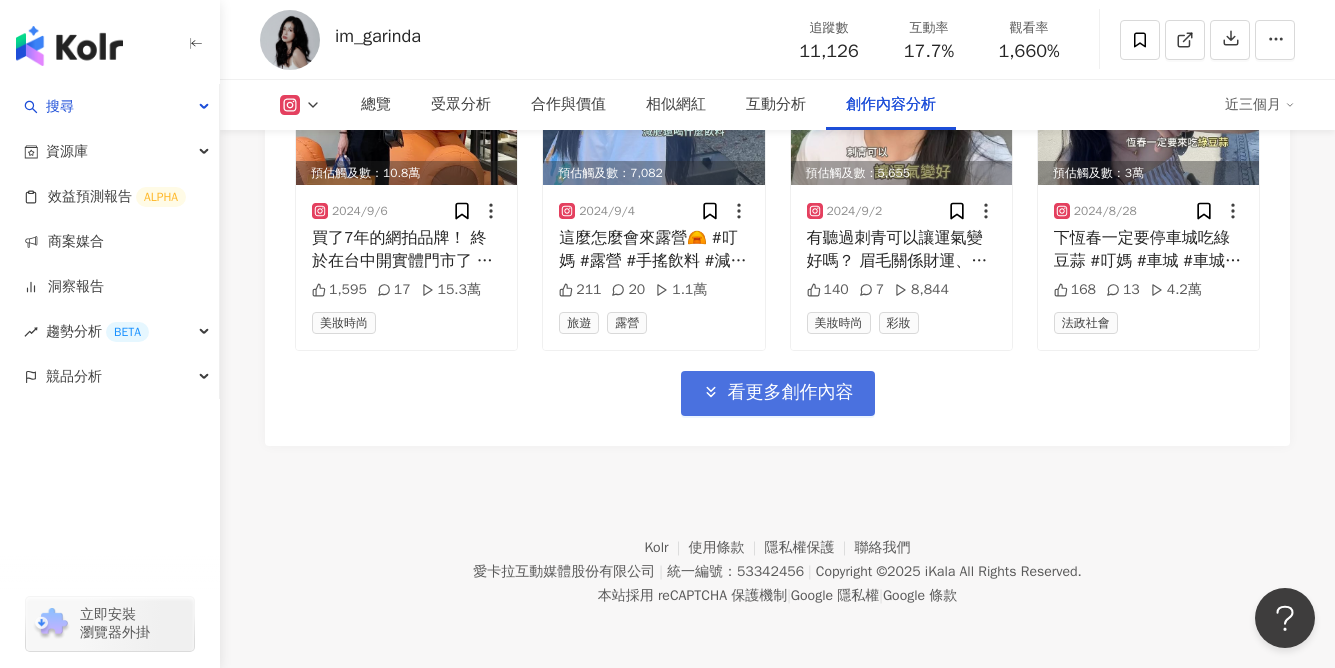 click on "看更多創作內容" at bounding box center (791, 393) 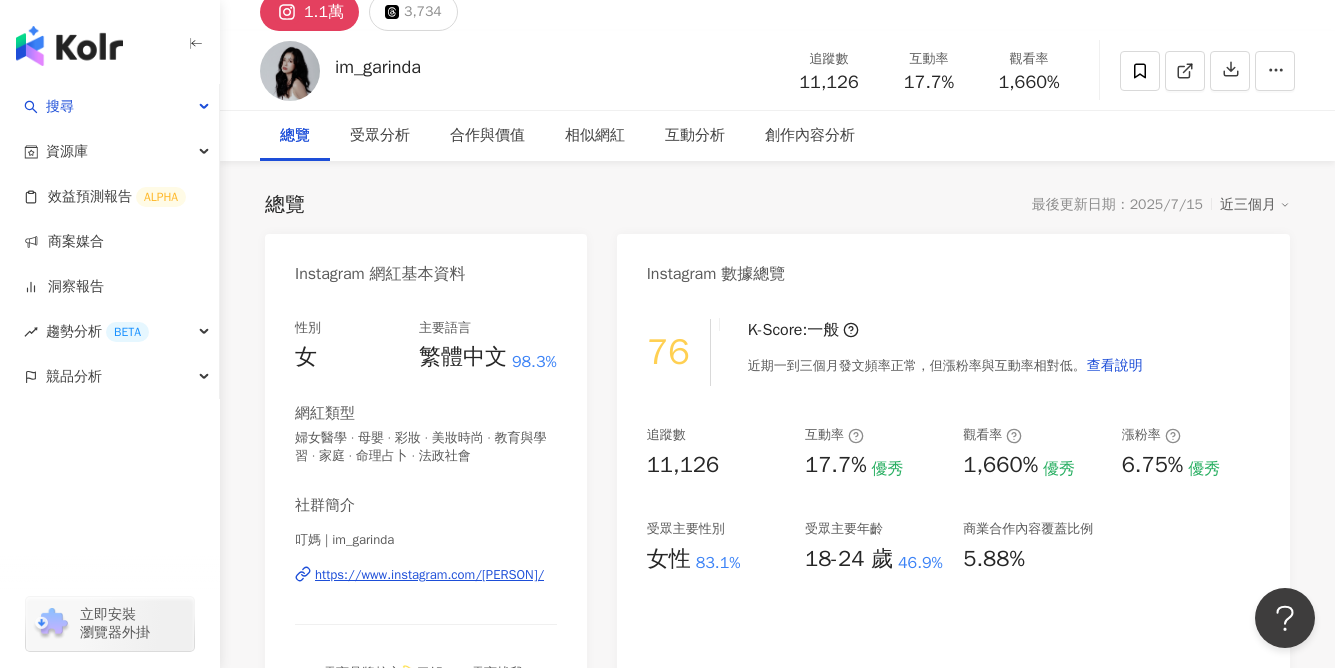 scroll, scrollTop: 95, scrollLeft: 0, axis: vertical 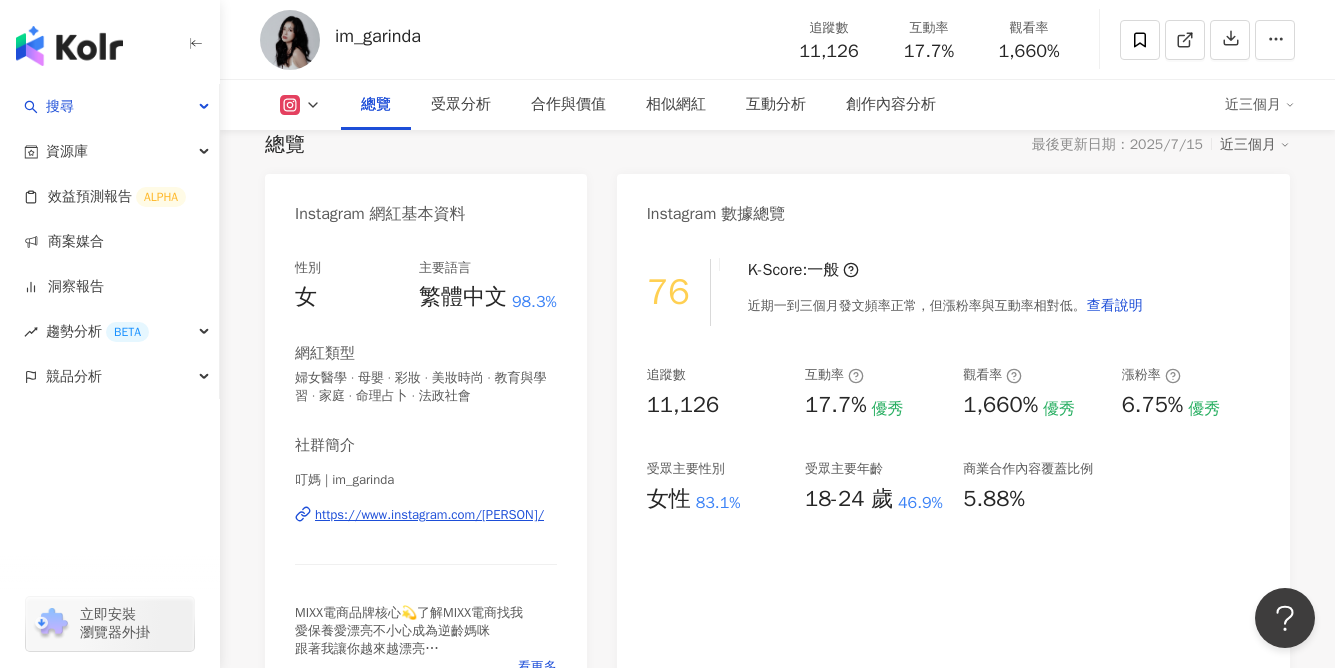click on "https://www.instagram.com/im_garinda/" at bounding box center [429, 515] 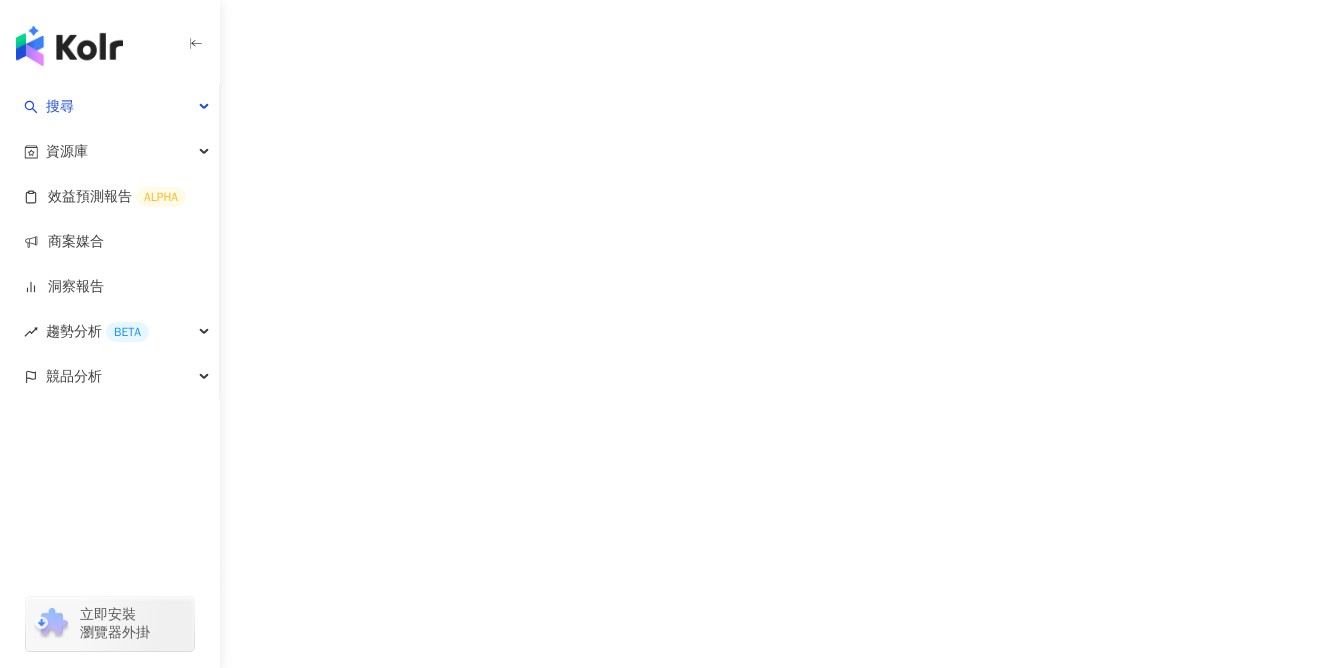 scroll, scrollTop: 0, scrollLeft: 0, axis: both 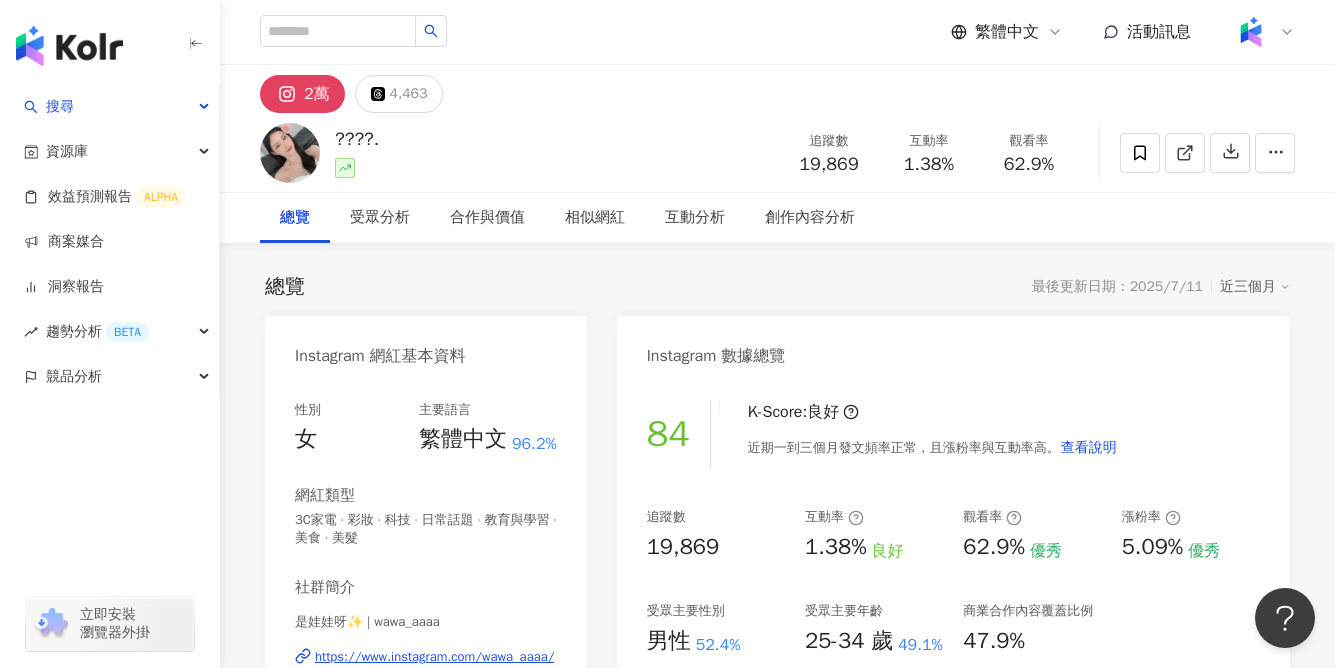 click on "????. 追蹤數 19,869 互動率 1.38% 觀看率 62.9%" at bounding box center [777, 152] 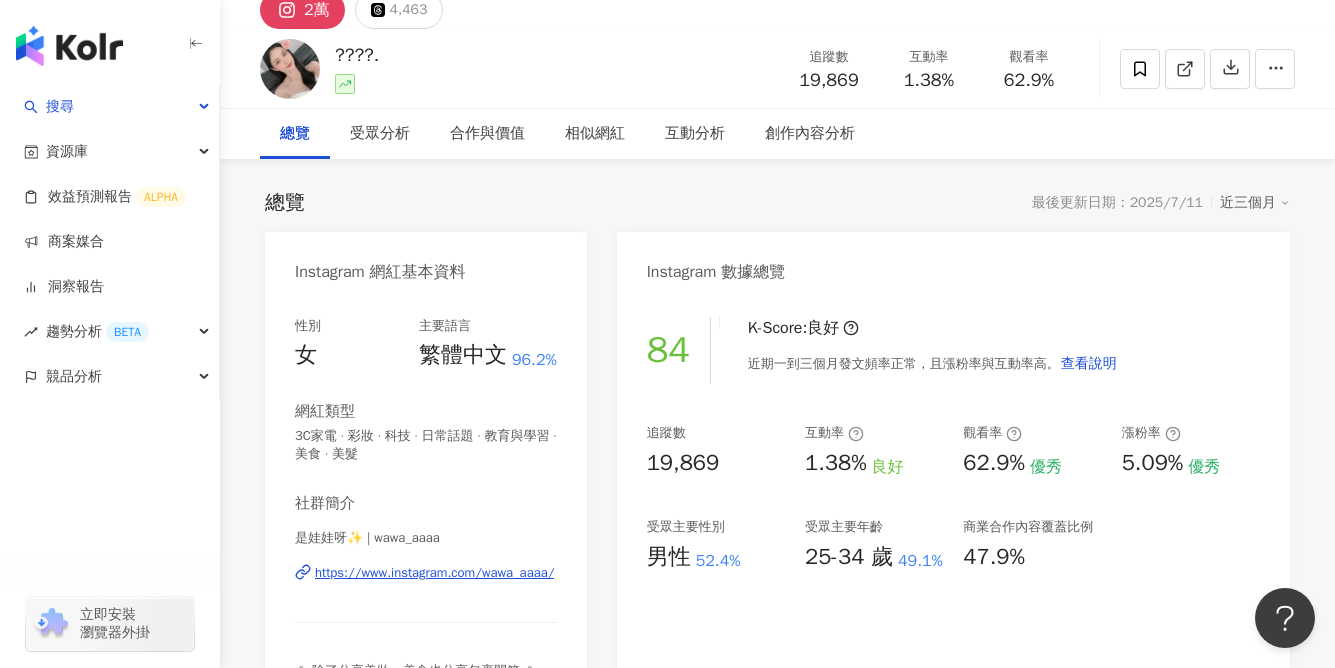 scroll, scrollTop: 0, scrollLeft: 0, axis: both 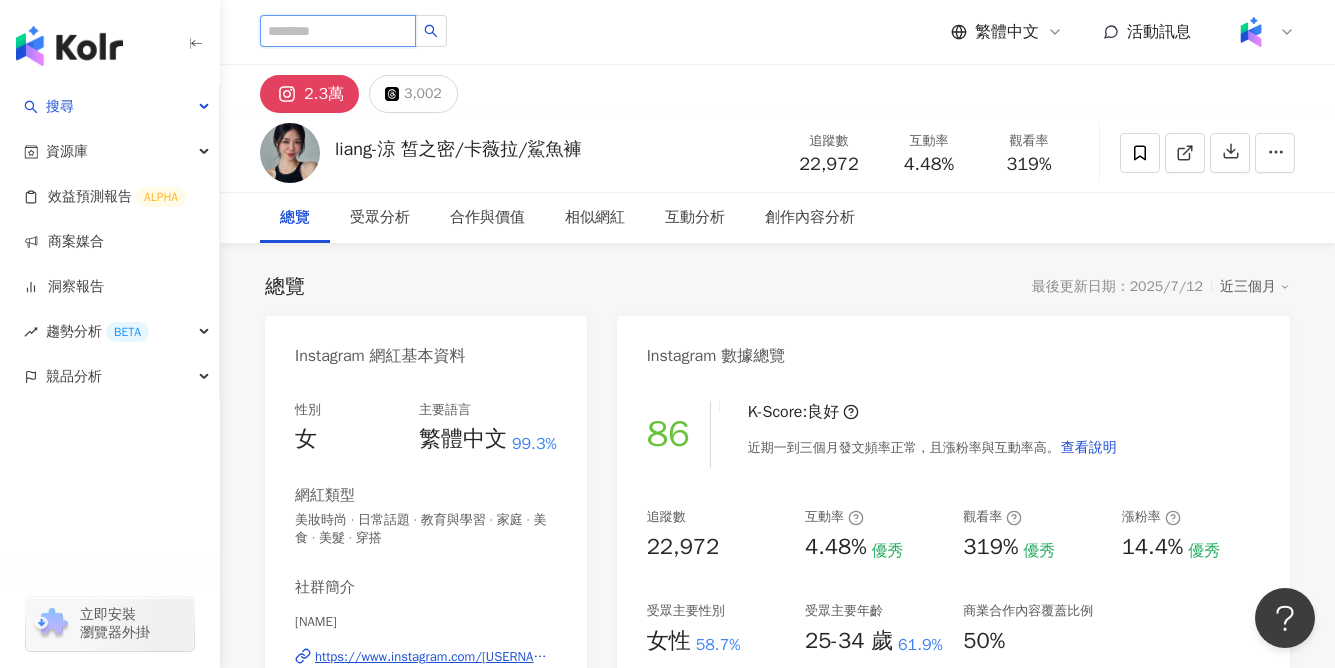 click at bounding box center (338, 31) 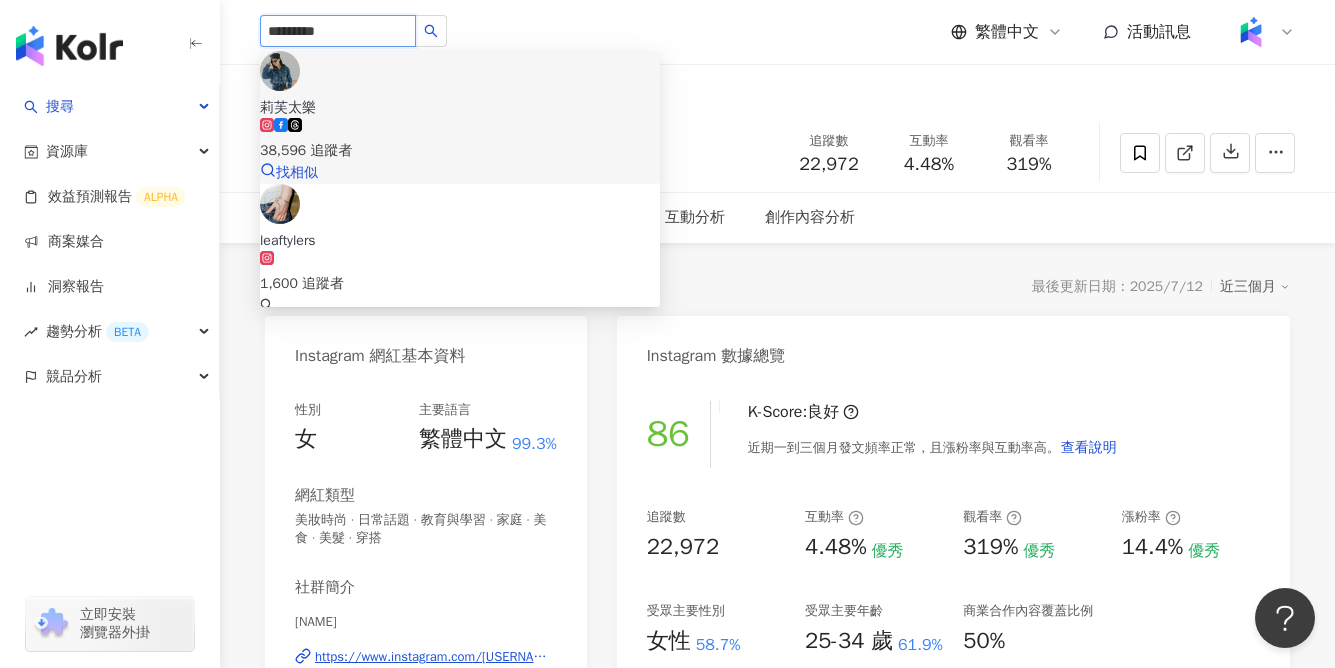 click on "38,596   追蹤者" at bounding box center (460, 140) 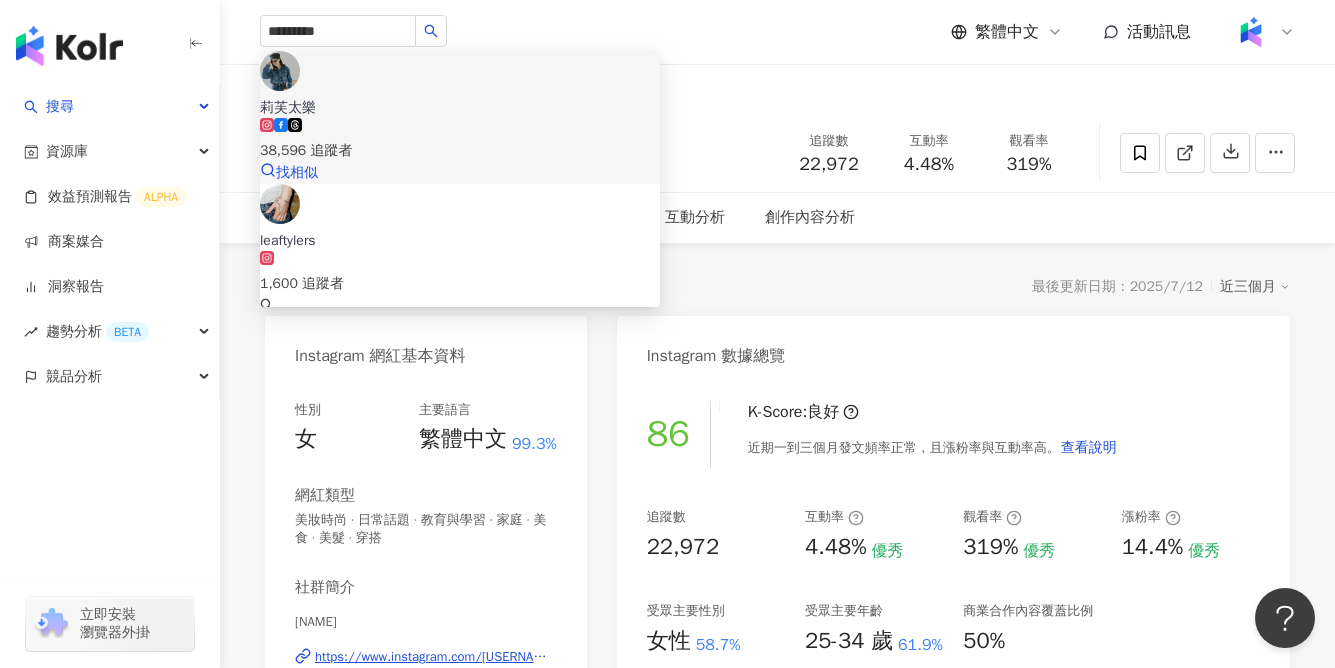type 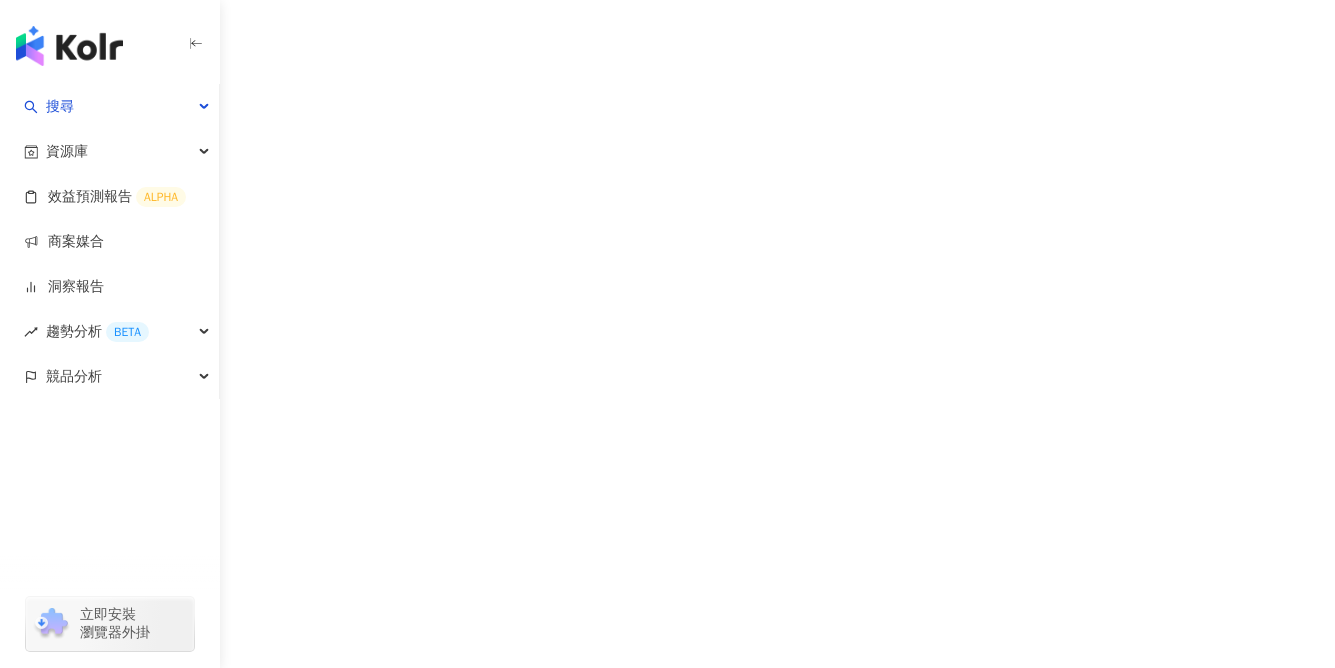 scroll, scrollTop: 0, scrollLeft: 0, axis: both 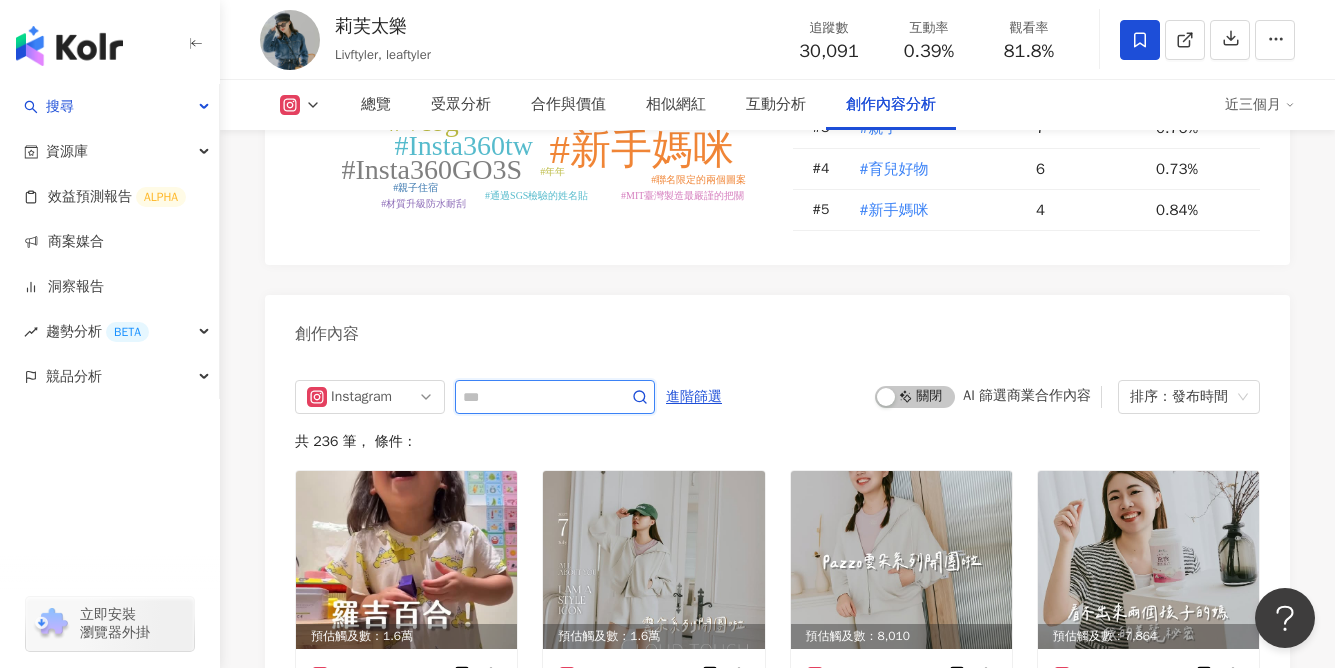 click at bounding box center (533, 397) 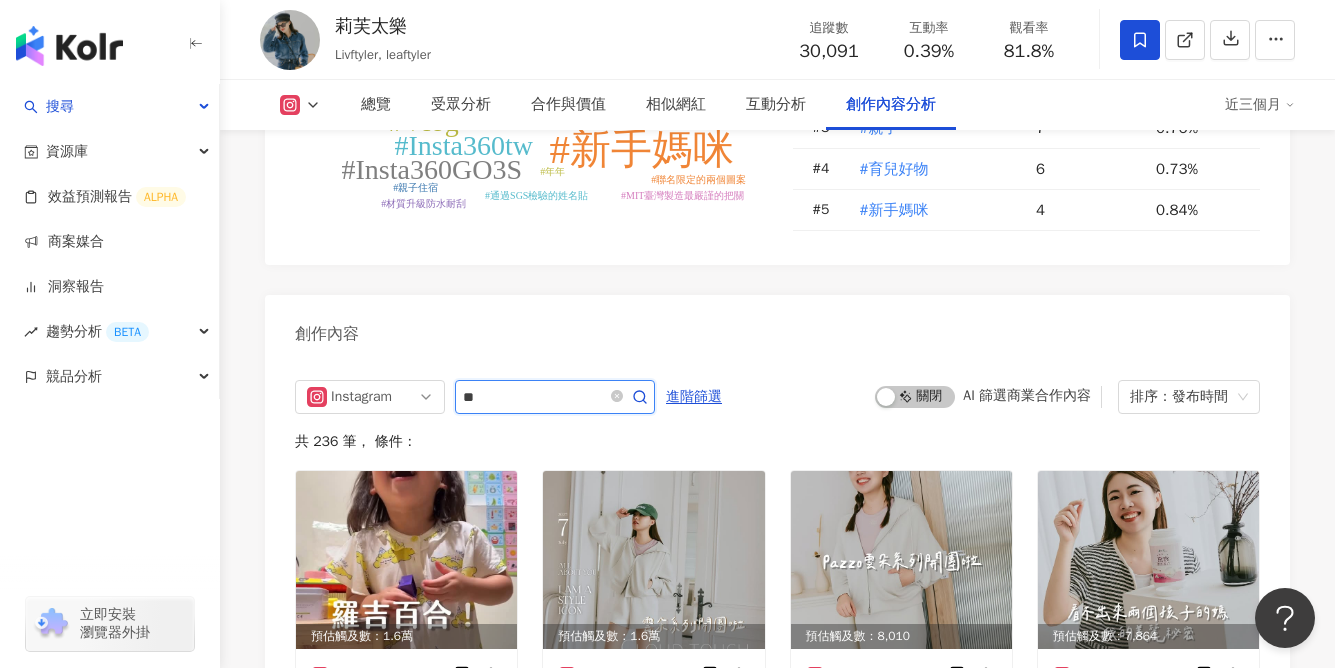 type on "**" 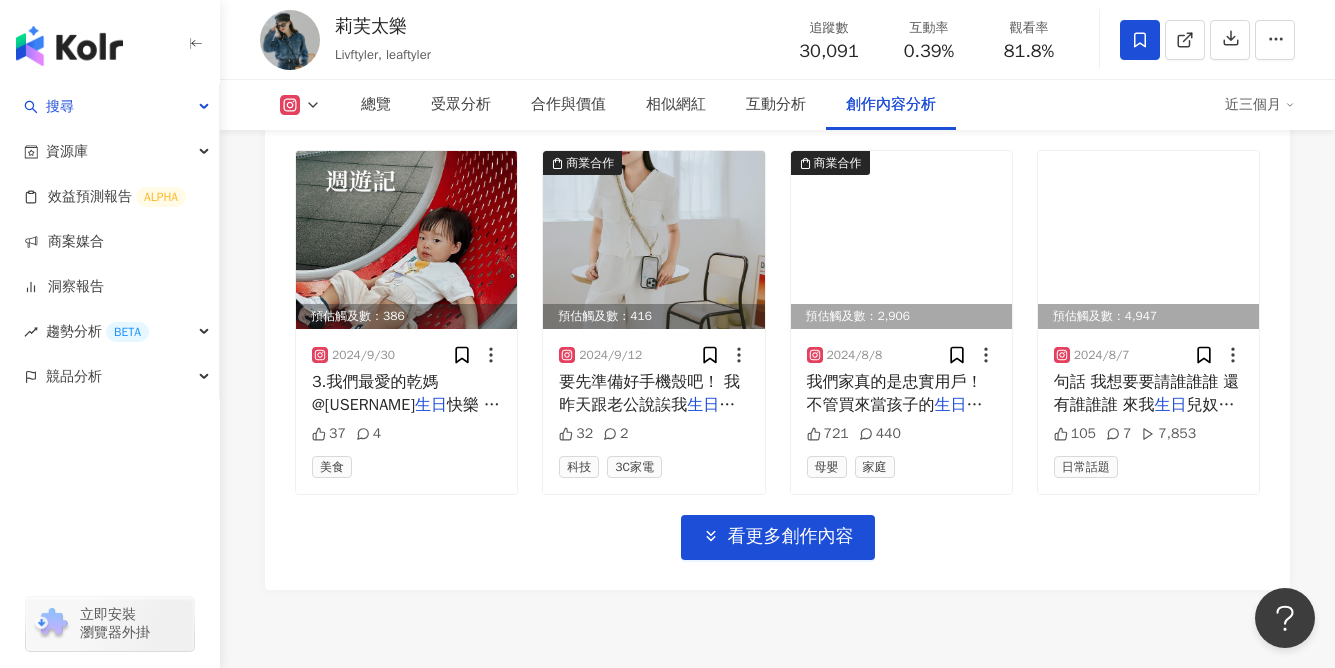 scroll, scrollTop: 7032, scrollLeft: 0, axis: vertical 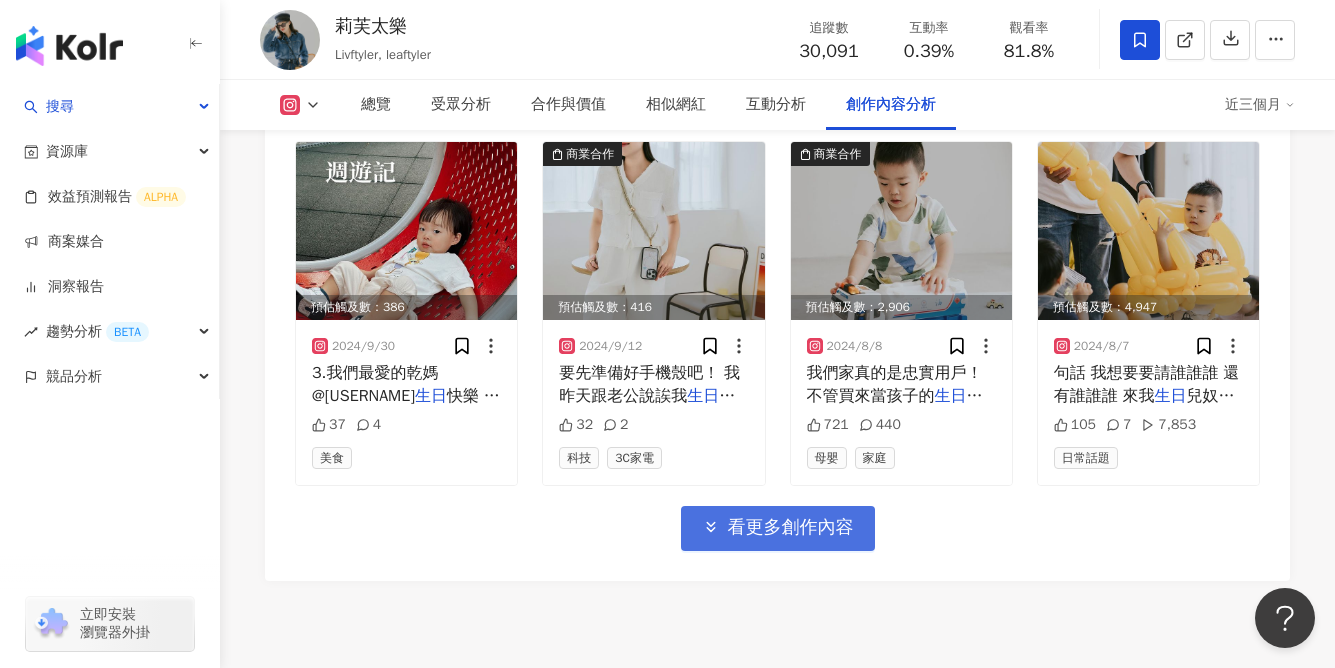 click on "看更多創作內容" at bounding box center (791, 528) 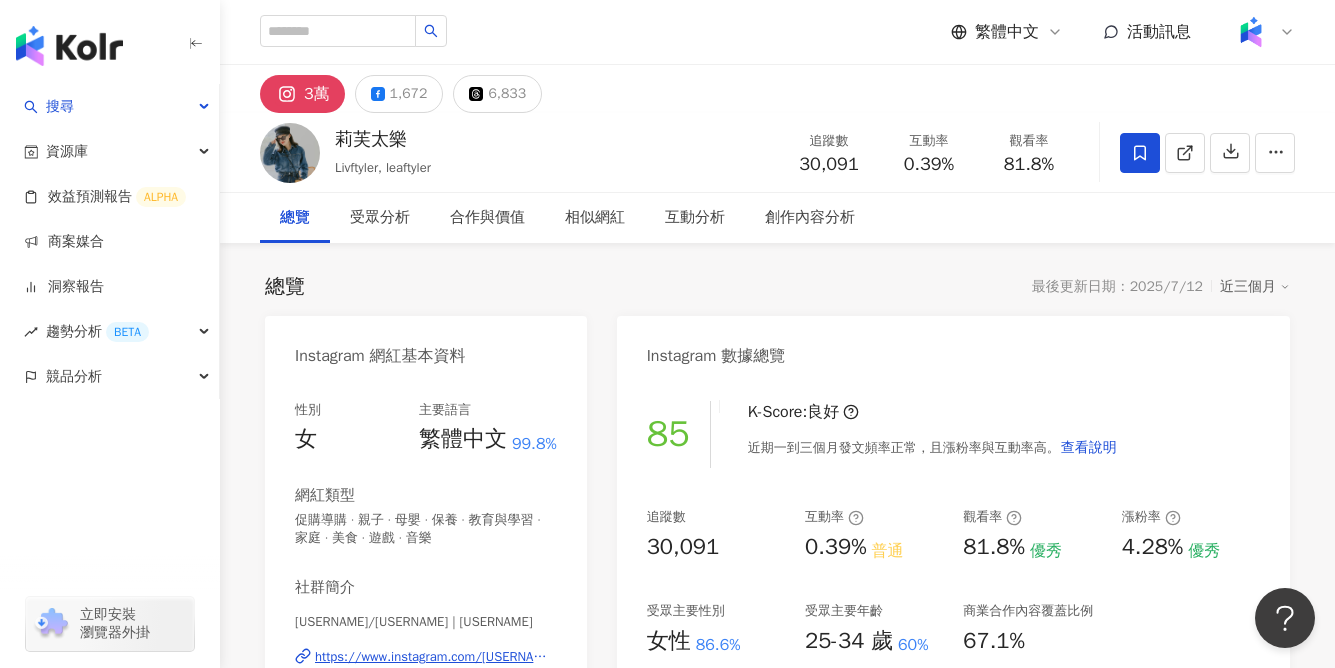 scroll, scrollTop: 86, scrollLeft: 0, axis: vertical 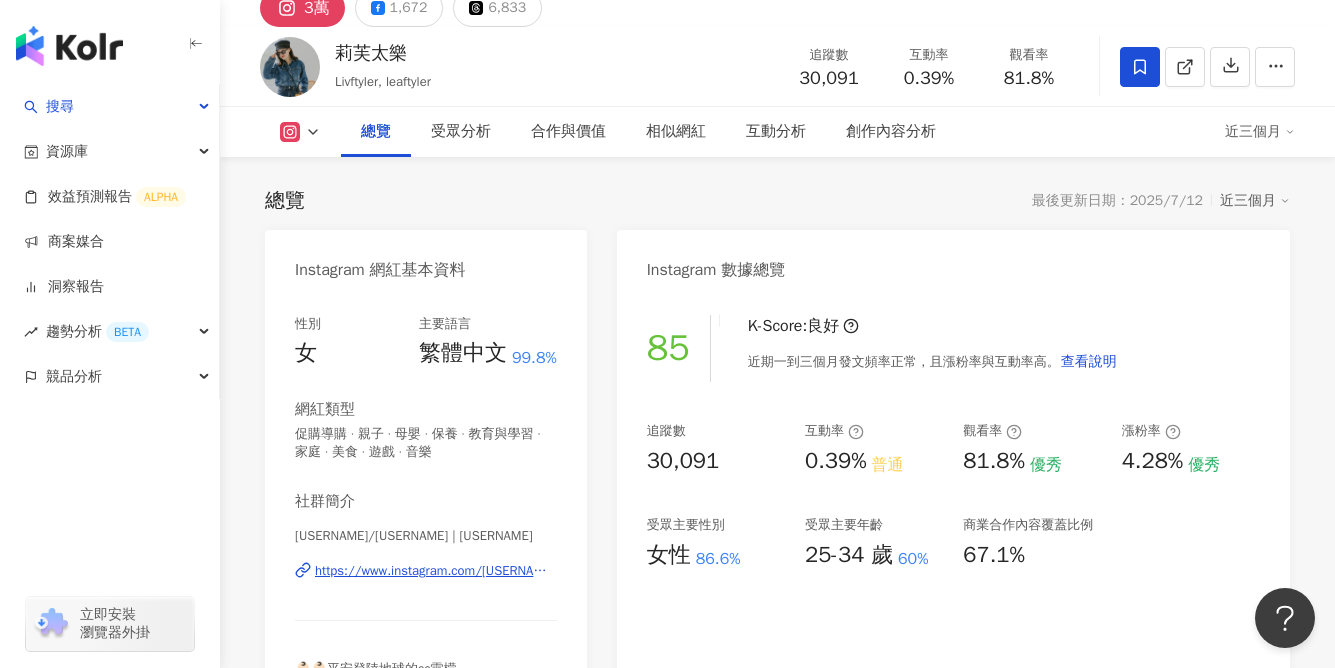 click on "https://www.instagram.com/leaftyler/" at bounding box center [436, 571] 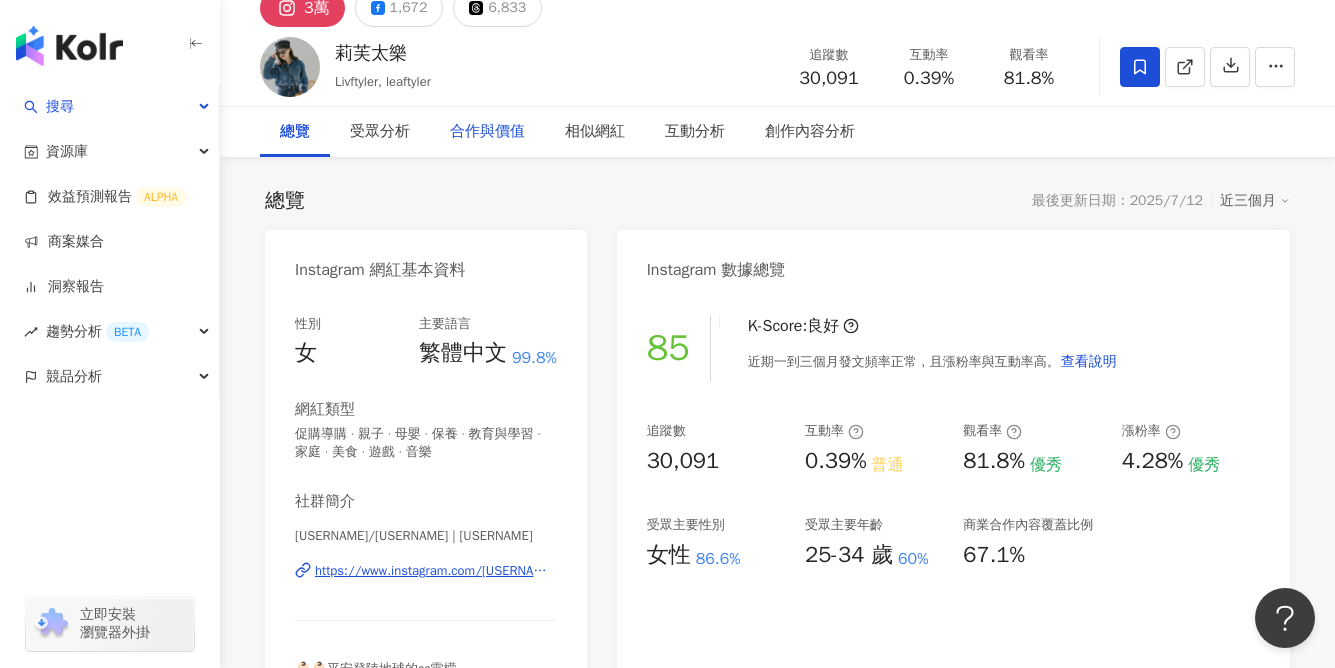 scroll, scrollTop: 0, scrollLeft: 0, axis: both 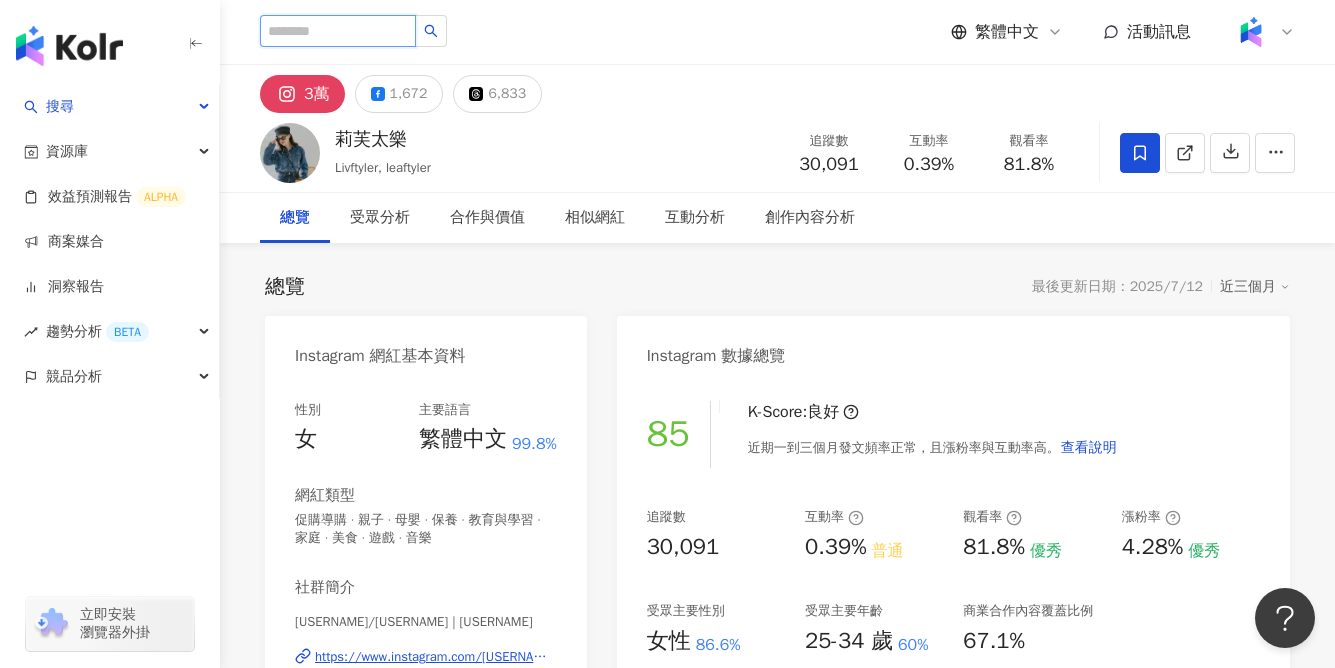 click at bounding box center (338, 31) 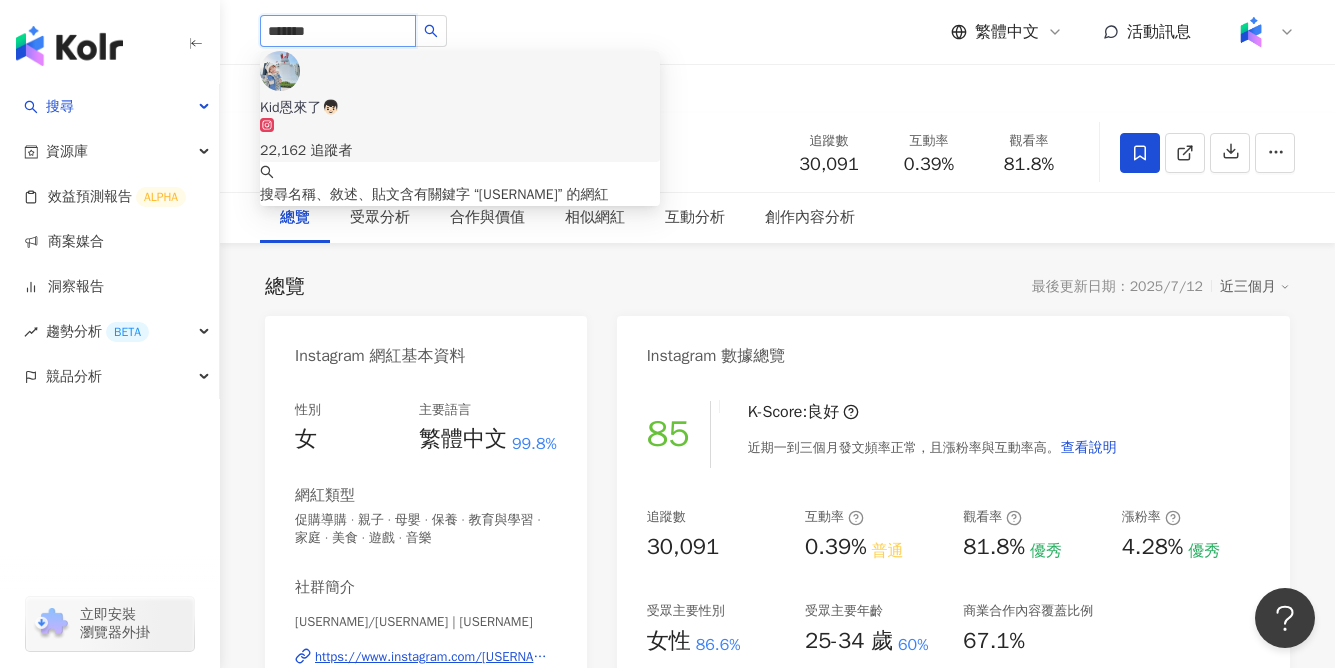 click on "22,162   追蹤者" at bounding box center (460, 140) 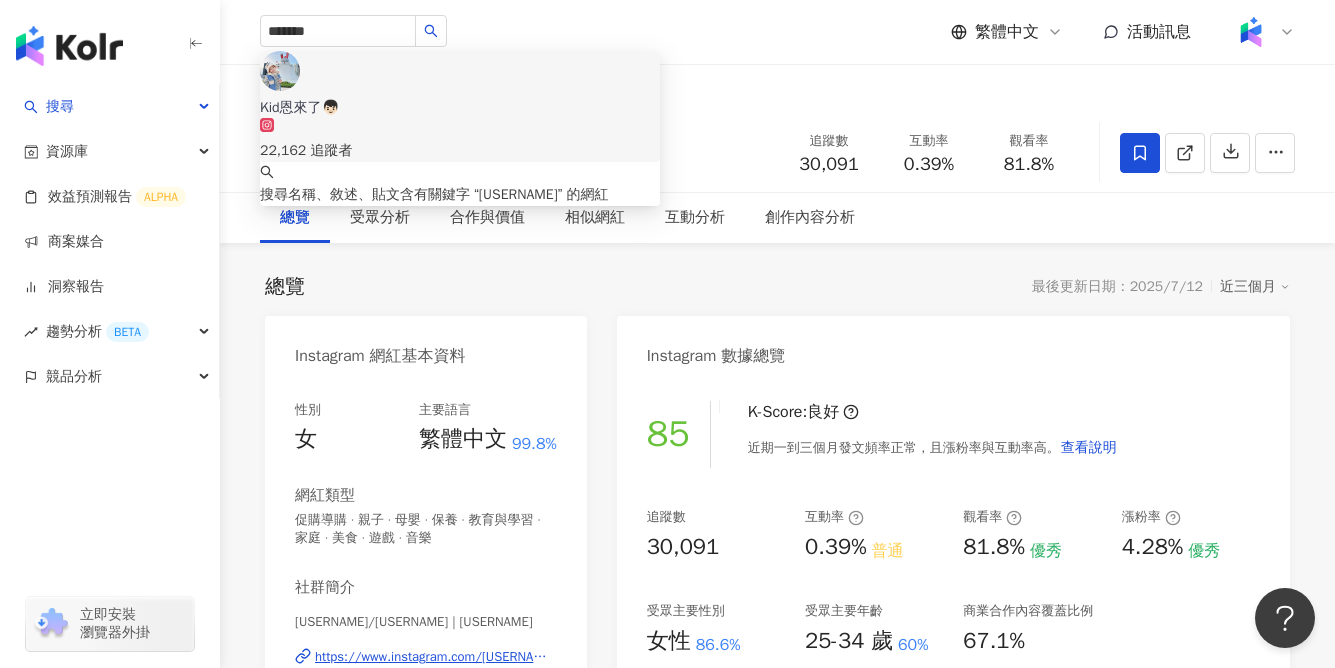 type 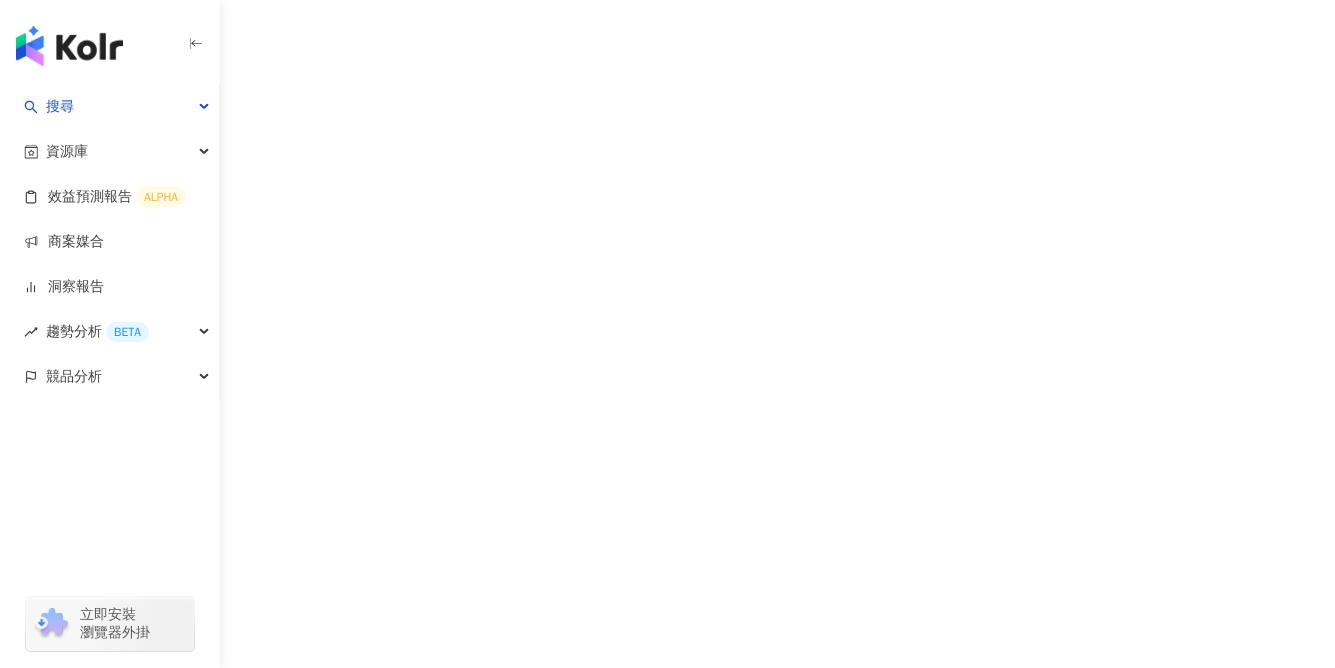 scroll, scrollTop: 0, scrollLeft: 0, axis: both 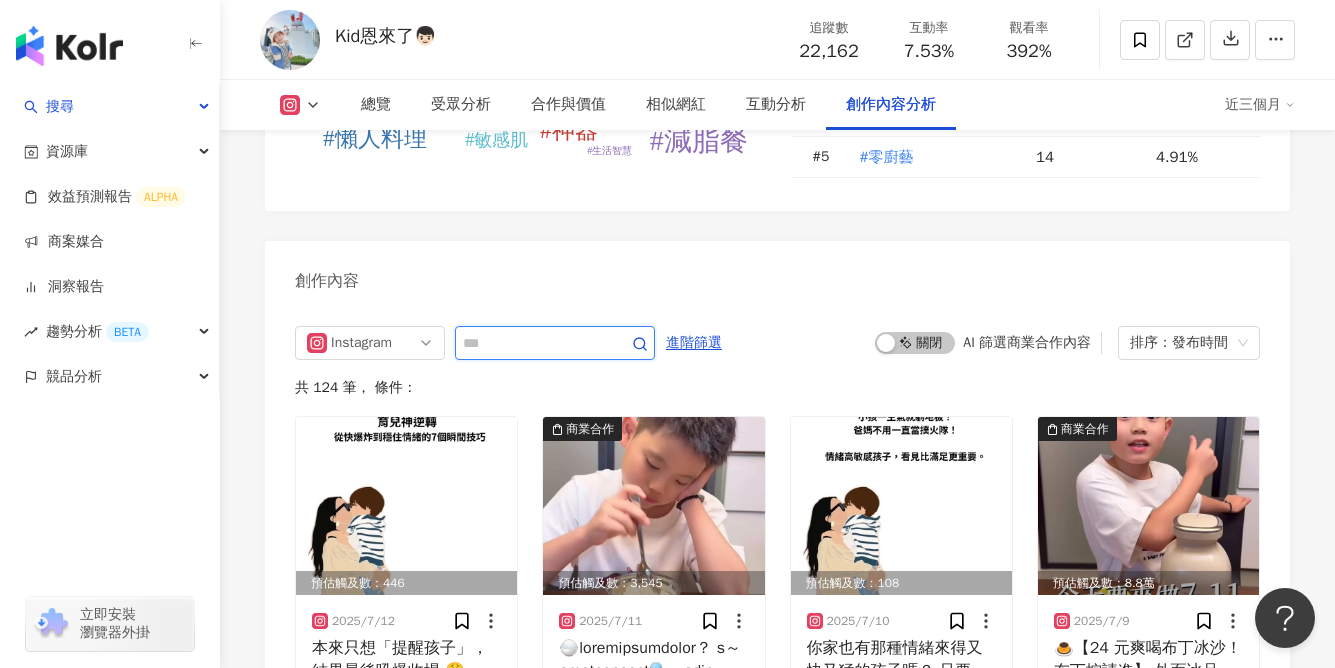 click at bounding box center [533, 343] 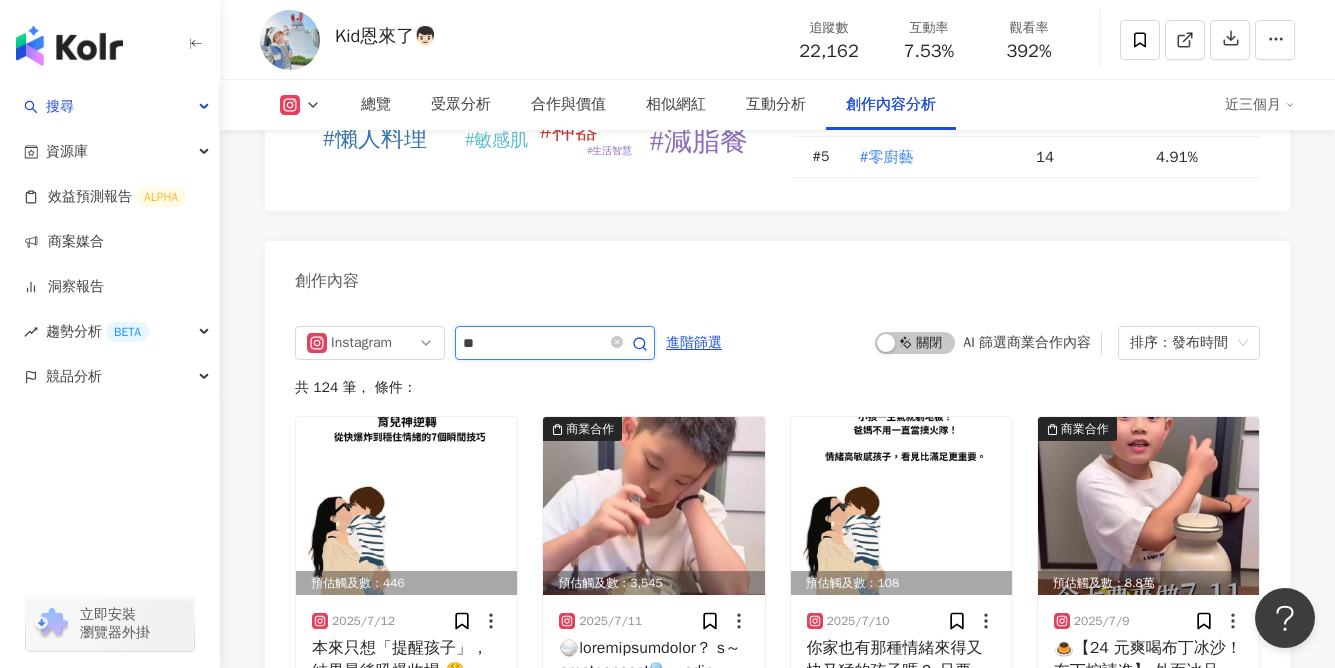 type on "*" 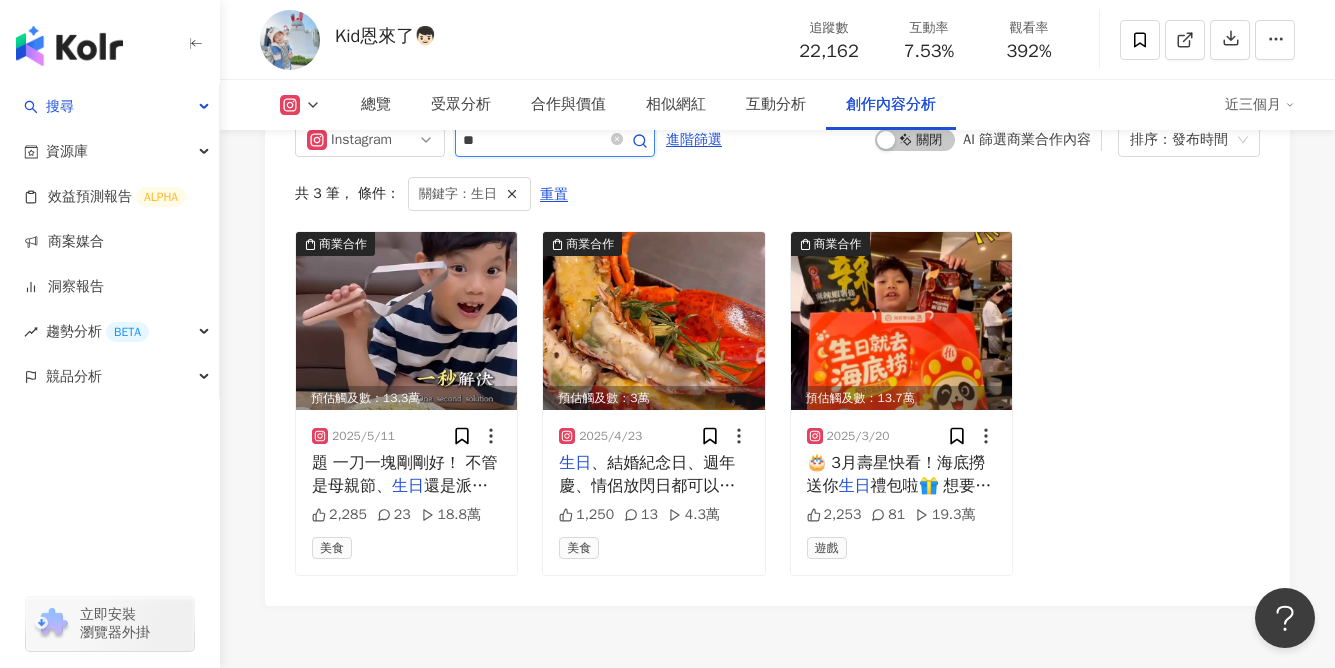 scroll, scrollTop: 6219, scrollLeft: 0, axis: vertical 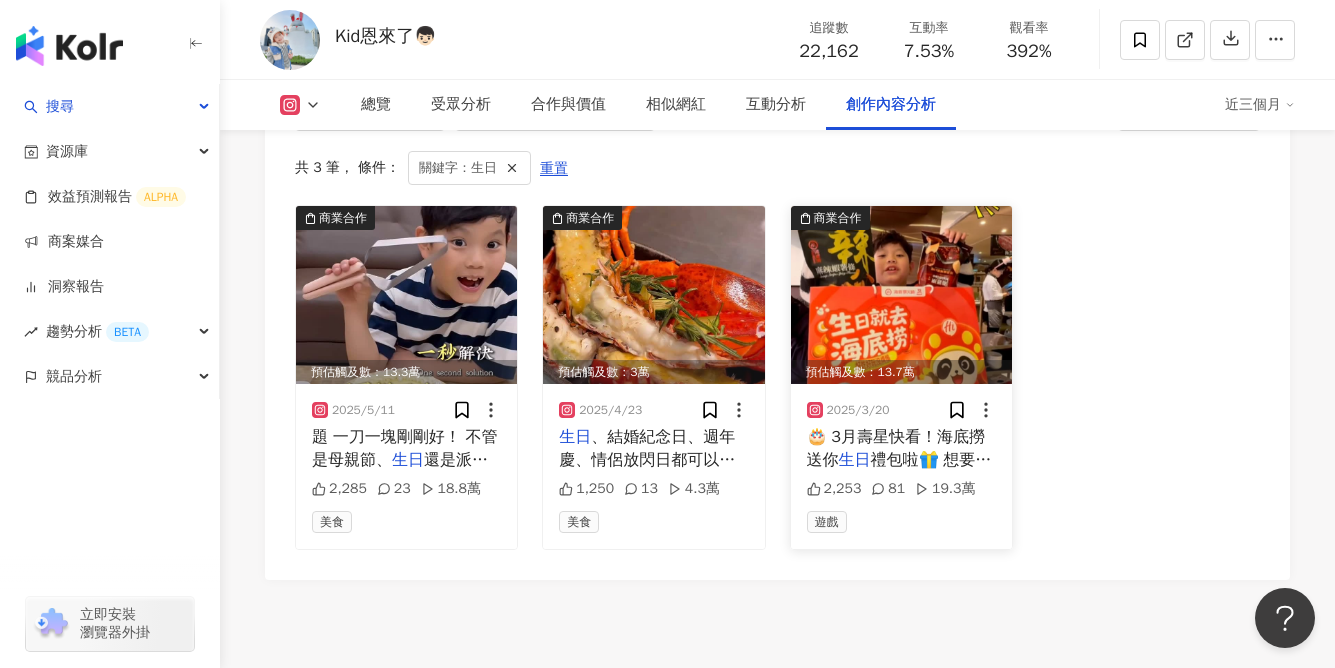 click at bounding box center (901, 295) 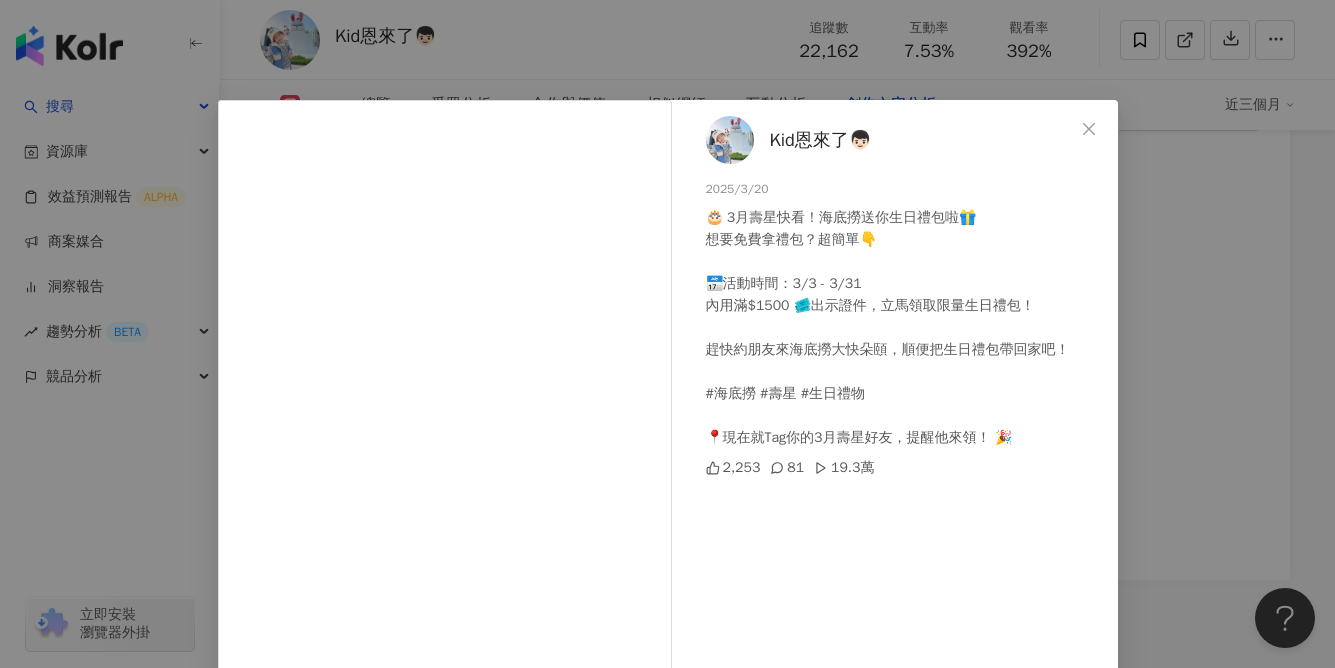 click on "Kid恩來了👦🏻 2025/3/20 🎂 3月壽星快看！海底撈送你生日禮包啦🎁
想要免費拿禮包？超簡單👇
📅活動時間：3/3 - 3/31
內用滿$1500 🎟️出示證件，立馬領取限量生日禮包！
趕快約朋友來海底撈大快朵頤，順便把生日禮包帶回家吧！
#海底撈 #壽星 #生日禮物
📍現在就Tag你的3月壽星好友，提醒他來領！ 🎉 2,253 81 19.3萬 查看原始貼文" at bounding box center (667, 334) 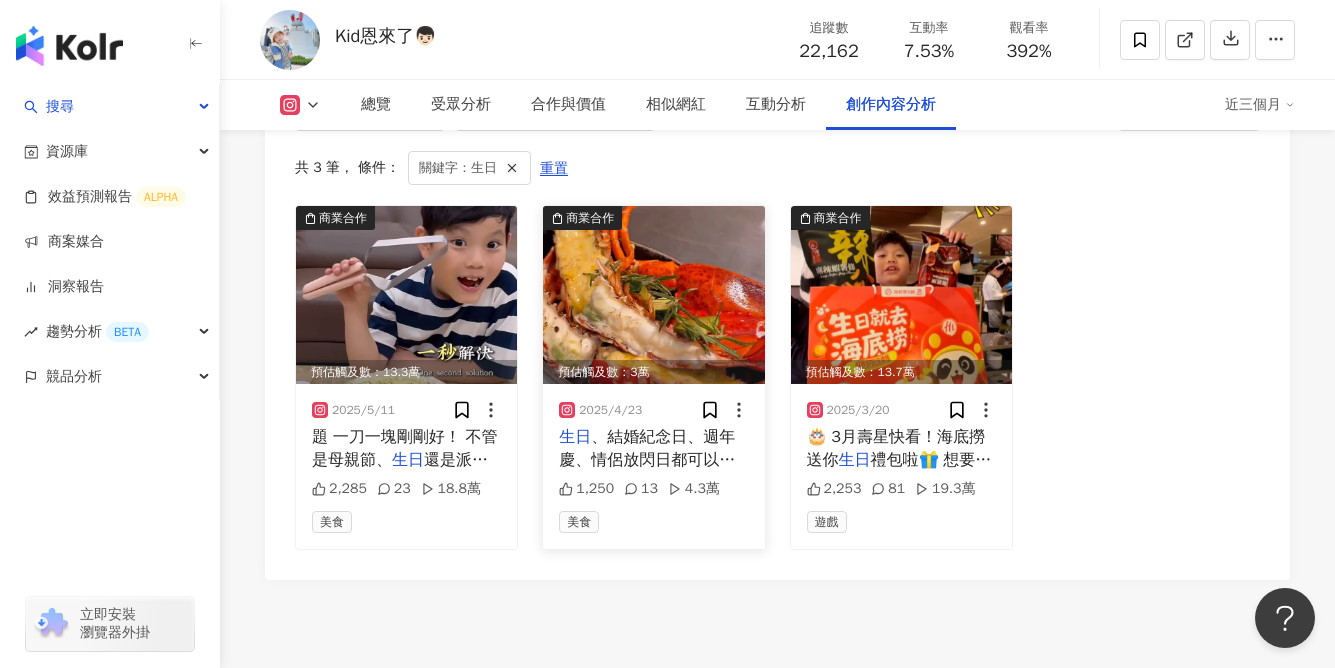 click at bounding box center (653, 295) 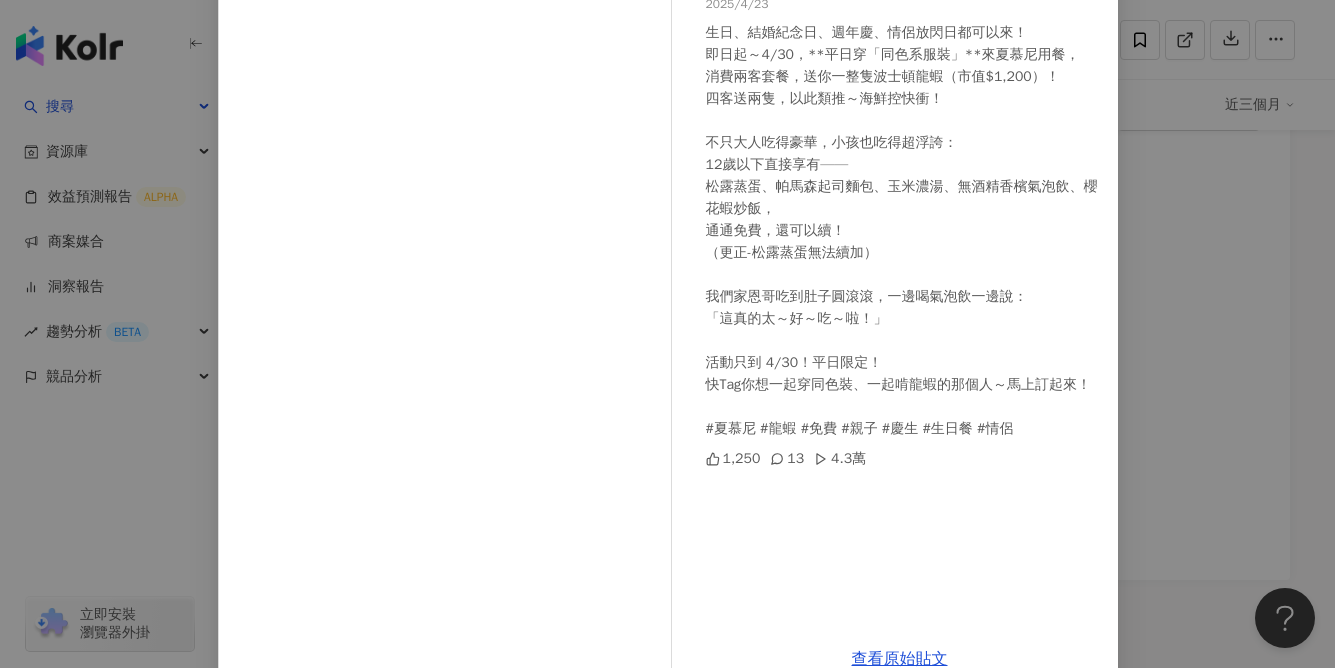 scroll, scrollTop: 190, scrollLeft: 0, axis: vertical 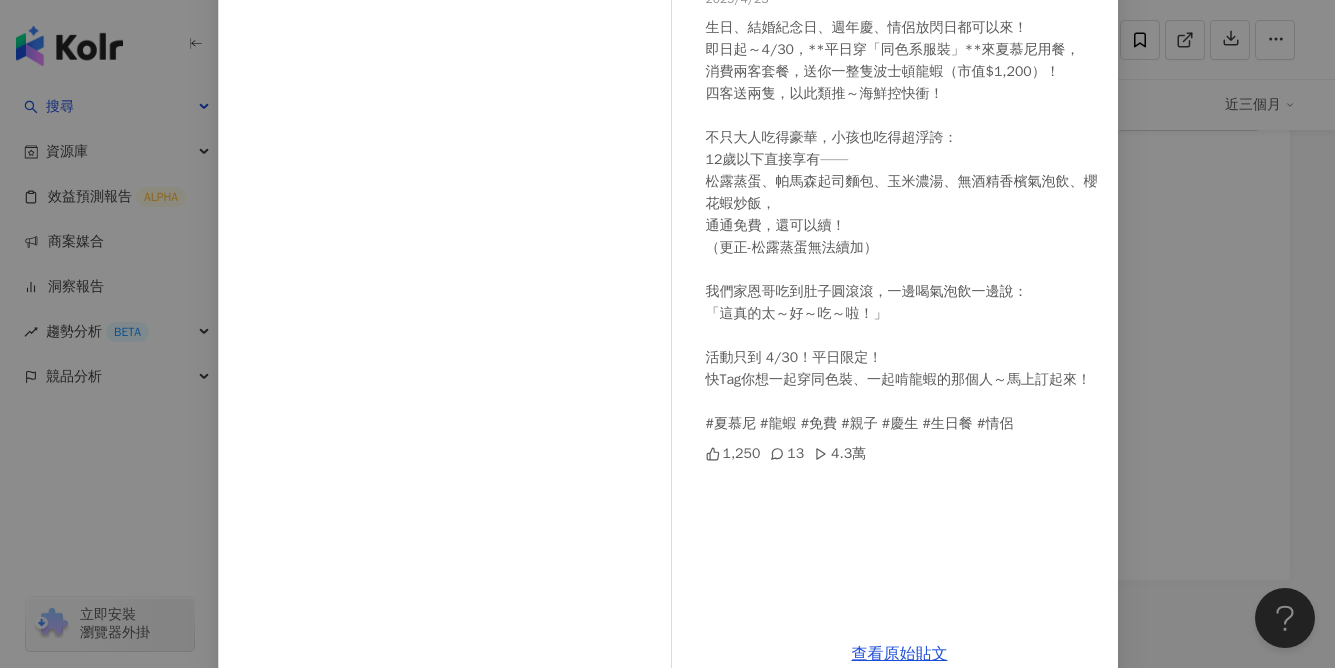 click on "Kid恩來了👦🏻 2025/4/23 生日、結婚紀念日、週年慶、情侶放閃日都可以來！
即日起～4/30，**平日穿「同色系服裝」**來夏慕尼用餐，
消費兩客套餐，送你一整隻波士頓龍蝦（市值$1,200）！
四客送兩隻，以此類推～海鮮控快衝！
不只大人吃得豪華，小孩也吃得超浮誇：
12歲以下直接享有——
松露蒸蛋、帕馬森起司麵包、玉米濃湯、無酒精香檳氣泡飲、櫻花蝦炒飯，
通通免費，還可以續！
（更正-松露蒸蛋無法續加）
我們家恩哥吃到肚子圓滾滾，一邊喝氣泡飲一邊說：
「這真的太～好～吃～啦！」
活動只到 4/30！平日限定！
快Tag你想一起穿同色裝、一起啃龍蝦的那個人～馬上訂起來！
#夏慕尼 #龍蝦 #免費 #親子 #慶生 #生日餐 #情侶 1,250 13 4.3萬 查看原始貼文" at bounding box center [667, 334] 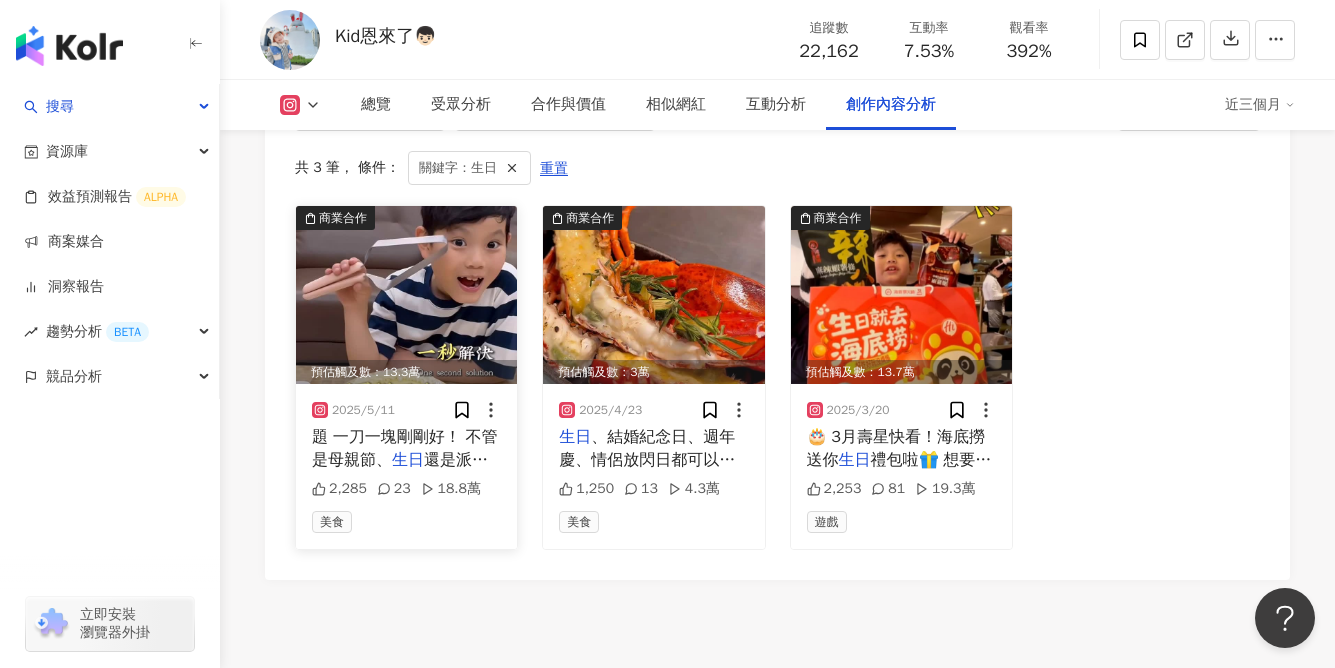 click at bounding box center [406, 295] 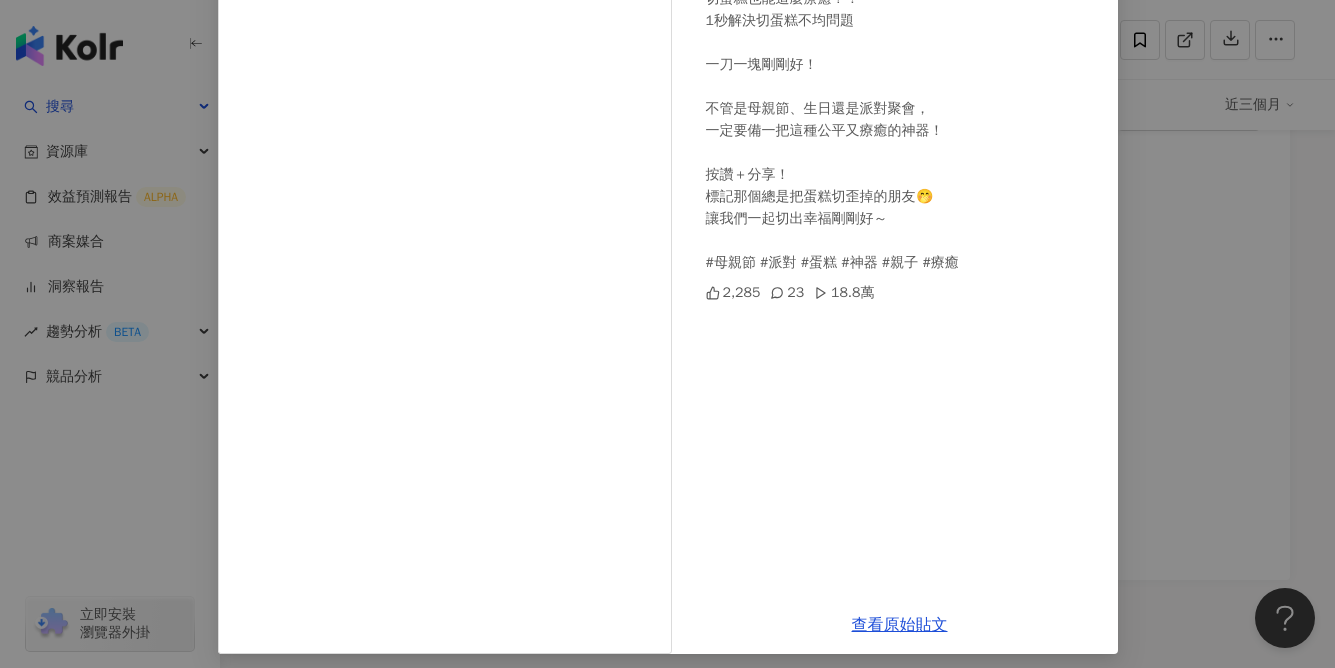 scroll, scrollTop: 229, scrollLeft: 0, axis: vertical 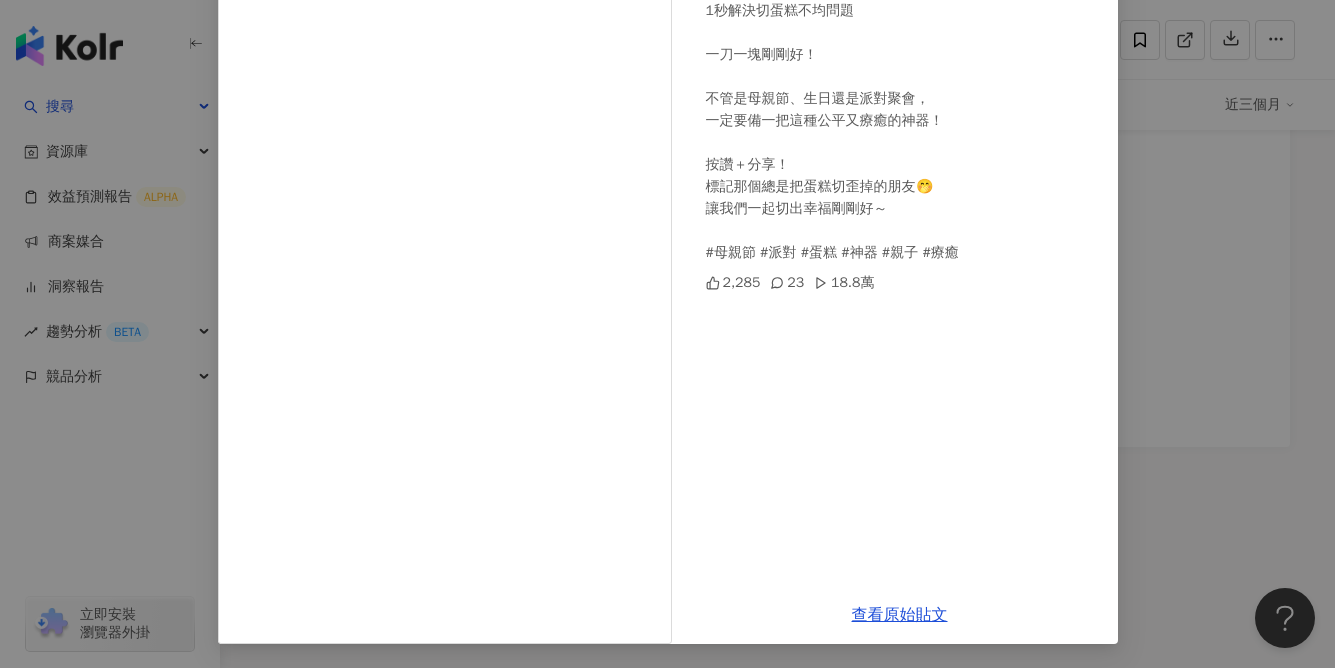 click on "Kid恩來了👦🏻 2025/5/11 切蛋糕也能這麼療癒？！
1秒解決切蛋糕不均問題
一刀一塊剛剛好！
不管是母親節、生日還是派對聚會，
一定要備一把這種公平又療癒的神器！
按讚＋分享！
標記那個總是把蛋糕切歪掉的朋友🤭
讓我們一起切出幸福剛剛好～
#母親節 #派對 #蛋糕 #神器 #親子 #療癒 2,285 23 18.8萬 查看原始貼文" at bounding box center [667, 334] 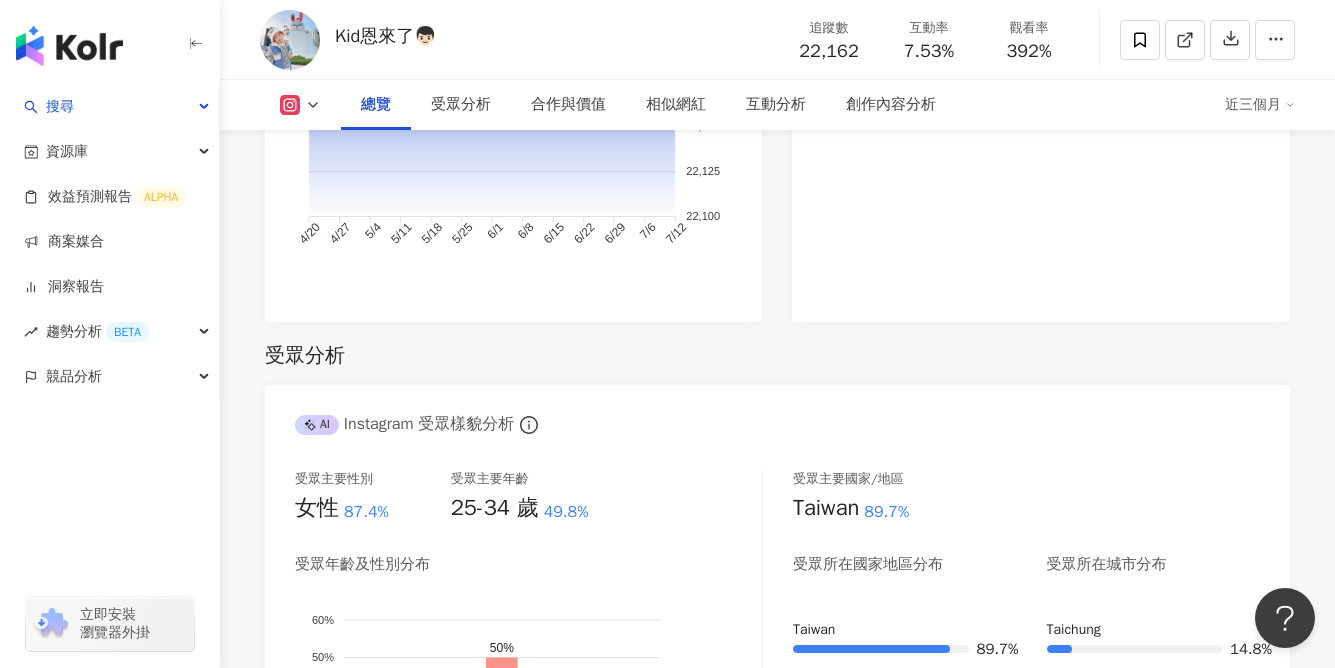 scroll, scrollTop: 0, scrollLeft: 0, axis: both 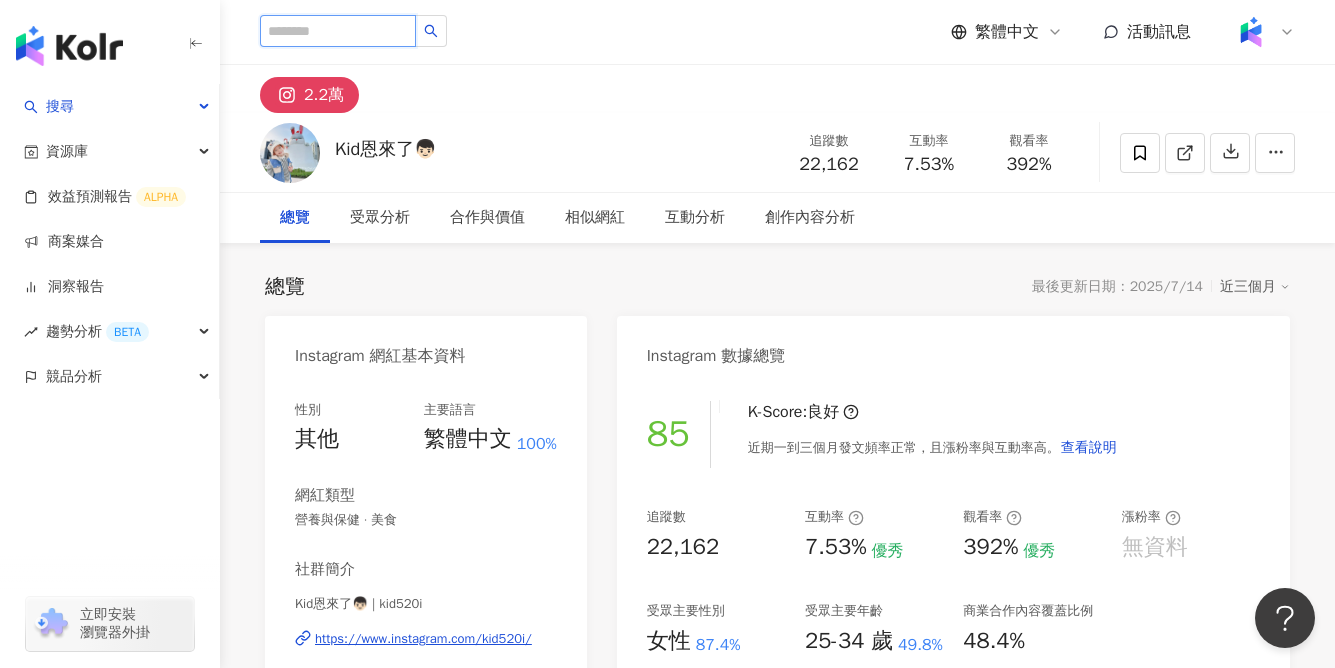 click at bounding box center (338, 31) 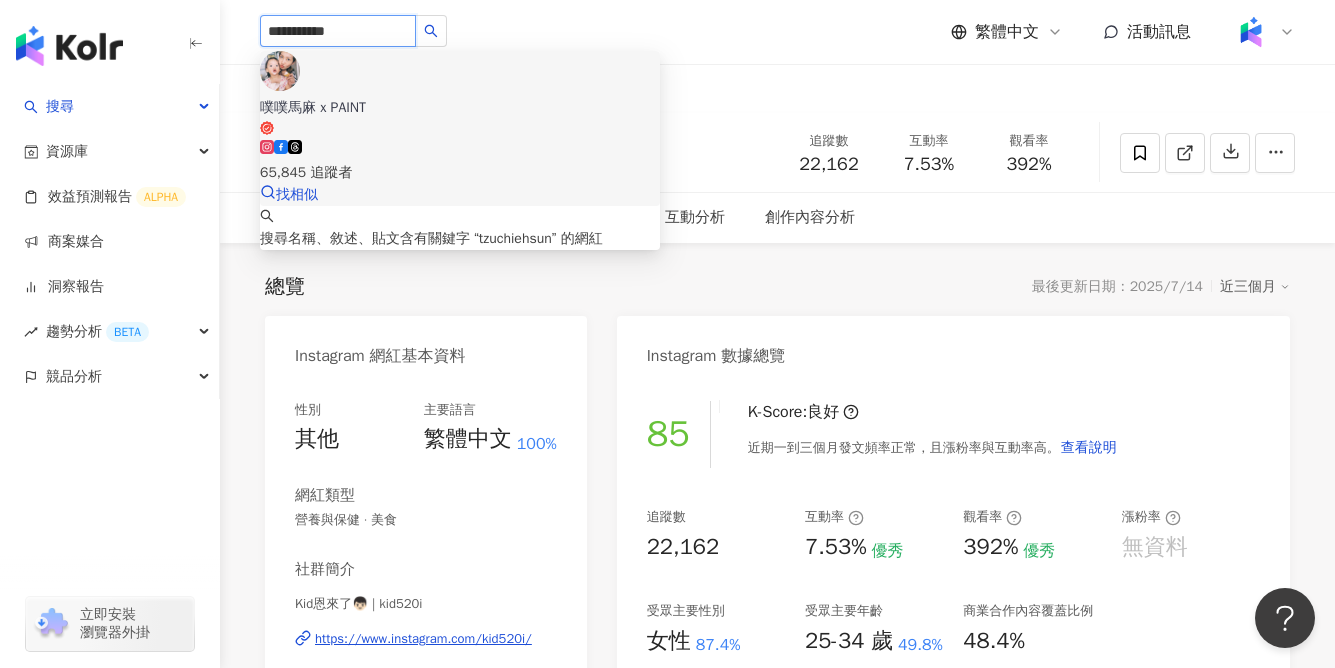 click on "65,845   追蹤者" at bounding box center [460, 162] 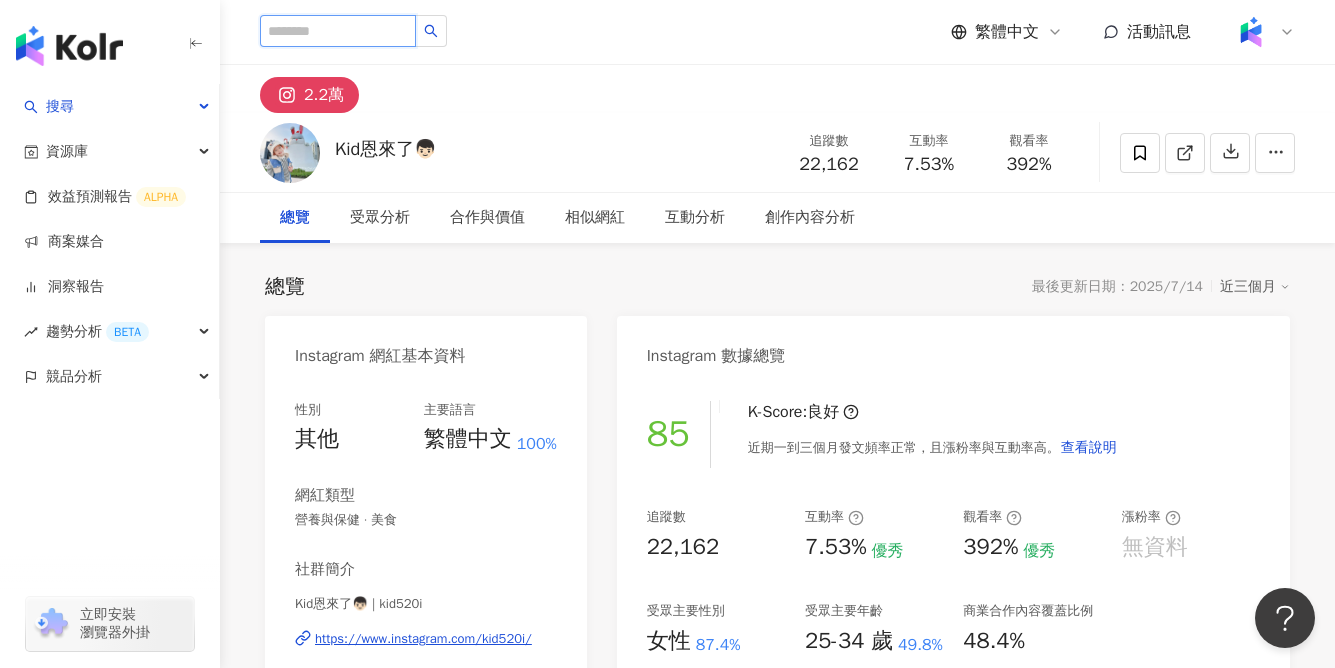 click at bounding box center (338, 31) 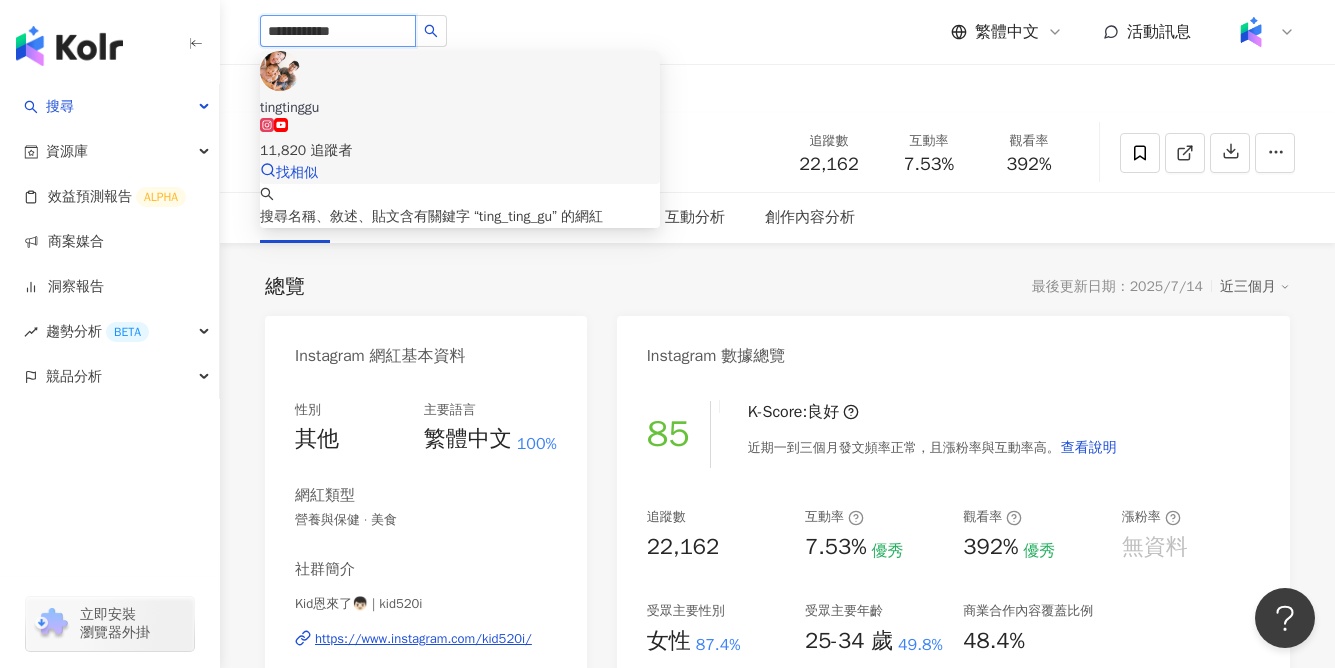 click on "tingtinggu 11,820   追蹤者" at bounding box center [460, 130] 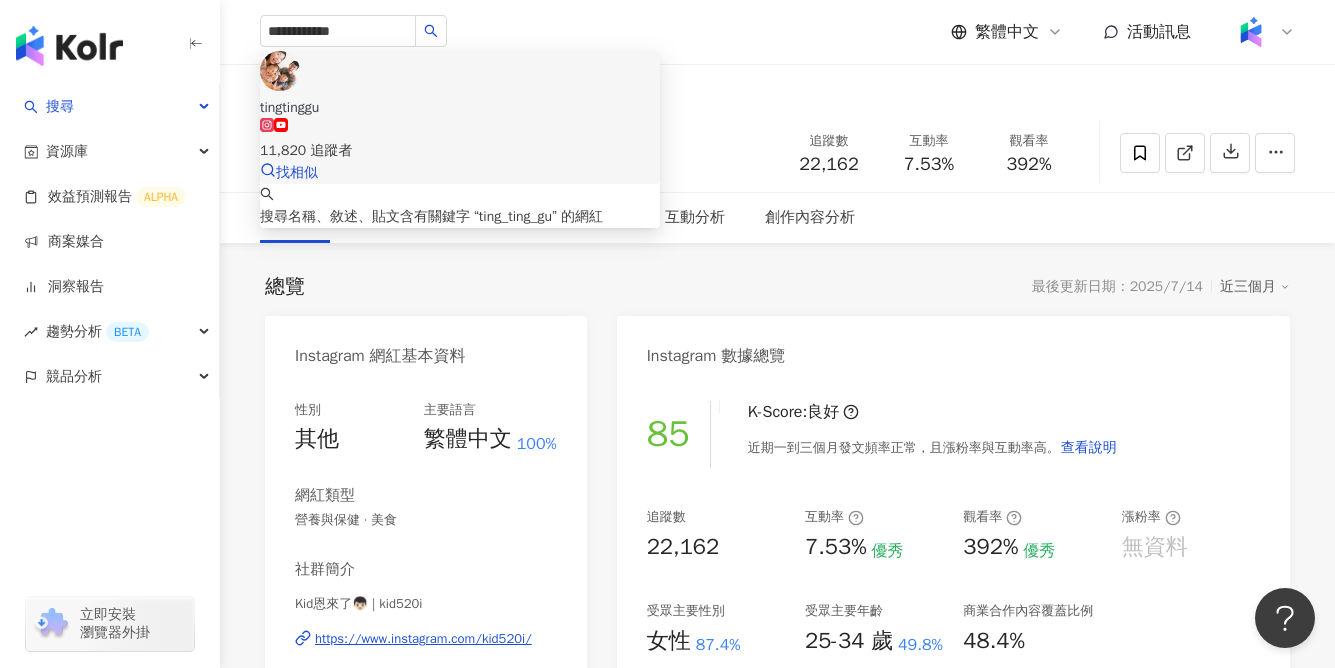 type 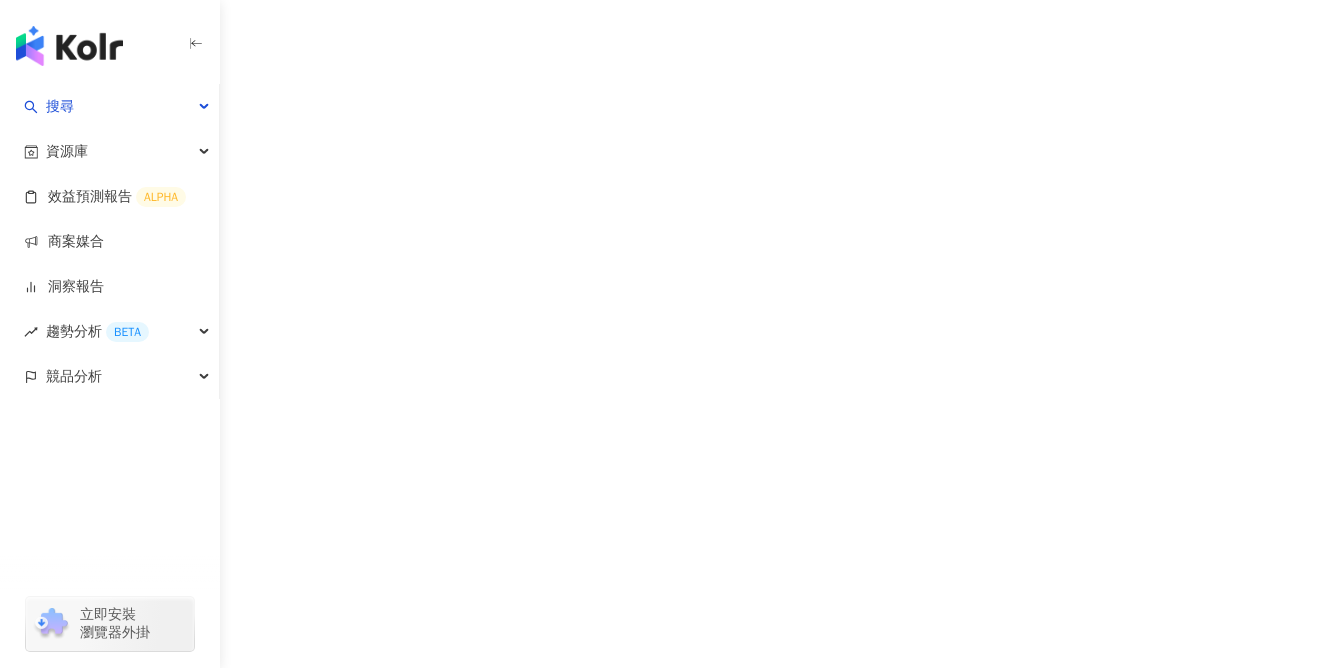 scroll, scrollTop: 0, scrollLeft: 0, axis: both 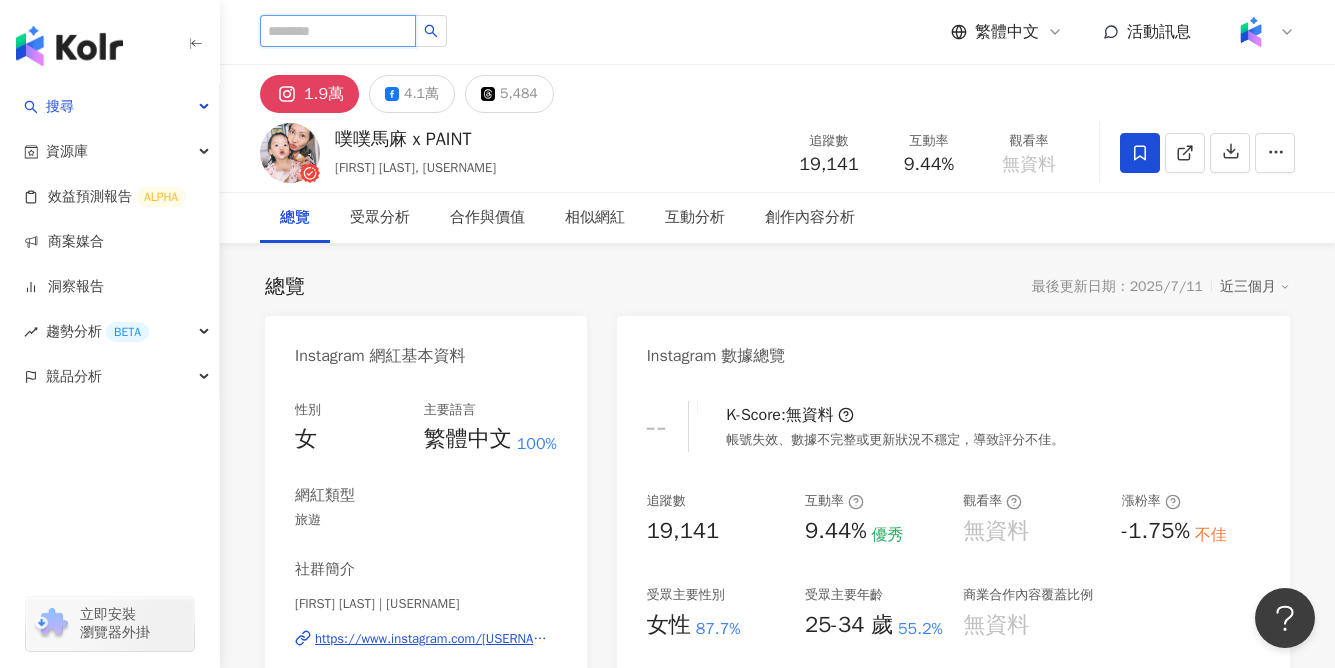 click at bounding box center [338, 31] 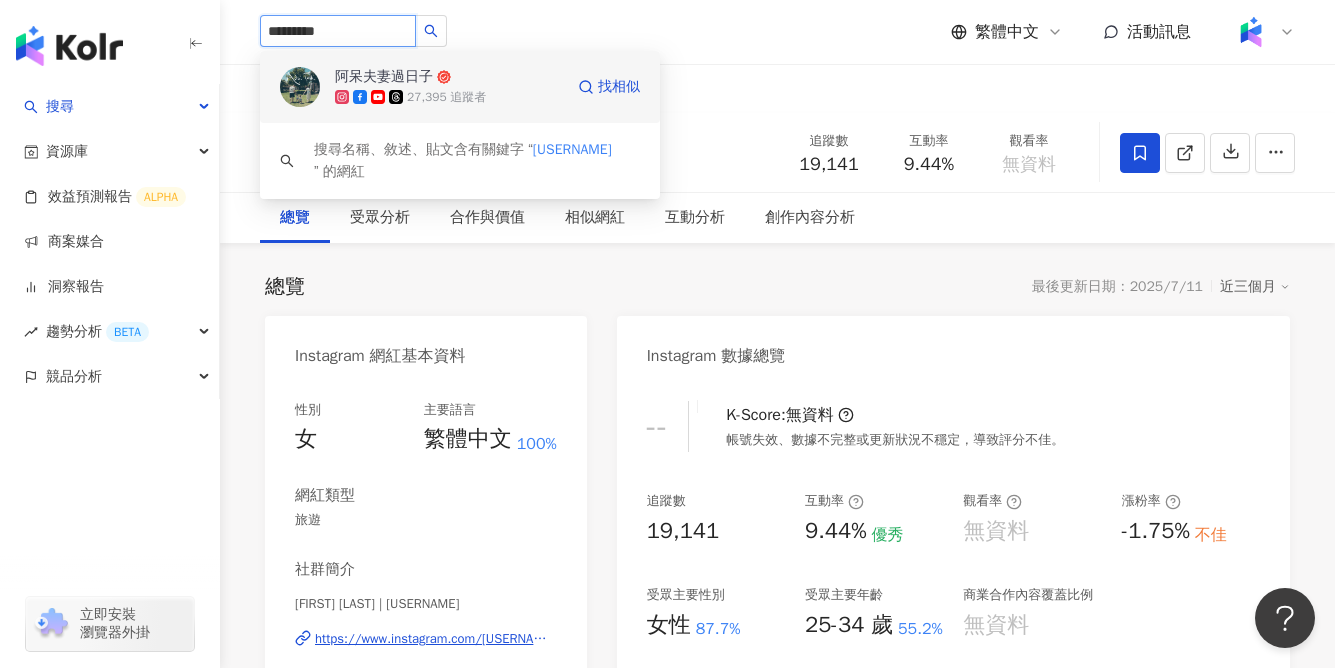 click on "27,395   追蹤者" at bounding box center (449, 97) 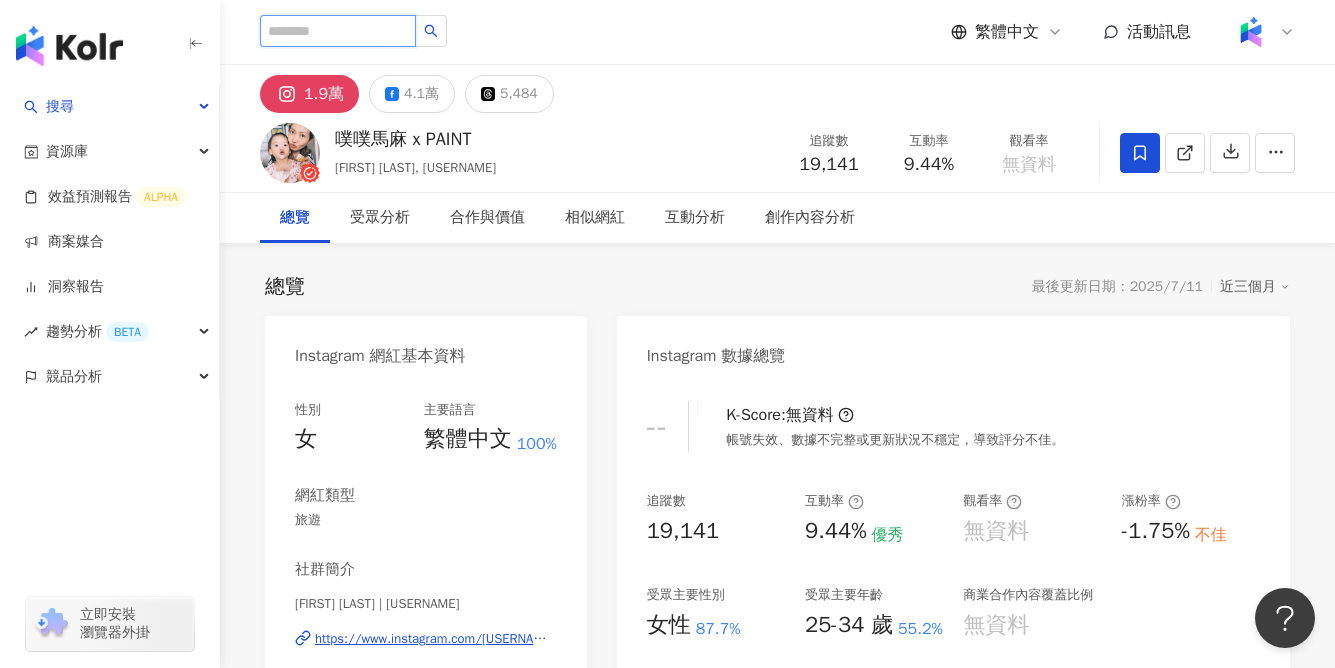 paste on "**********" 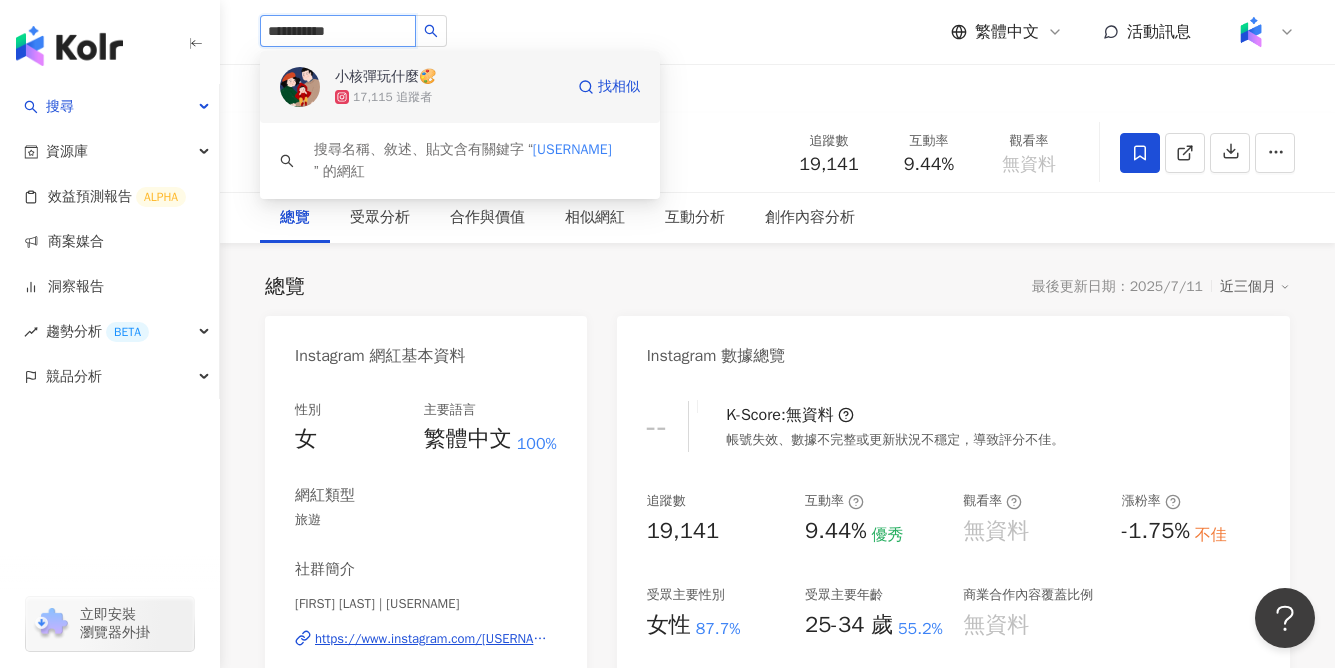 click on "小核彈玩什麼🎨 17,115   追蹤者" at bounding box center [449, 87] 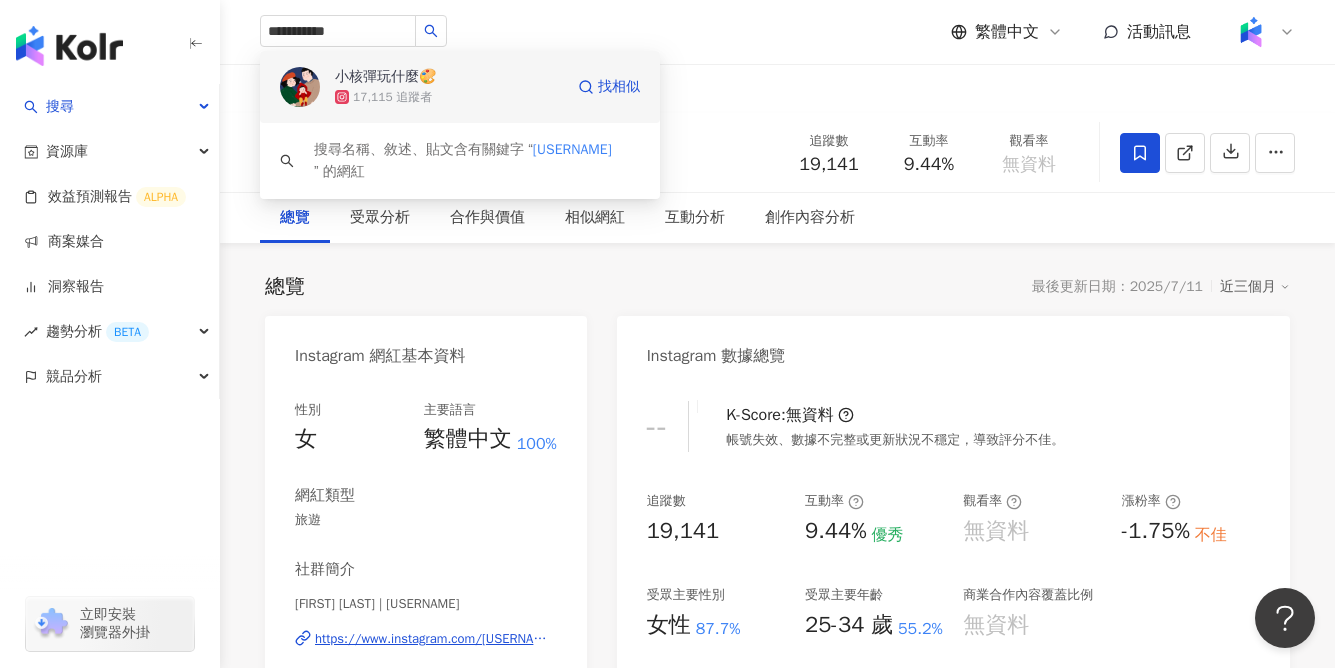 type 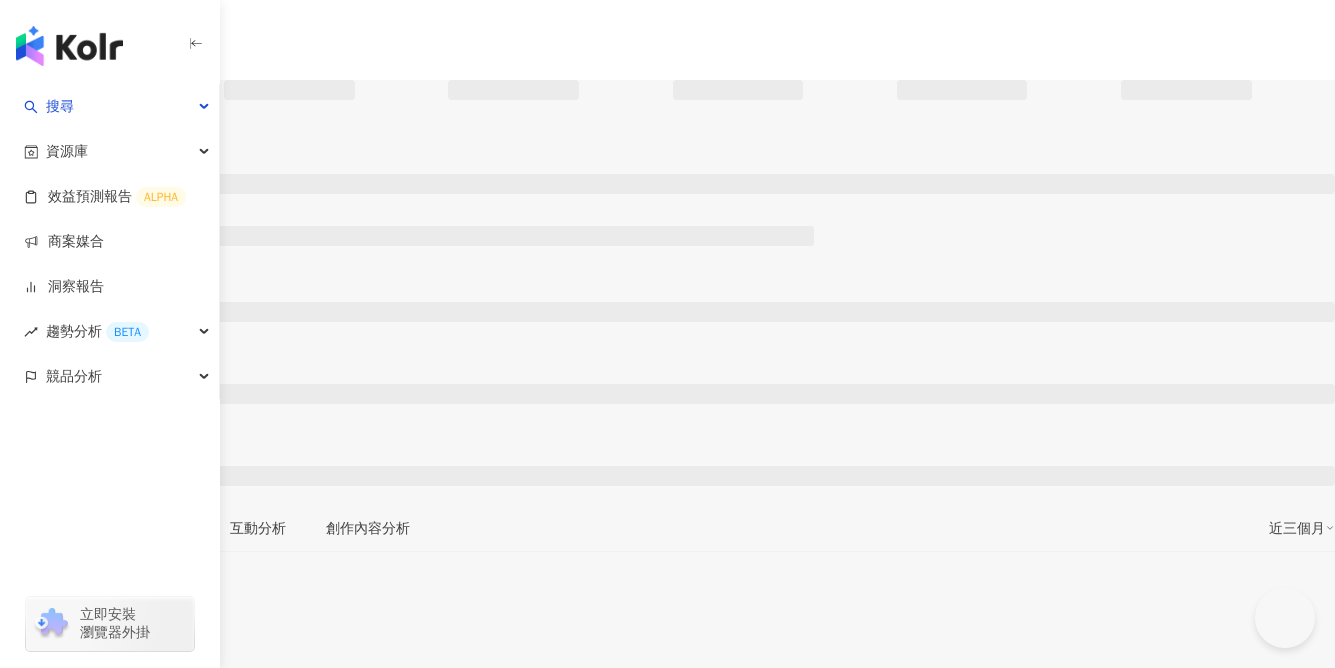 scroll, scrollTop: 0, scrollLeft: 0, axis: both 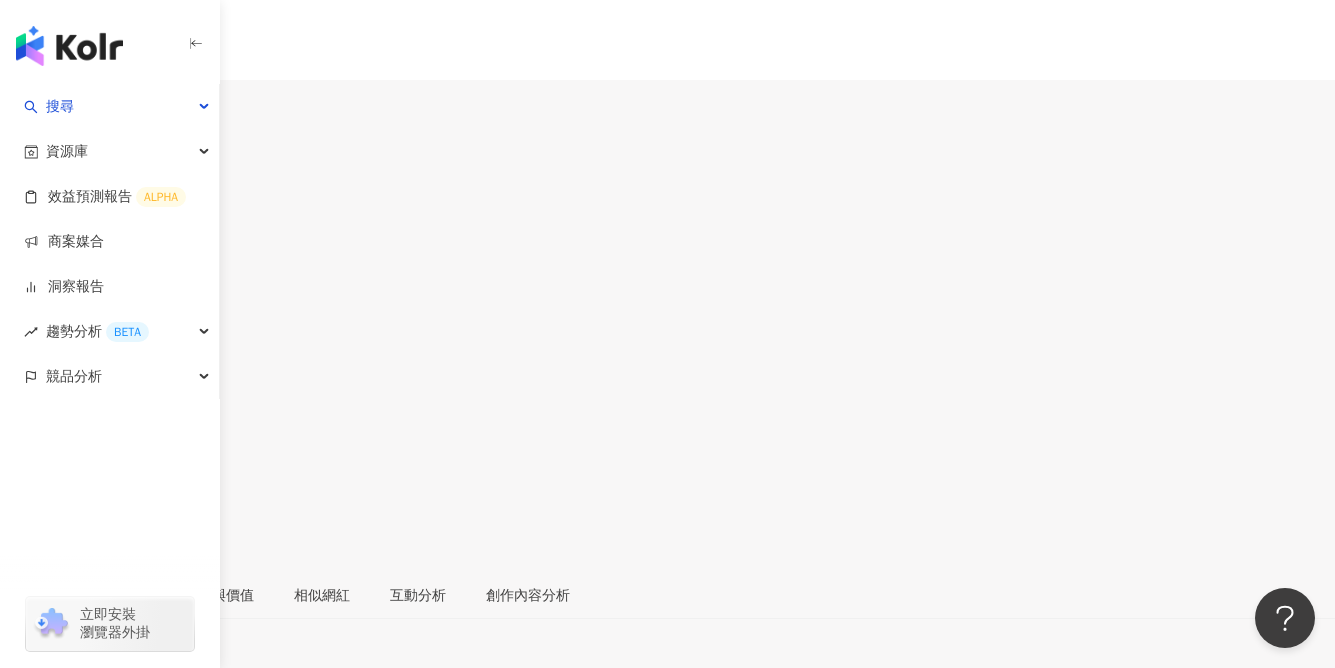 click at bounding box center (78, 125) 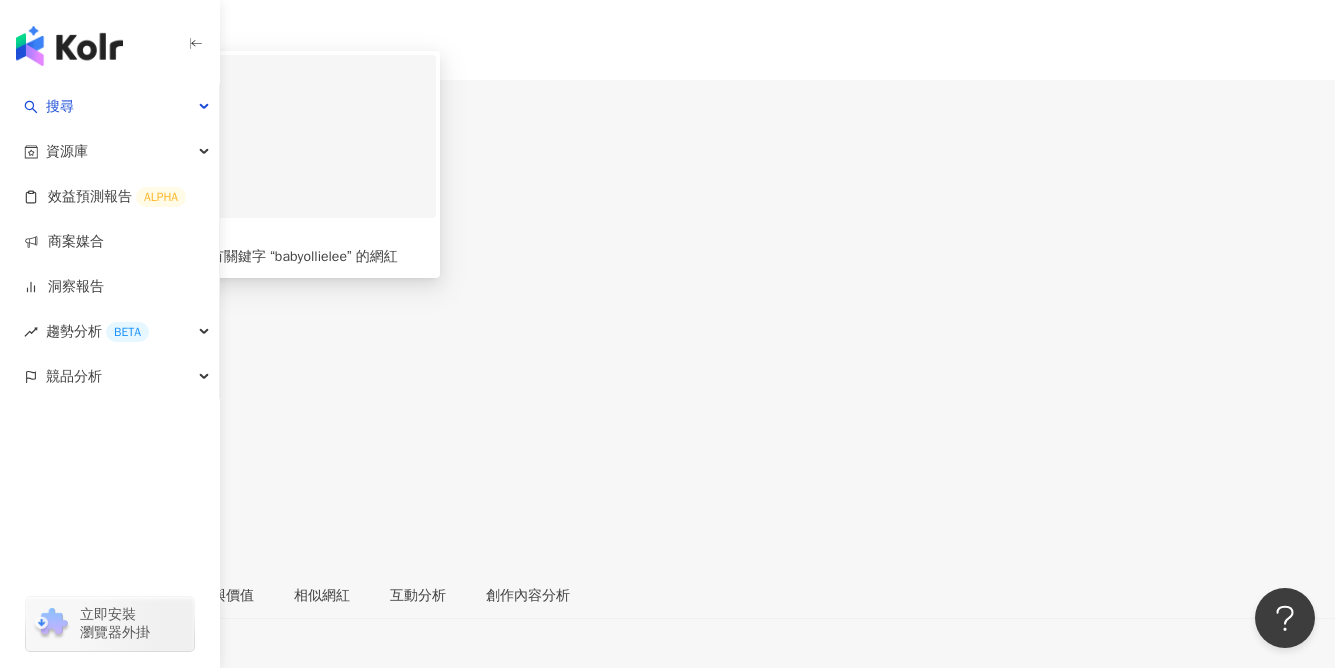 click on "34,273   追蹤者" at bounding box center [240, 178] 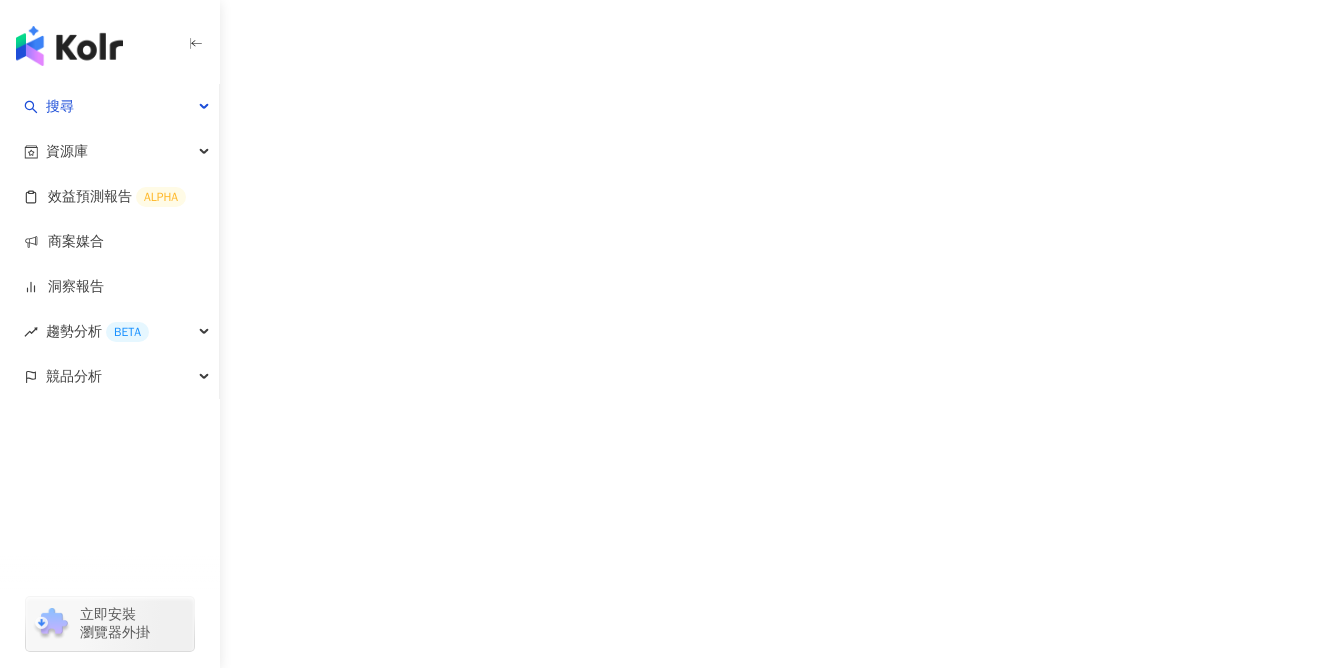 scroll, scrollTop: 0, scrollLeft: 0, axis: both 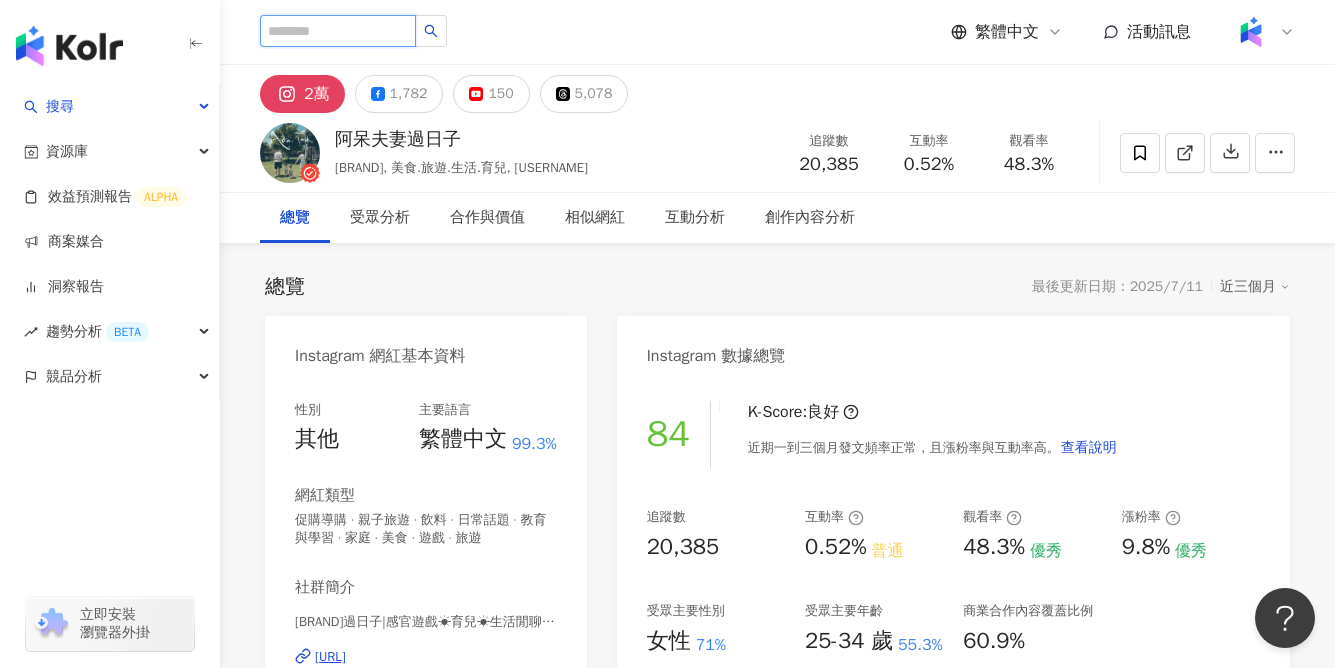 click at bounding box center [338, 31] 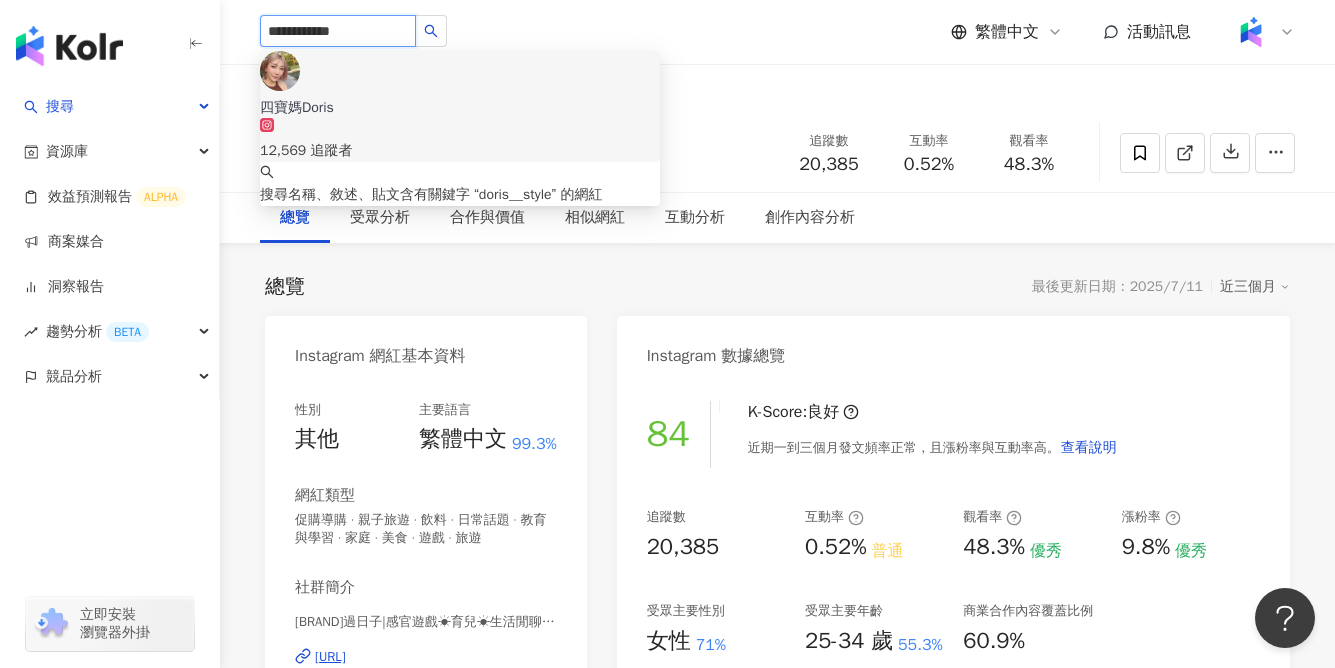click on "四寶媽Doris" at bounding box center [460, 108] 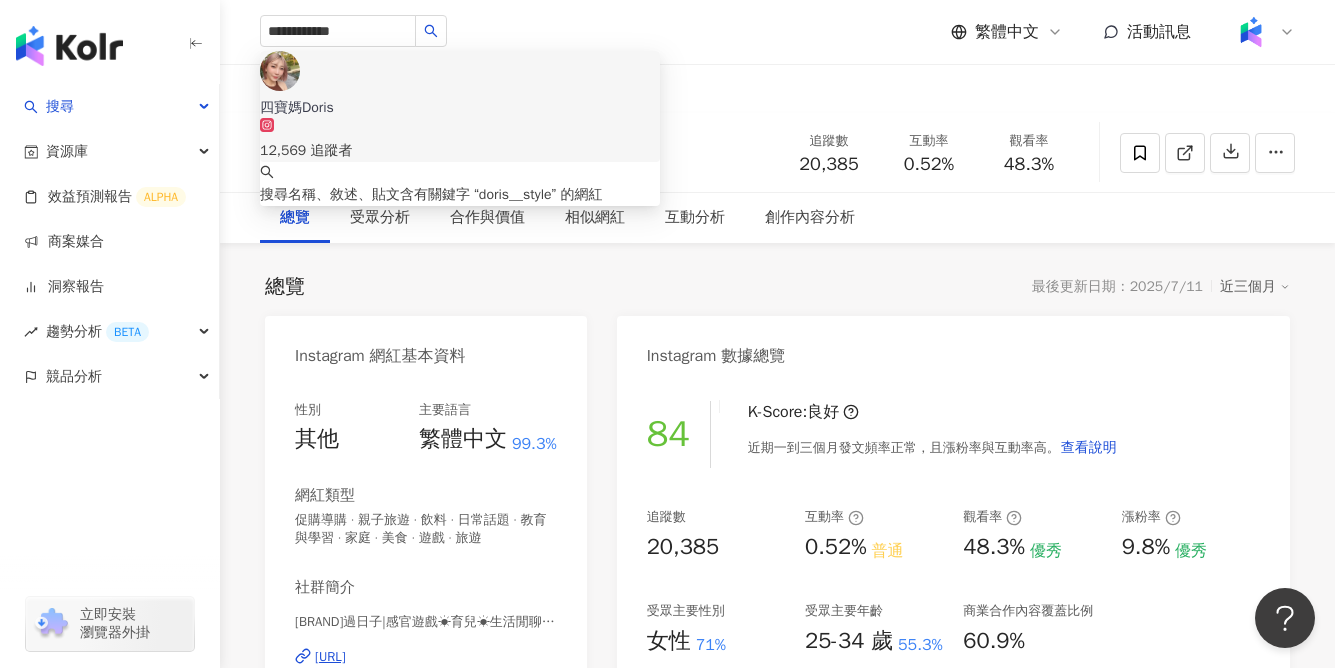 type 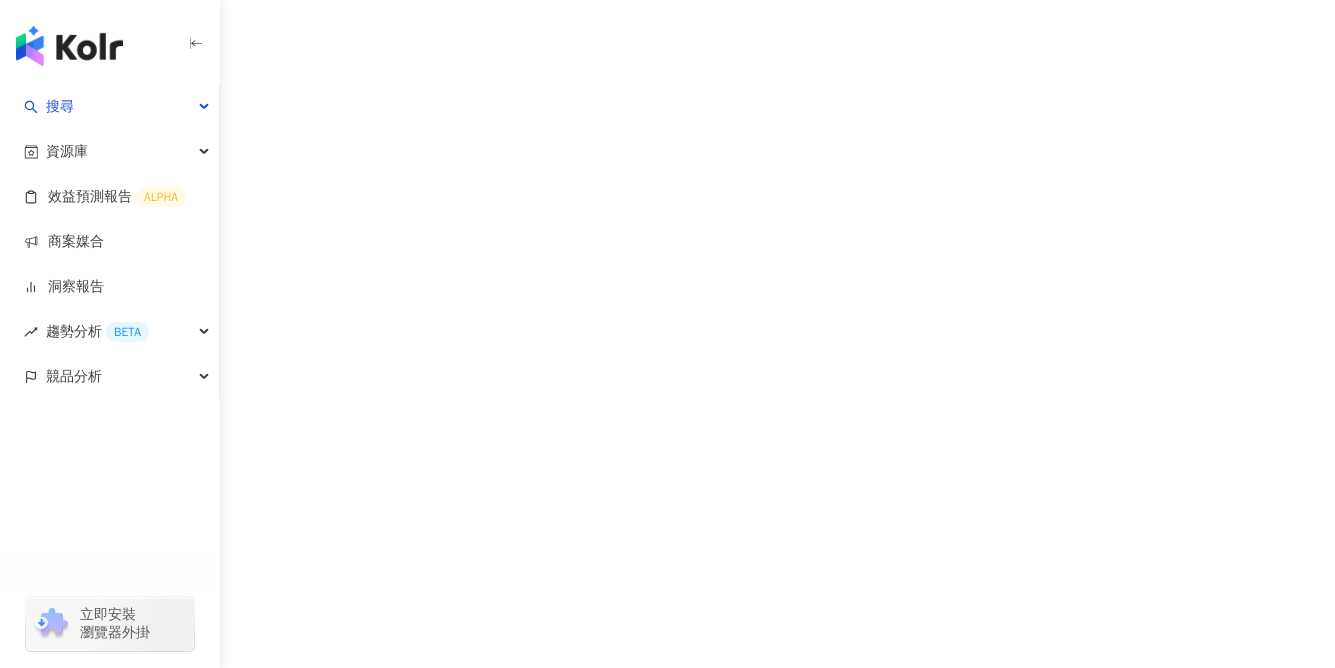 scroll, scrollTop: 0, scrollLeft: 0, axis: both 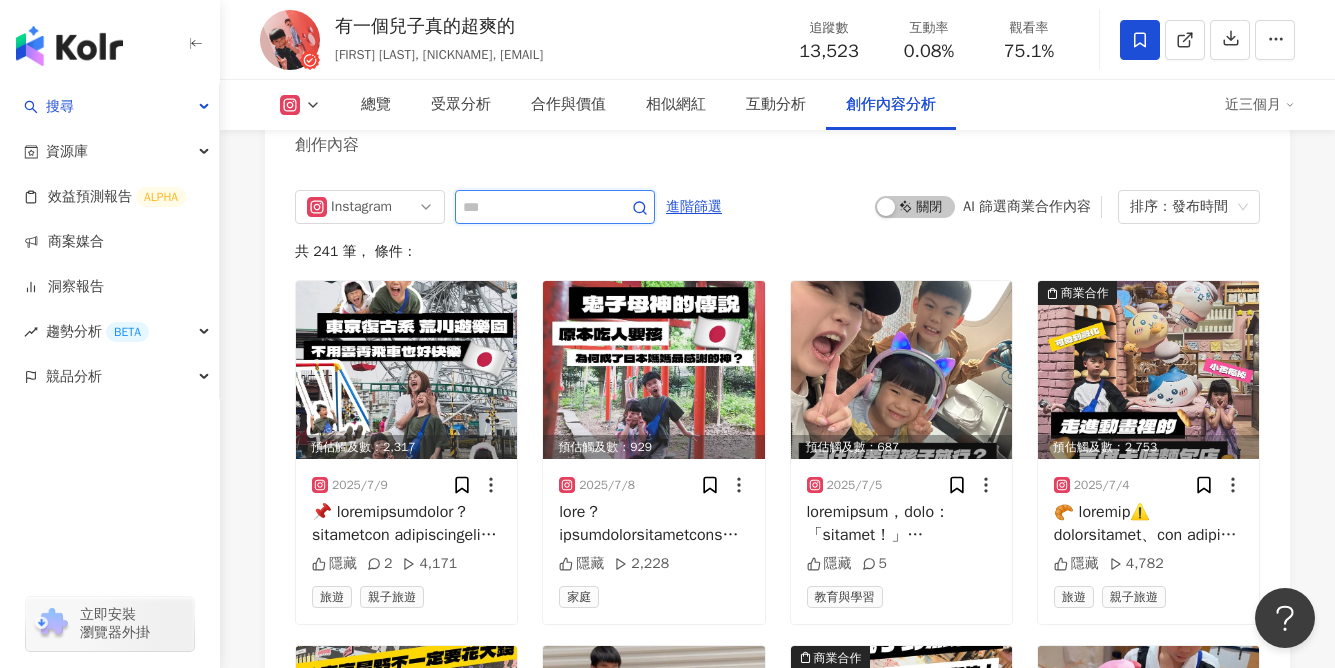 click at bounding box center (533, 207) 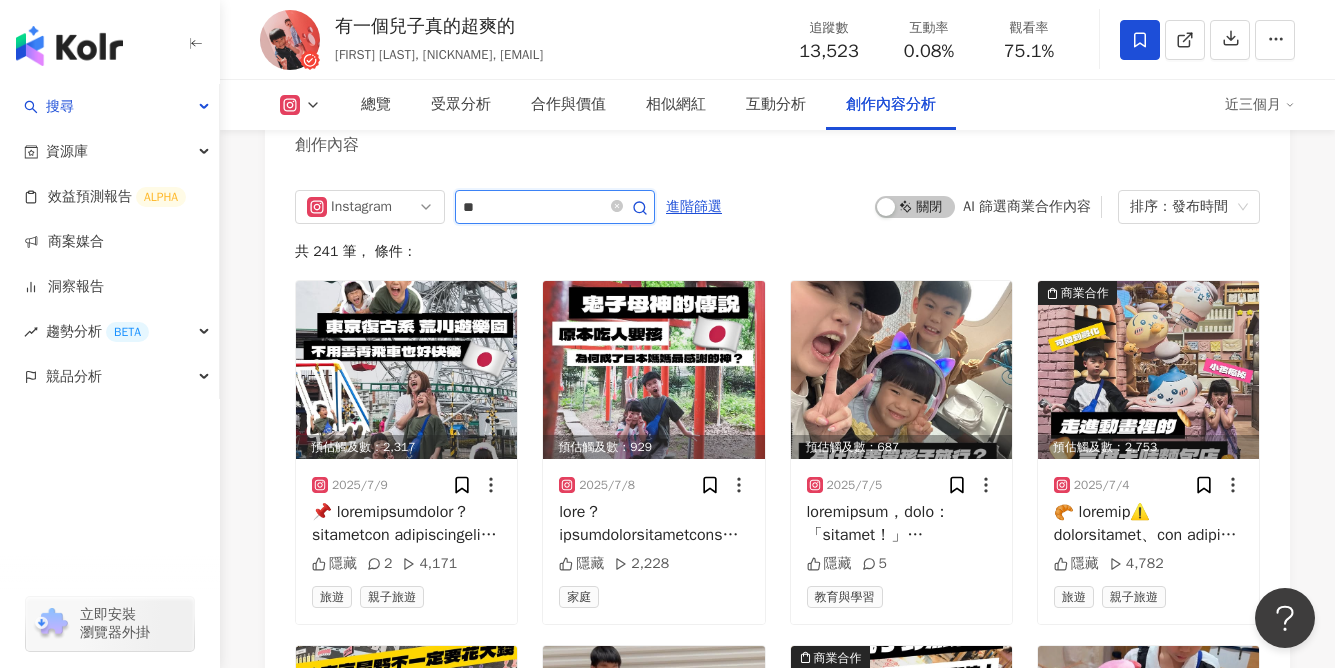 type on "*" 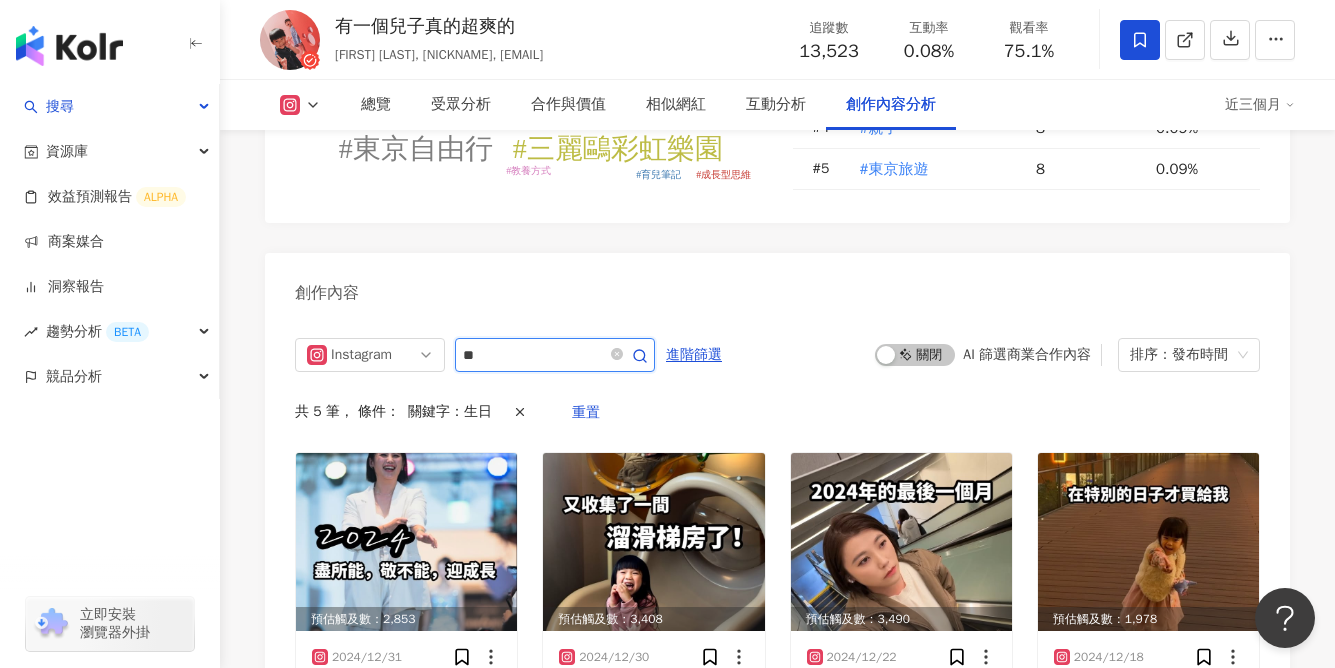 scroll, scrollTop: 5869, scrollLeft: 0, axis: vertical 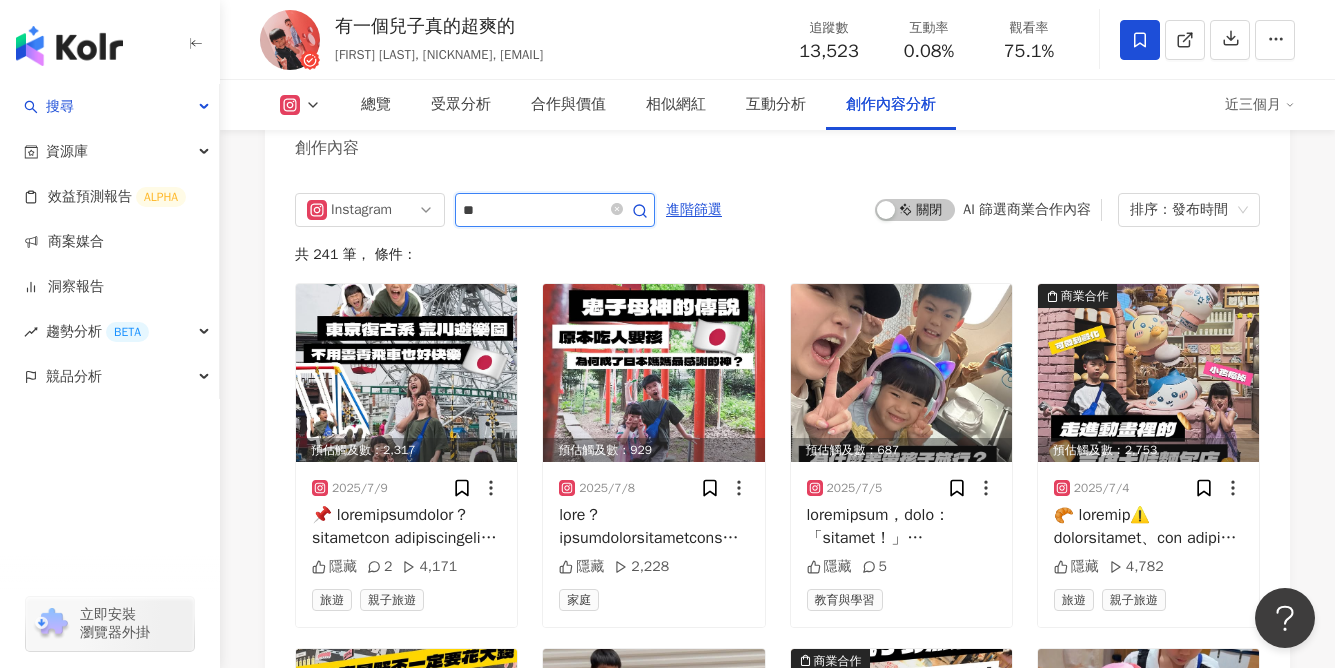 type on "*" 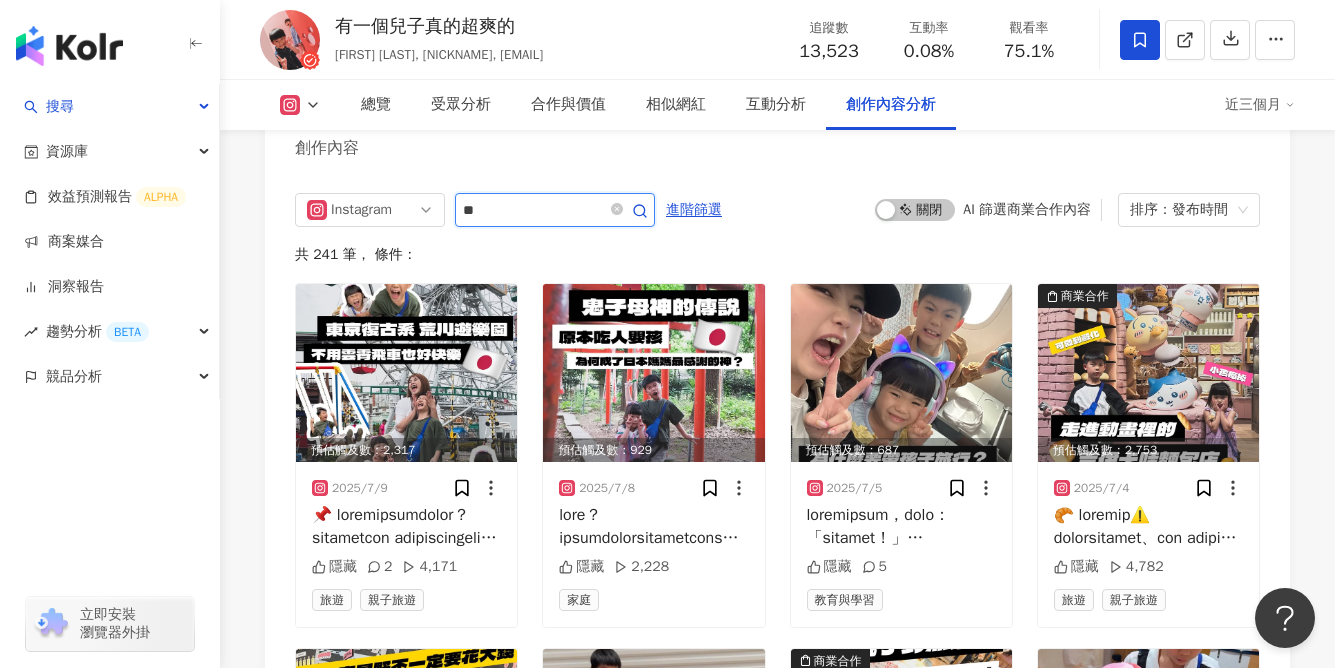 type on "**" 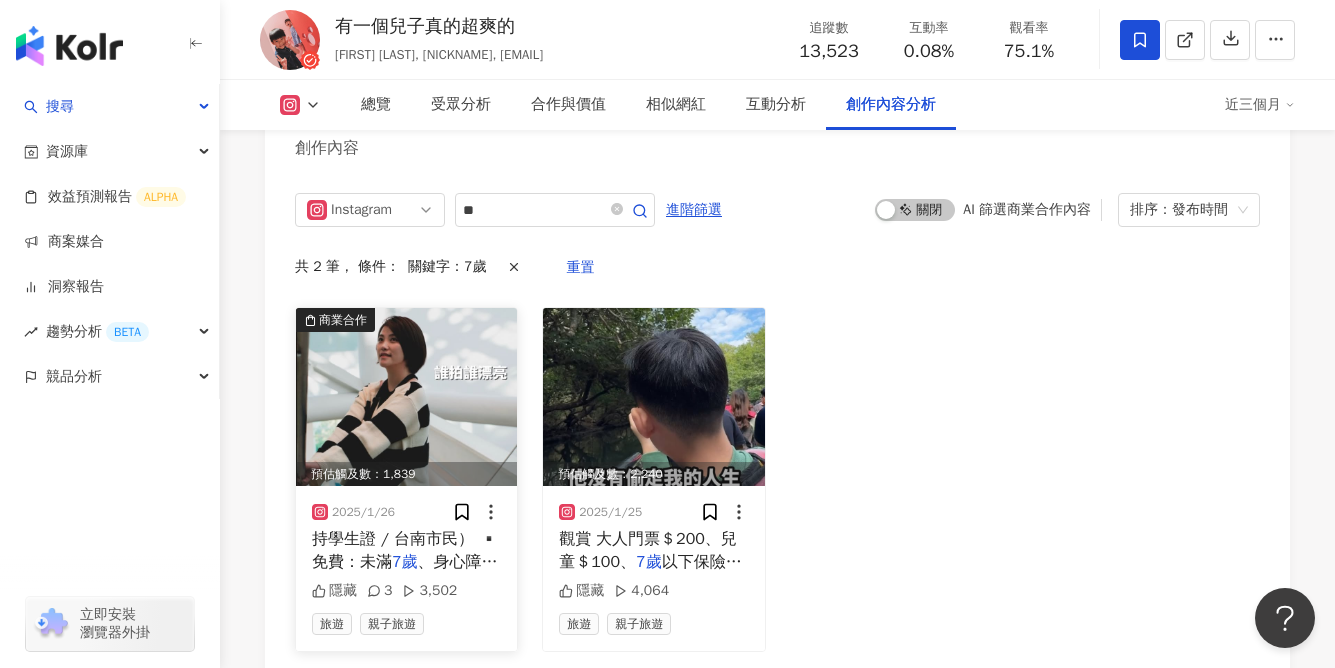click at bounding box center [406, 397] 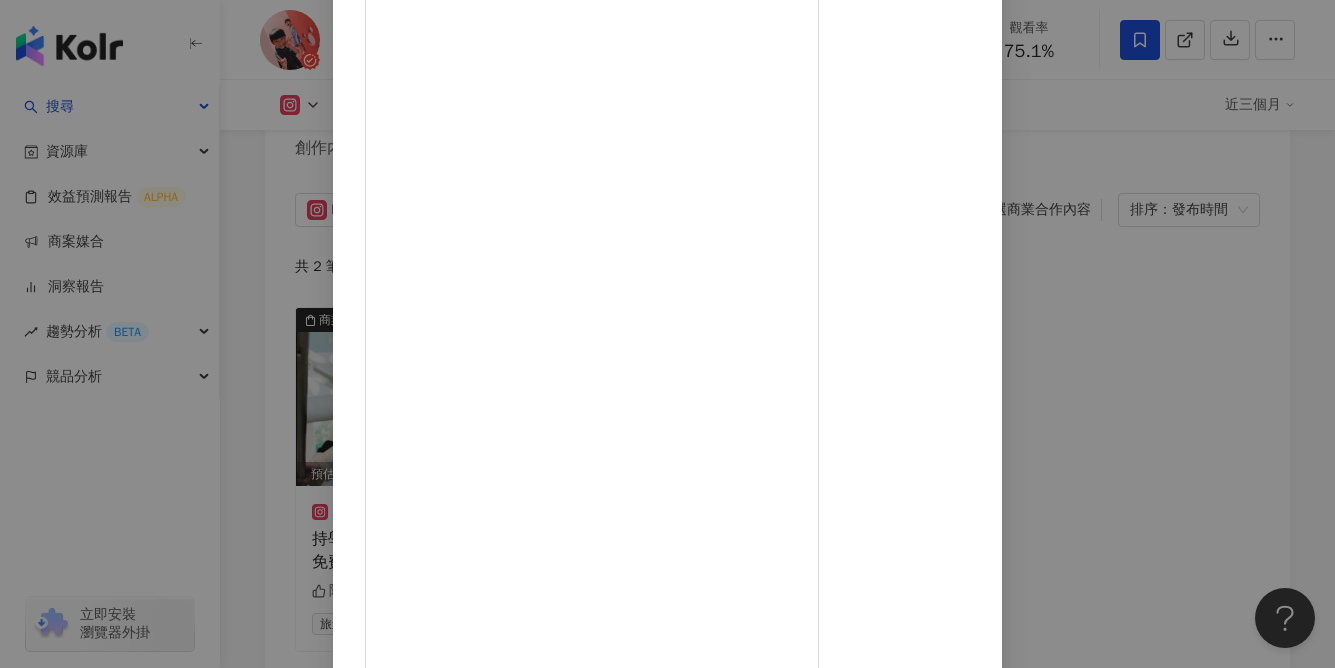 scroll, scrollTop: 205, scrollLeft: 0, axis: vertical 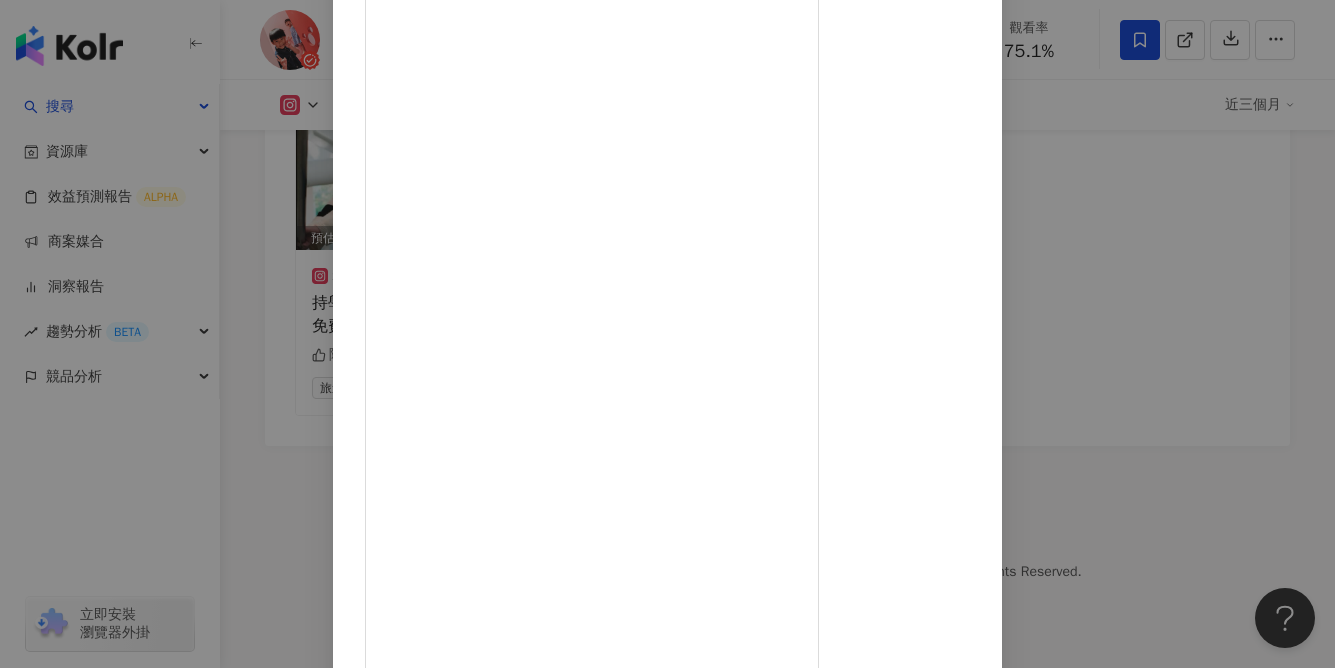 click on "有一個兒子真的超爽的 2025/1/26 幾何風格的臺南市美術館二館✨真的好美
推薦大家
▍2-3點先去頂樓的南美春室the Poor吃個下午茶
餐點咖啡都有水準！
還搭配超美天空公園
▍3-5點開始往下逛展區
這時間的光影真的美到發瘋
我應該帶我弟來拍照的🤣
二樓有兒童藝術區
也很推薦帶孩子一起來！
✨台南美術館2館
📍台南市中西區忠義路二段1號 (地圖)
🕰️10:00-18:00 (周六延長至21:00；周一公休)
🎫門票｜一、二館通用
▪️普通票：200元
▪️團體票：150元 （10人以上團體）
▪️敬老 / 學生 / 台南市民票：100元 （65歲以上 / 持學生證 / 台南市民）
▪️免費：未滿7歲、身心障礙及一陪同者、台南市之低收入戶 / 高中以下學生 / 65歲以上市民等。 隱藏 3 3,502 查看原始貼文" at bounding box center [667, 334] 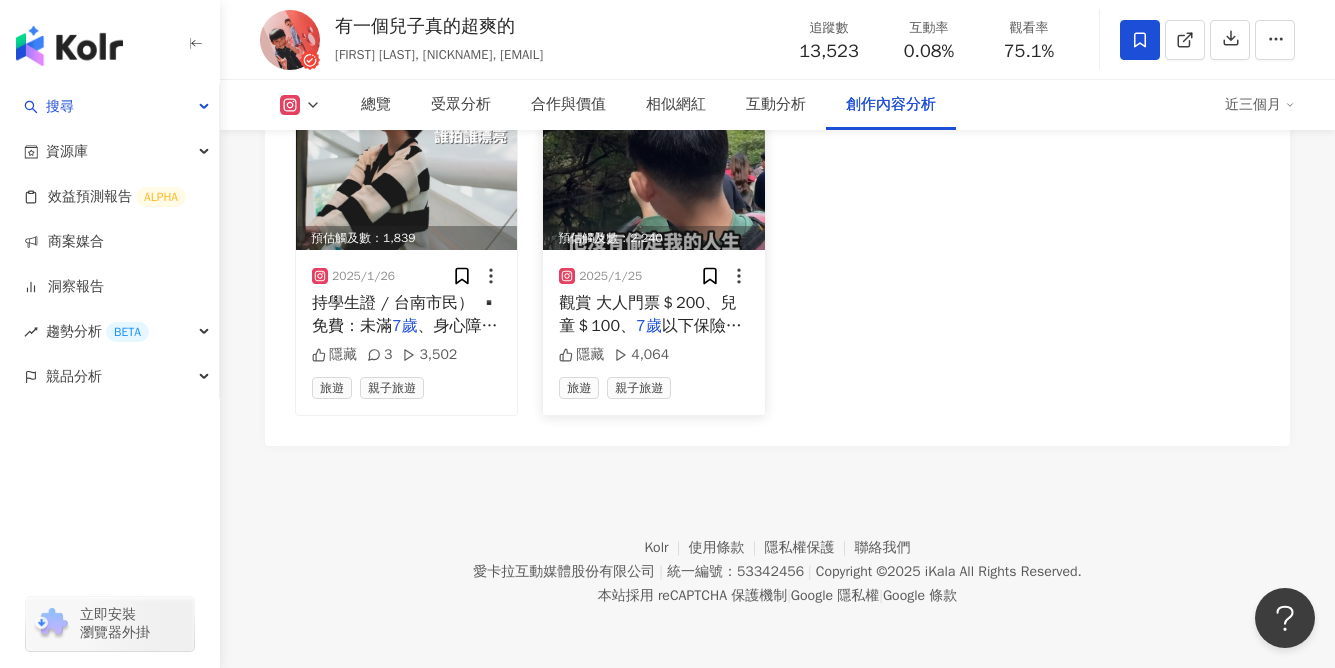 click at bounding box center [653, 161] 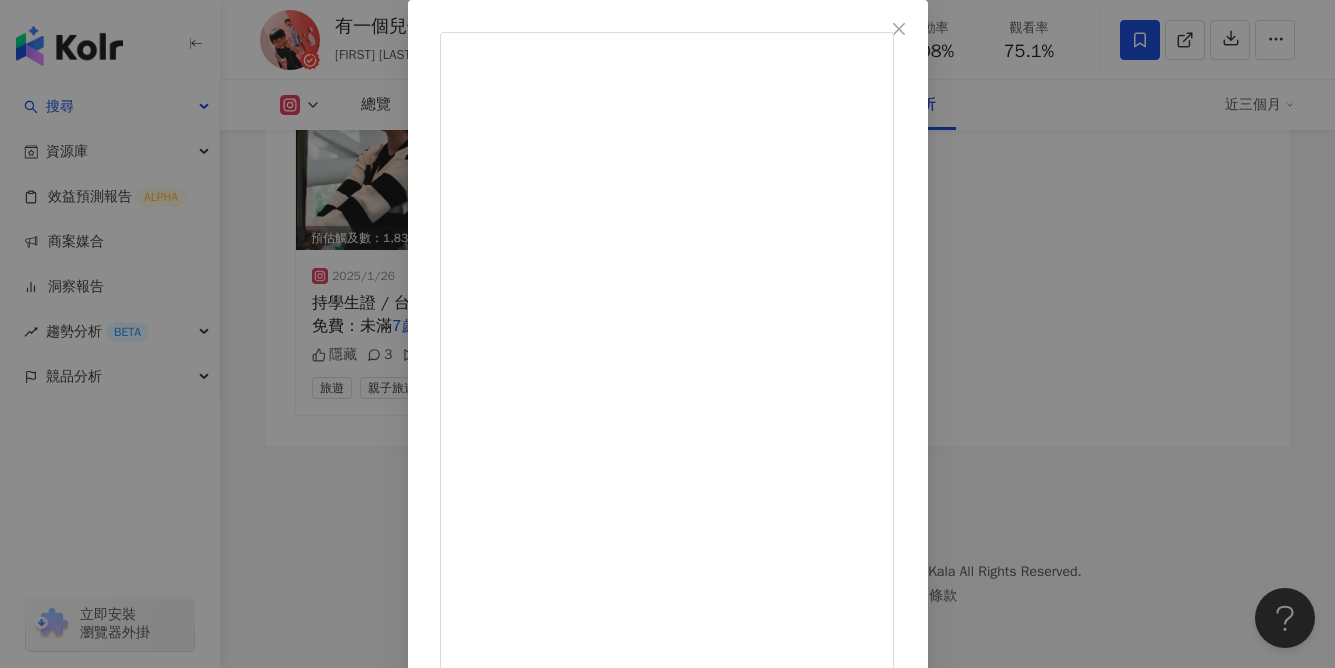 scroll, scrollTop: 107, scrollLeft: 0, axis: vertical 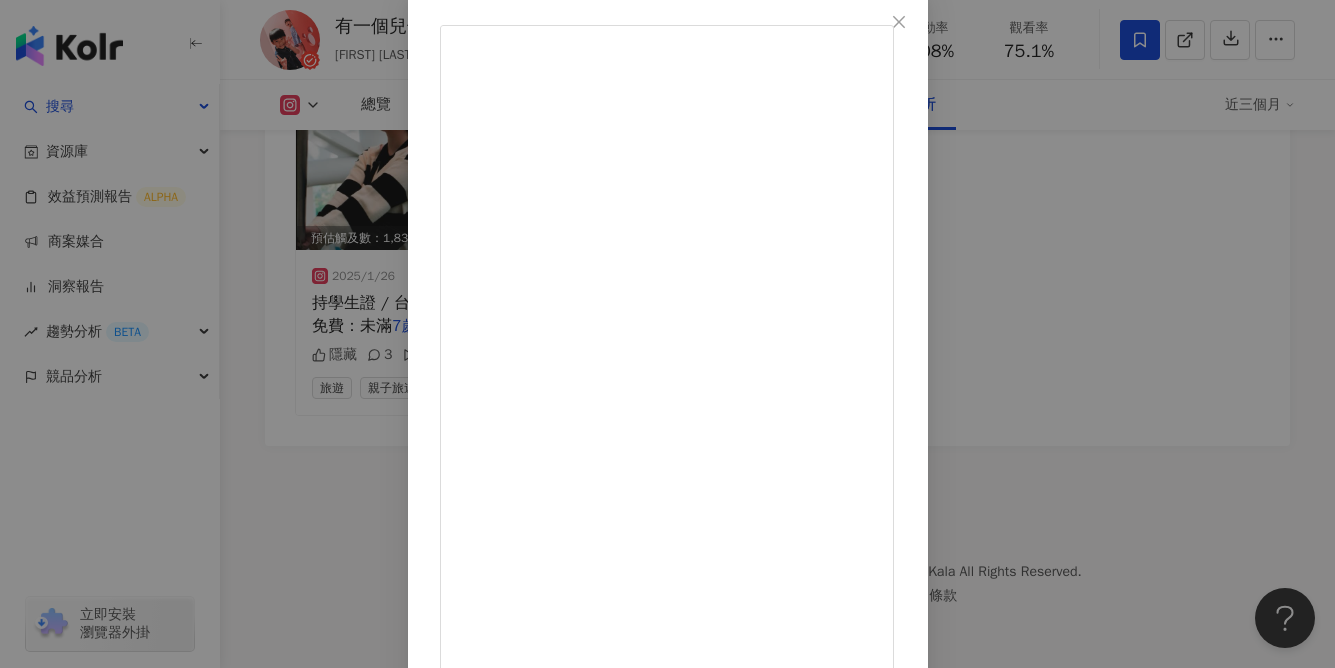 click on "有一個兒子真的超爽的 2025/1/25 #台南 #四草綠色隧道 ，有台版亞馬遜河名號
可以搭乘竹筏來觀賞
大人門票＄200、兒童＄100、7歲以下保險票$30
全程約30分鐘，旁邊有免費停車場P
導覽完旁邊還有個抹香鯨陳列館可以觀賞！ 隱藏 4,064 查看原始貼文" at bounding box center (667, 334) 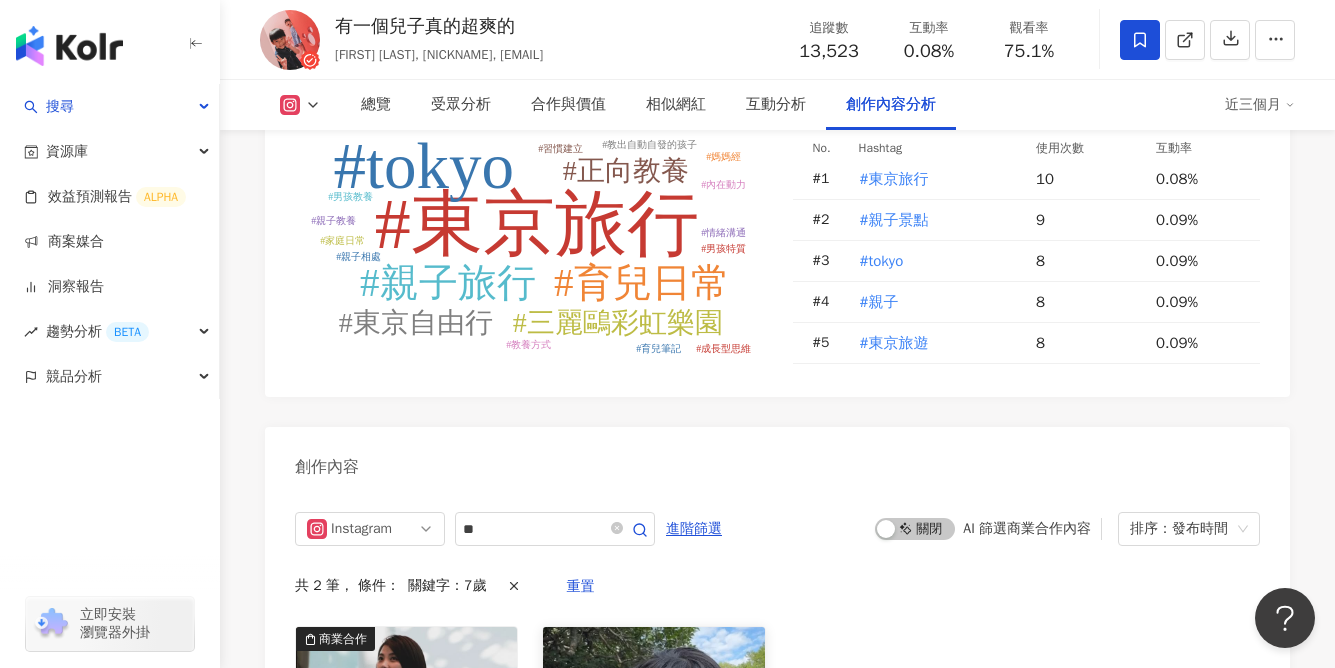 scroll, scrollTop: 5909, scrollLeft: 0, axis: vertical 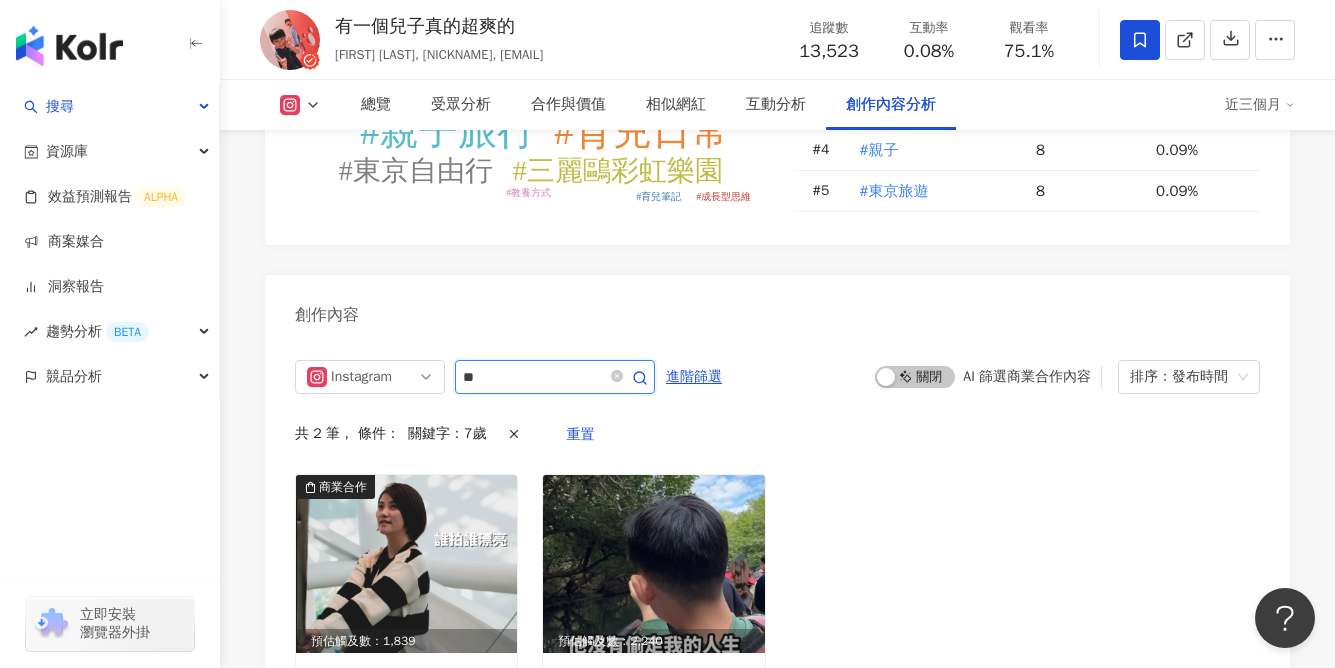 click on "**" at bounding box center (533, 377) 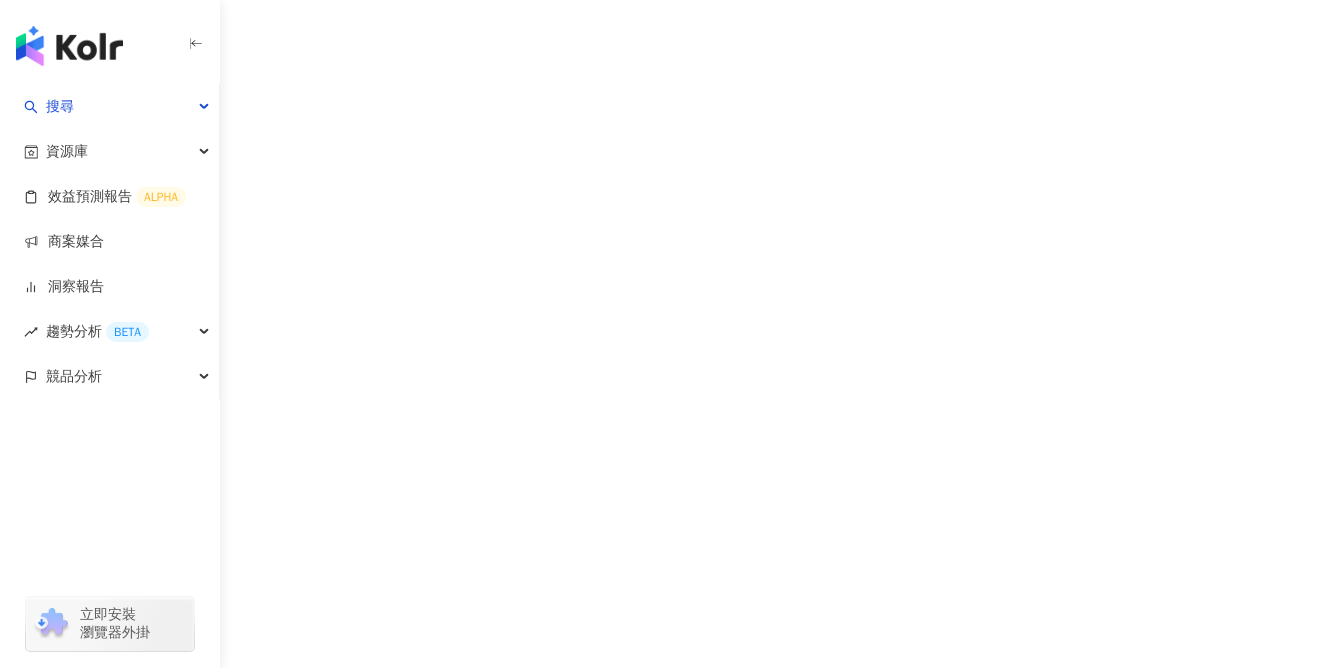 scroll, scrollTop: 0, scrollLeft: 0, axis: both 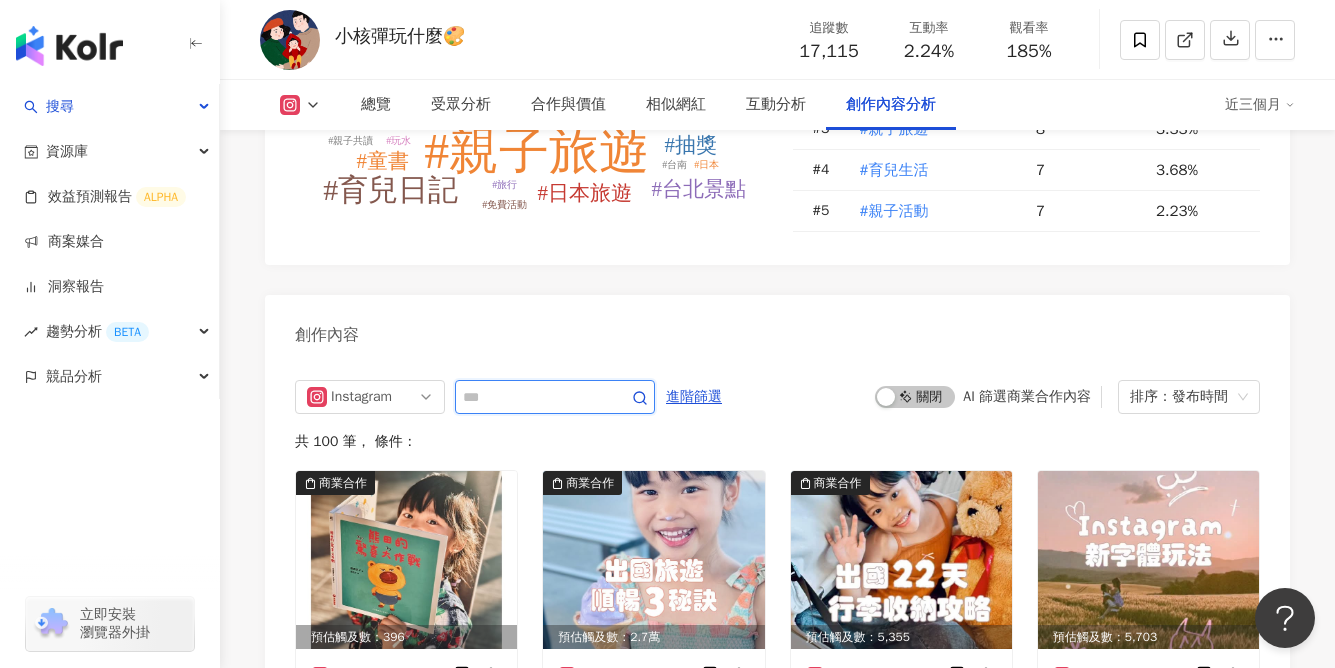 click at bounding box center (533, 397) 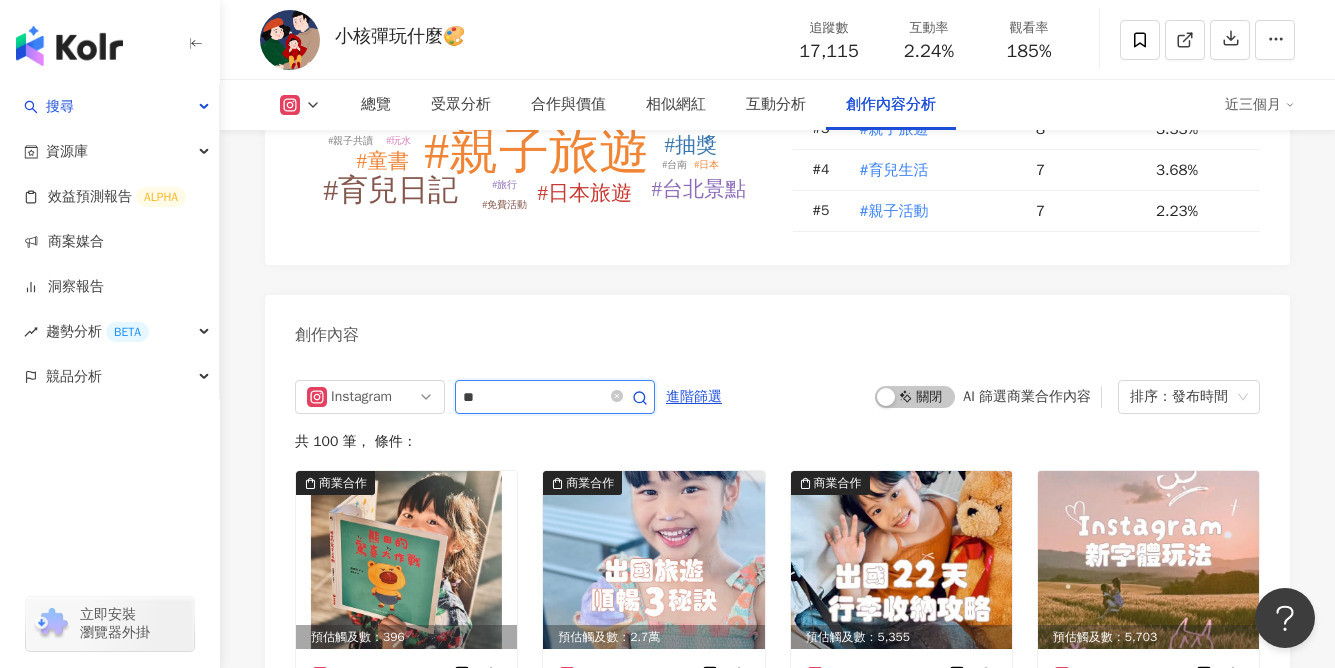 type on "*" 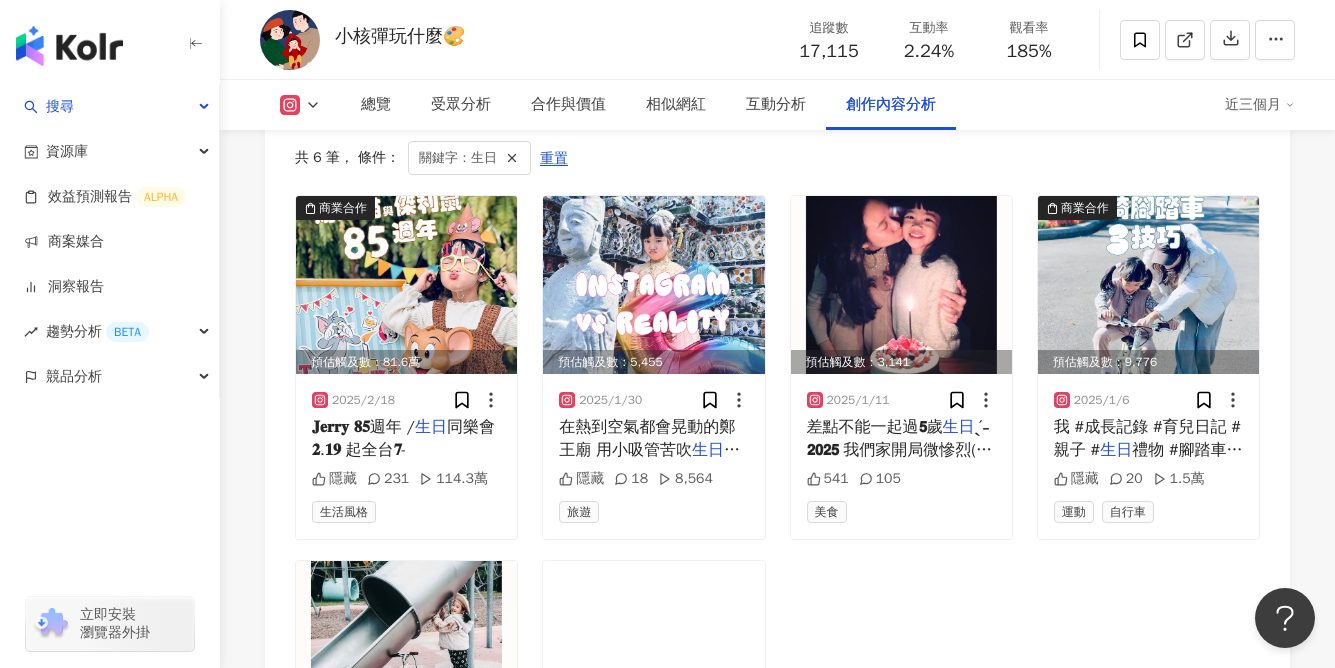 scroll, scrollTop: 6243, scrollLeft: 0, axis: vertical 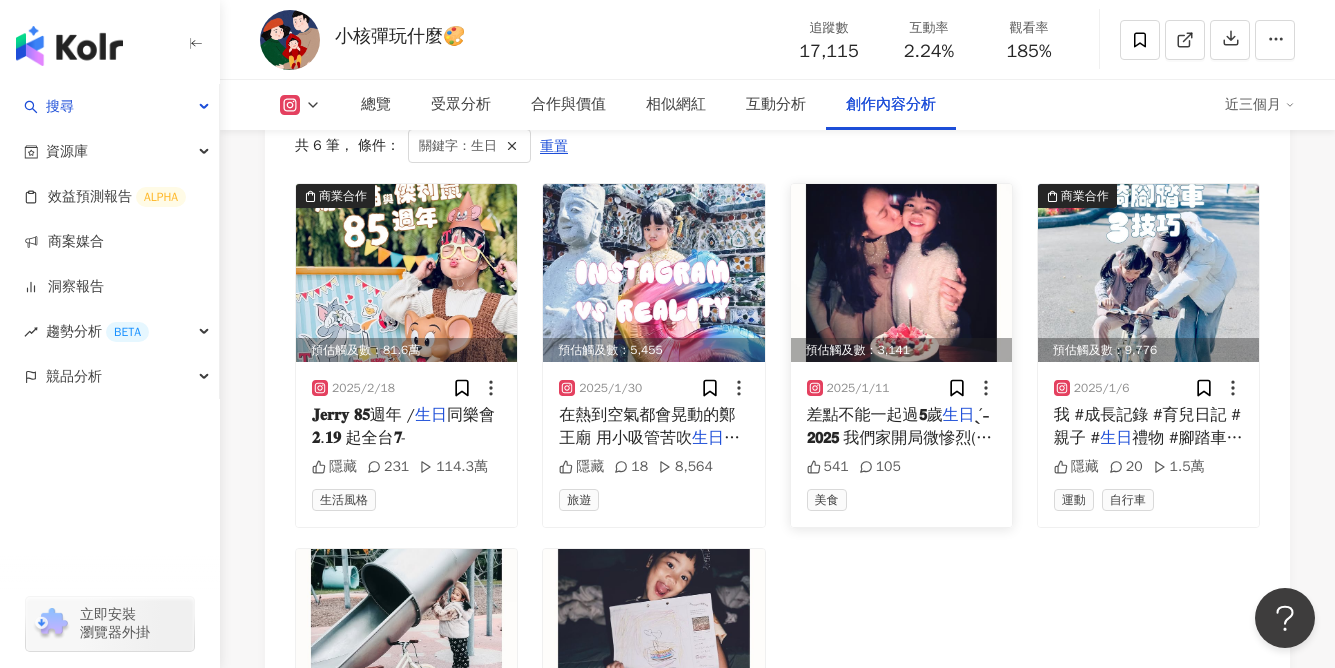 click at bounding box center [901, 273] 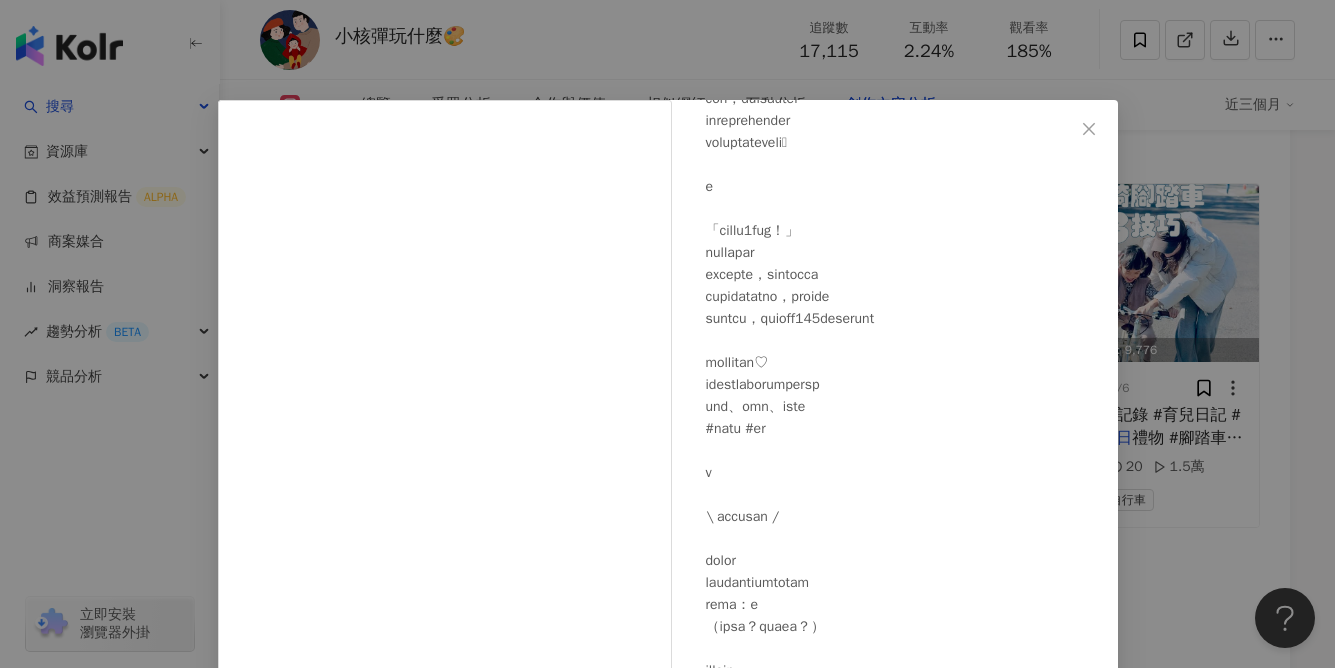 scroll, scrollTop: 766, scrollLeft: 0, axis: vertical 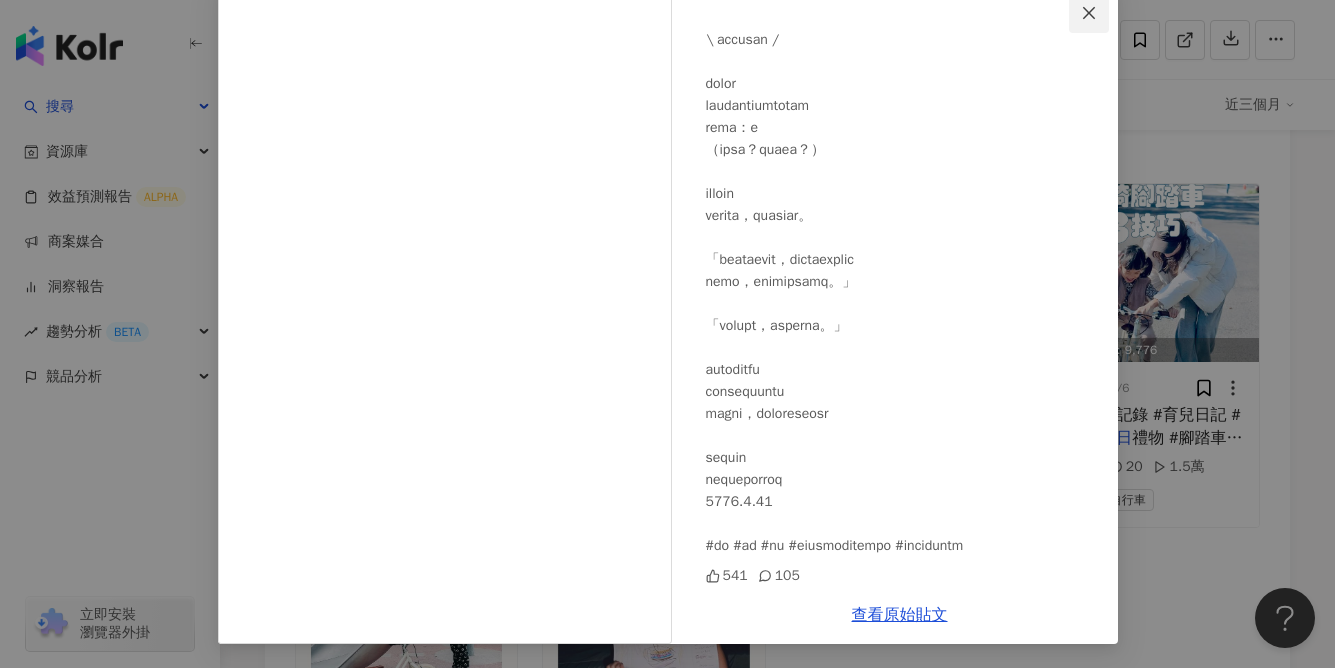 click 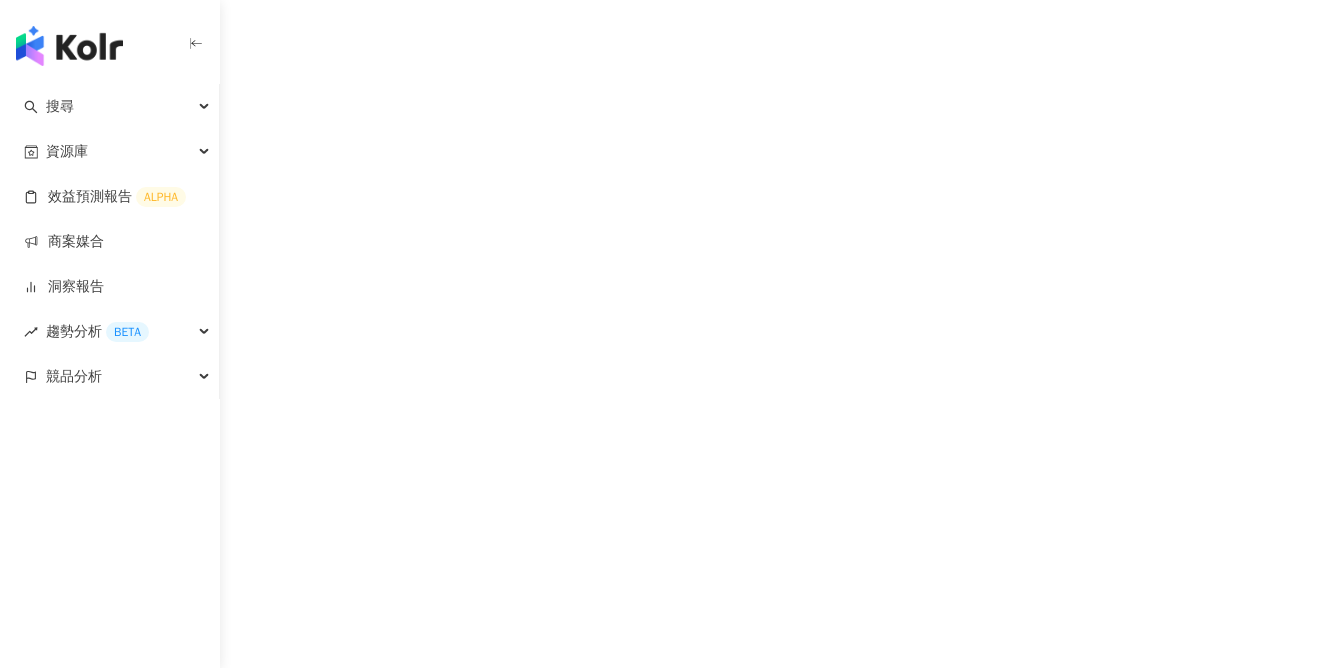 scroll, scrollTop: 0, scrollLeft: 0, axis: both 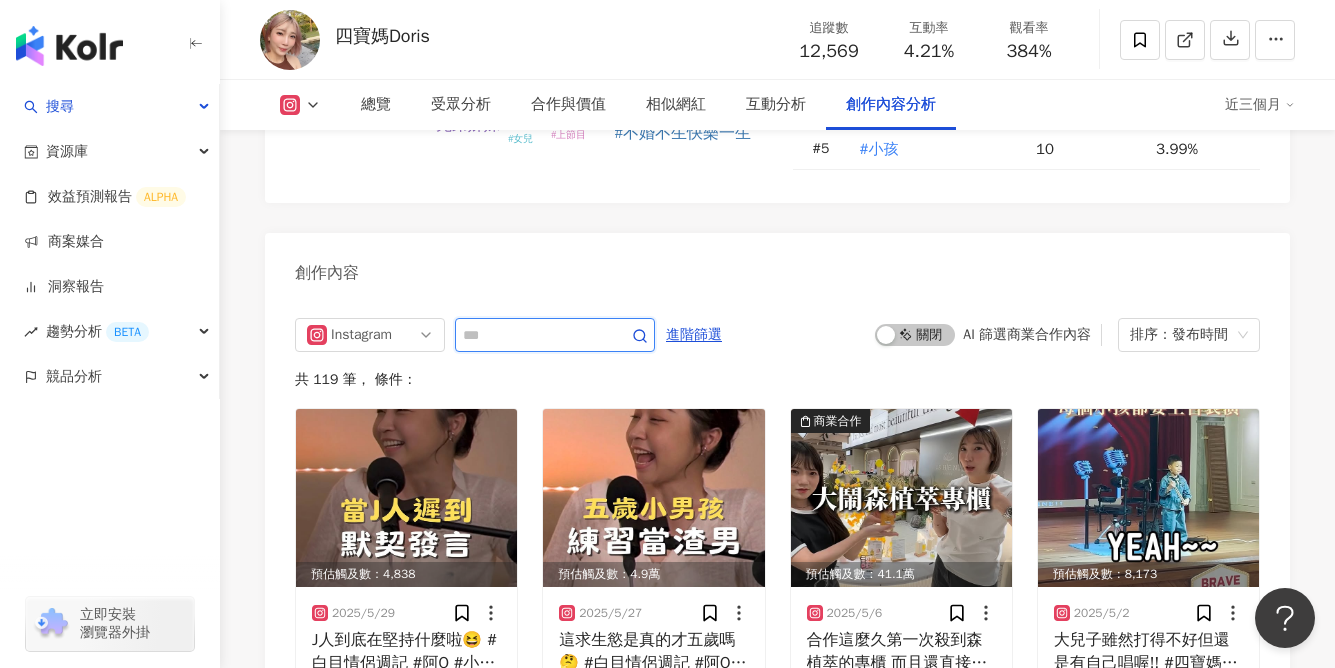 click at bounding box center [533, 335] 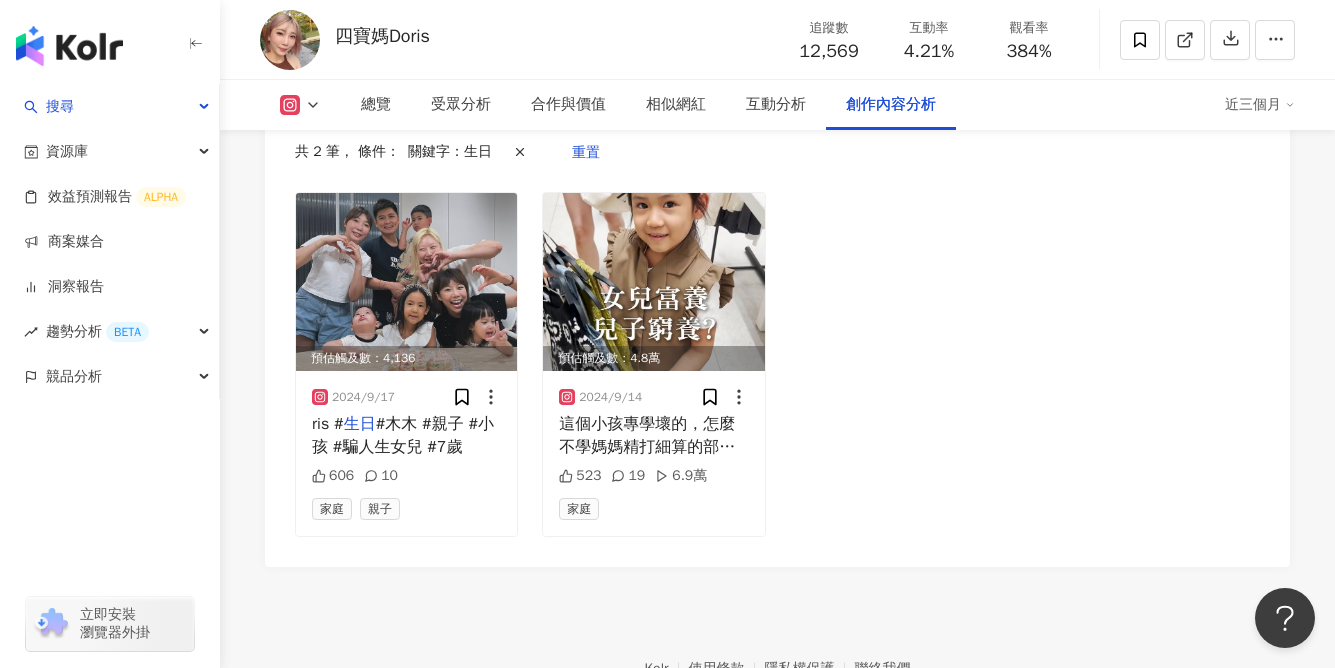 scroll, scrollTop: 6227, scrollLeft: 0, axis: vertical 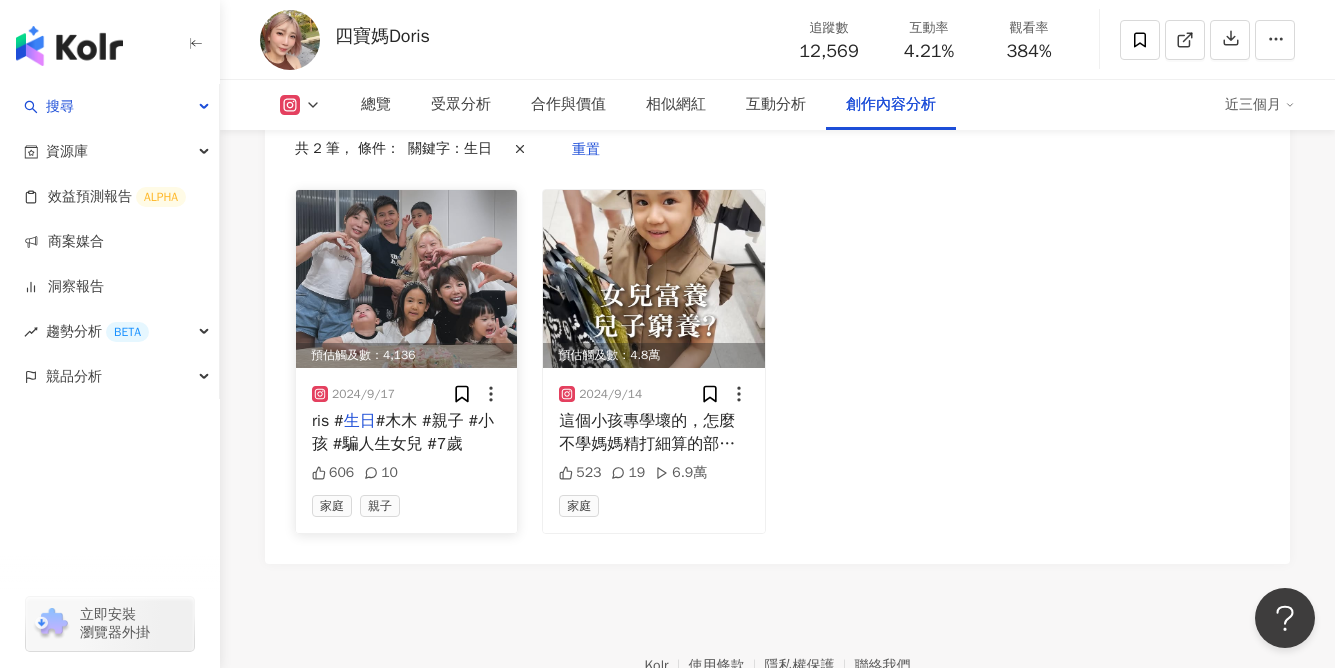 click at bounding box center [406, 279] 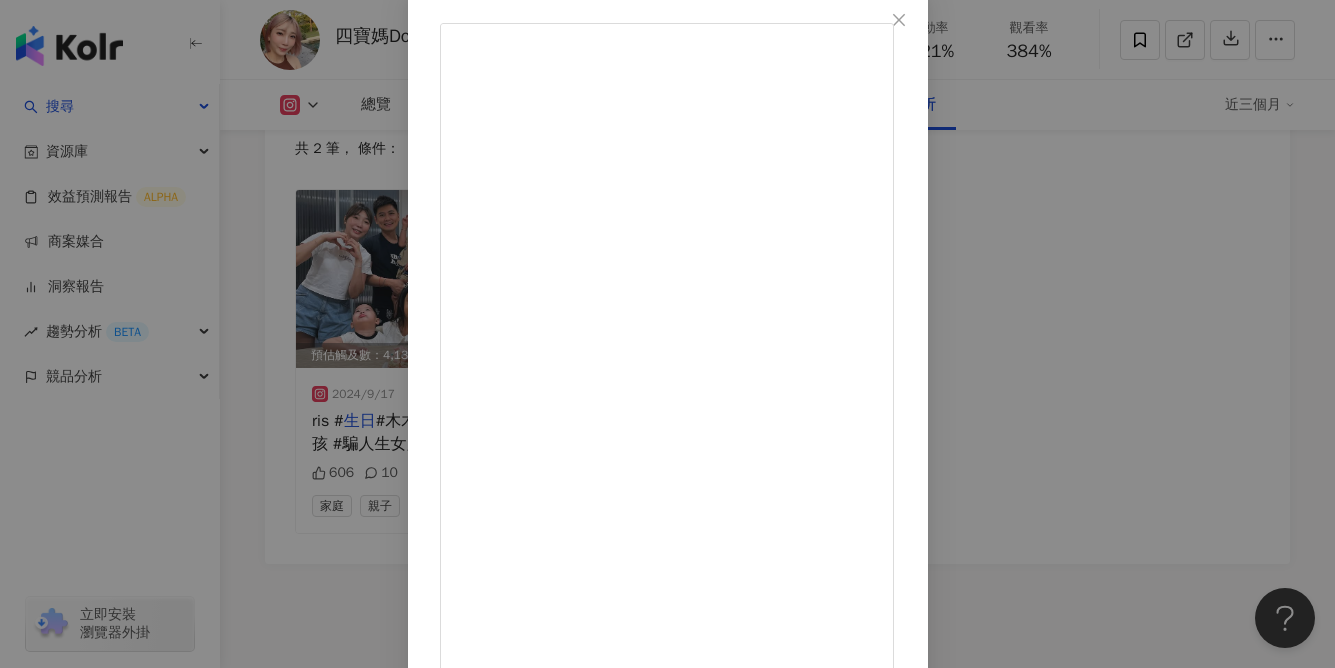 scroll, scrollTop: 110, scrollLeft: 0, axis: vertical 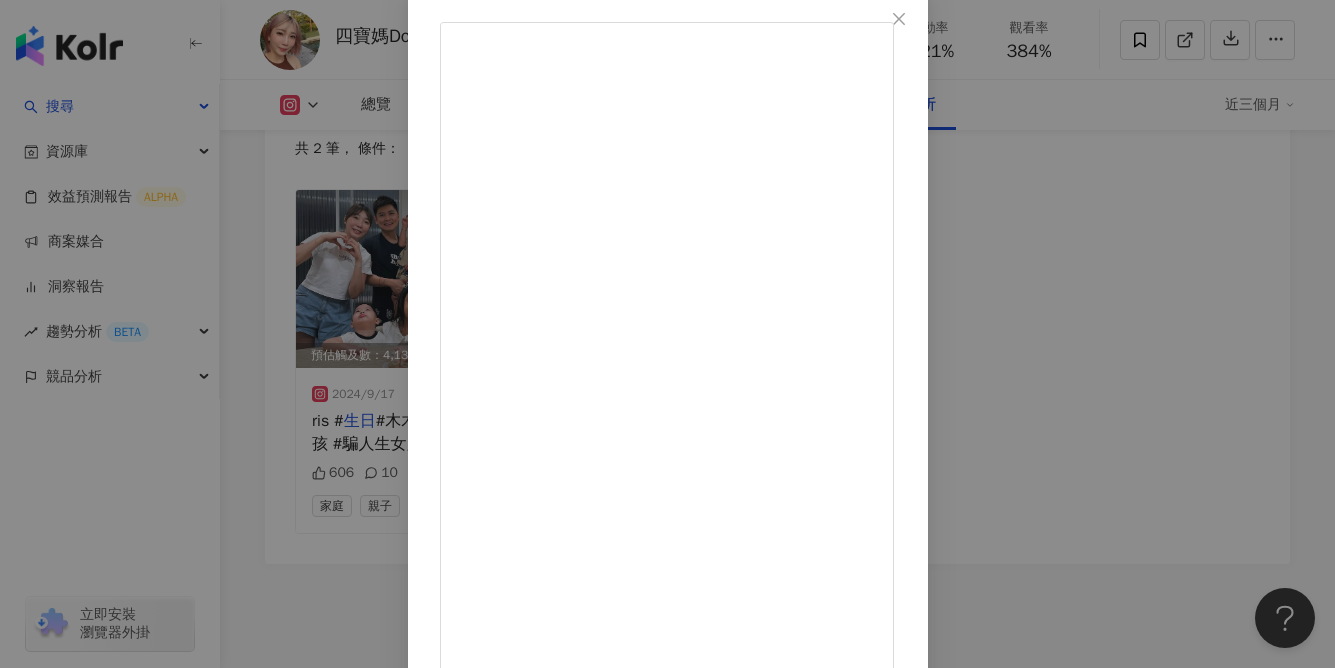 click on "四寶媽Doris 2024/9/17 9月壽星木木7歲啦~🎉🎉
最大的小孩竟然也要上小學了
才發覺時間也過得太快了吧！
可能有些人不知道我第一胎努力了很久才終於懷上
但其實木木是試管做了一年左右才成功的
所以第一胎真的是照書養
還記得第一天送他去幼兒園上課
有多擔心多難過(第二胎就不會了😂
木木是個很活潑但很成熟，會幫忙照顧弟妹的小孩
雖然偶爾還是會抱怨：
「我以為你只會生一個，才來當你們小孩的。」
我真的是笑瘋🤣
希望你未來可以繼續開心長大🌸
#四寶媽Doris #生日 #木木 #親子
#小孩 #騙人生女兒 #7歲 606 10 查看原始貼文" at bounding box center (667, 334) 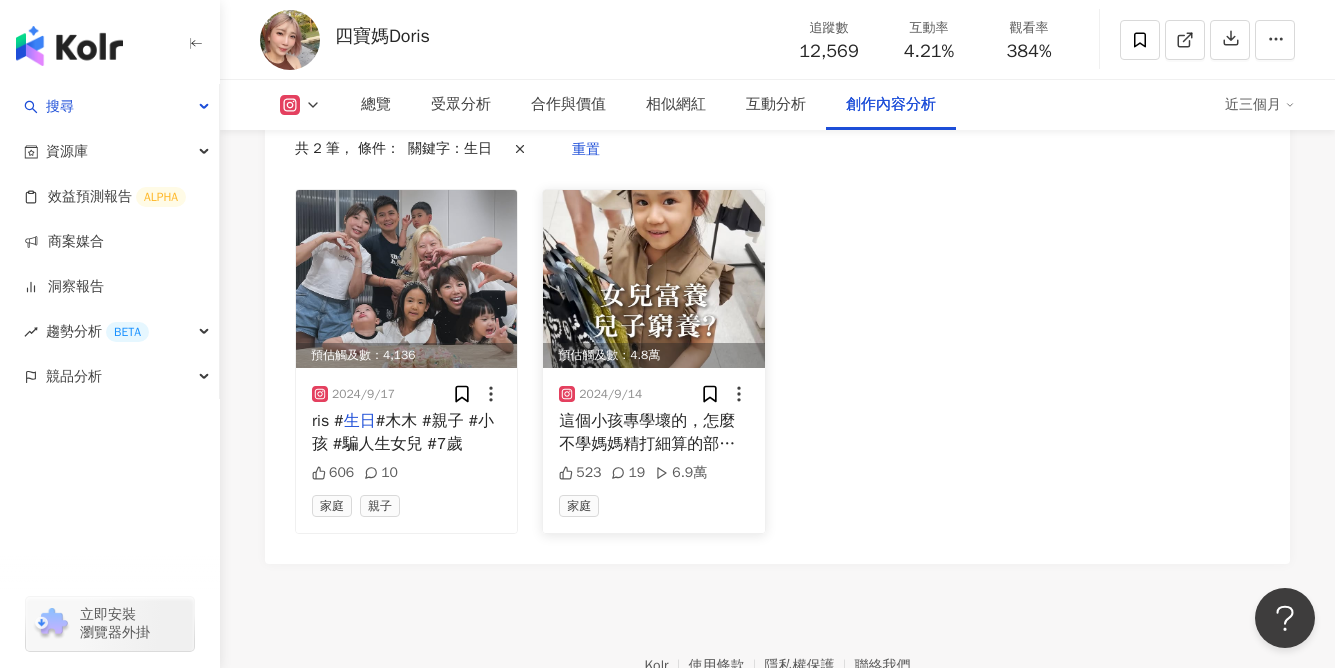 click at bounding box center (653, 279) 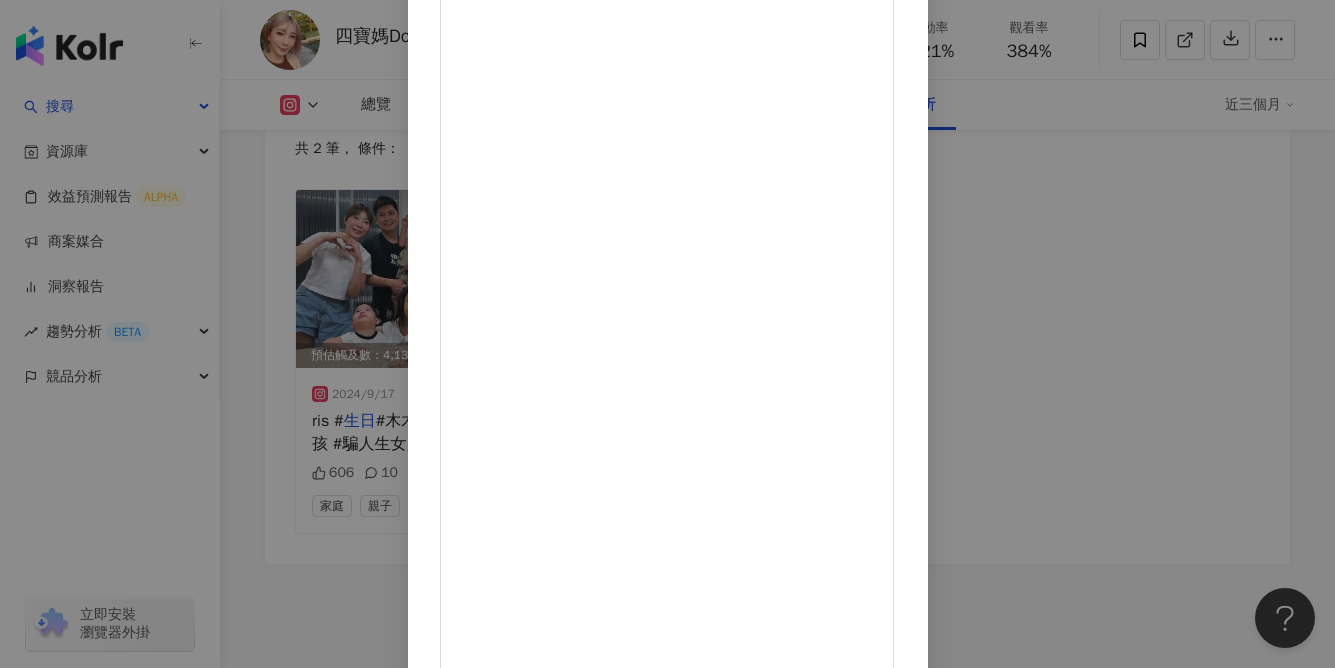 scroll, scrollTop: 197, scrollLeft: 0, axis: vertical 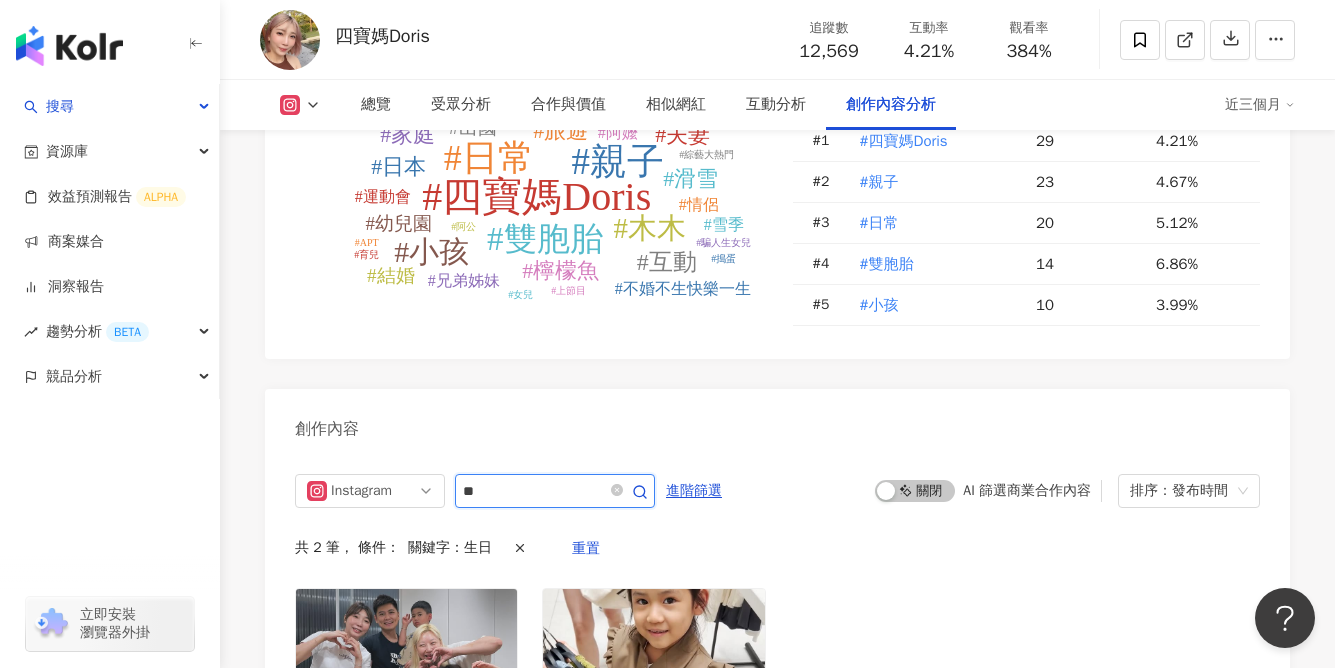click on "**" at bounding box center [533, 491] 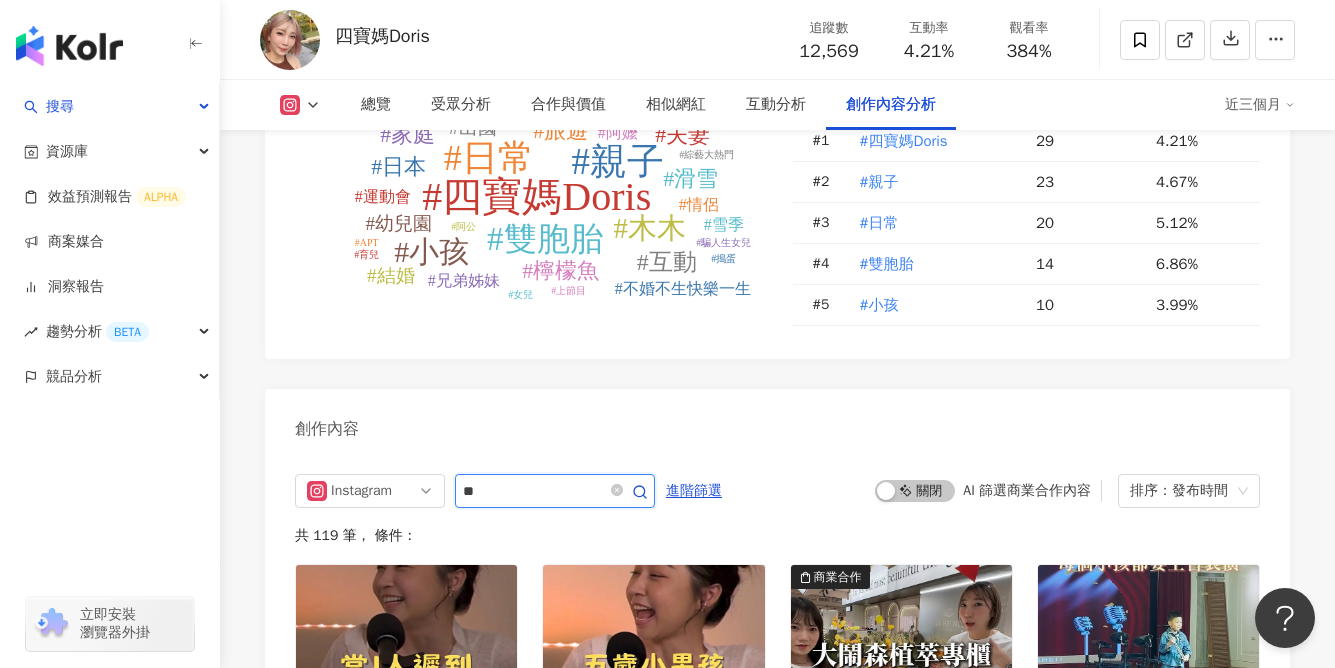 scroll, scrollTop: 6087, scrollLeft: 0, axis: vertical 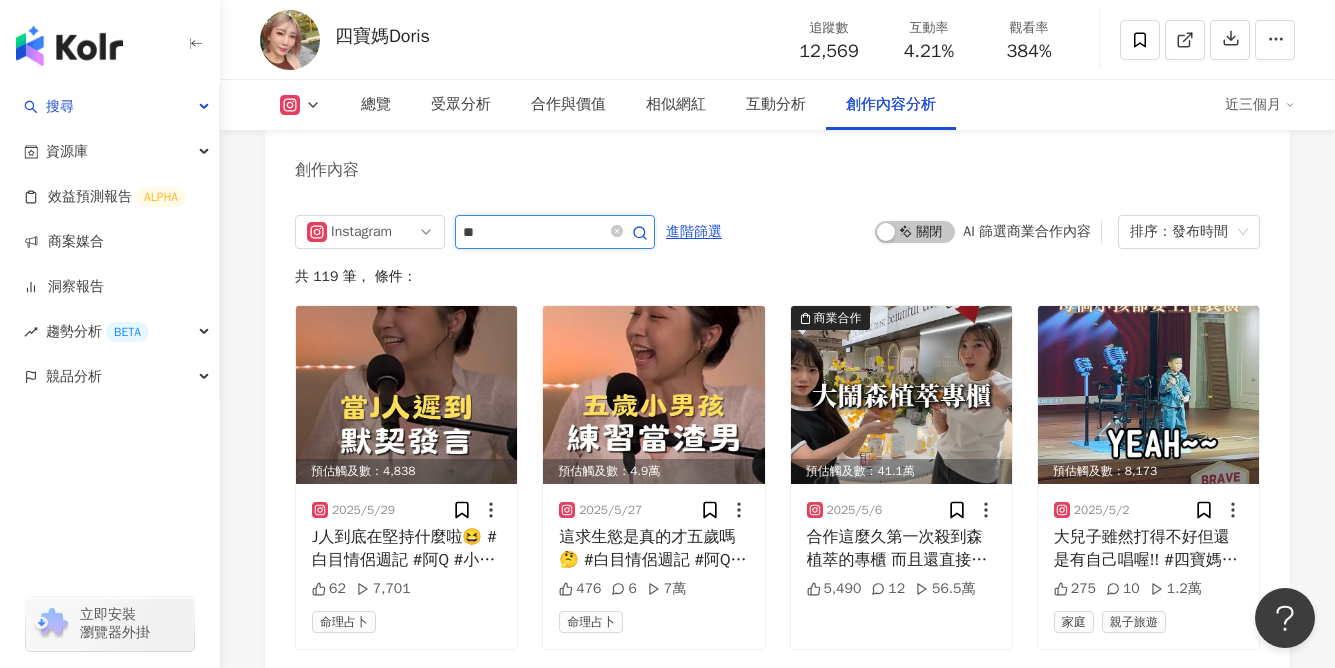 type on "*" 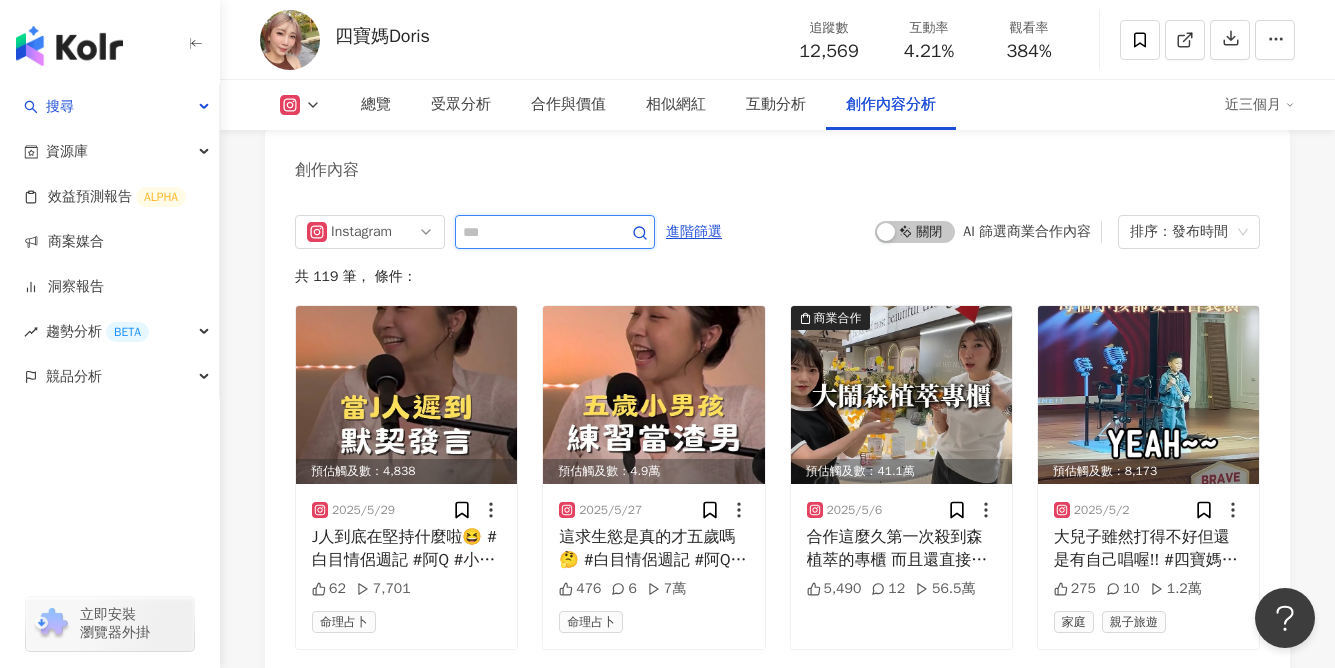 type on "*" 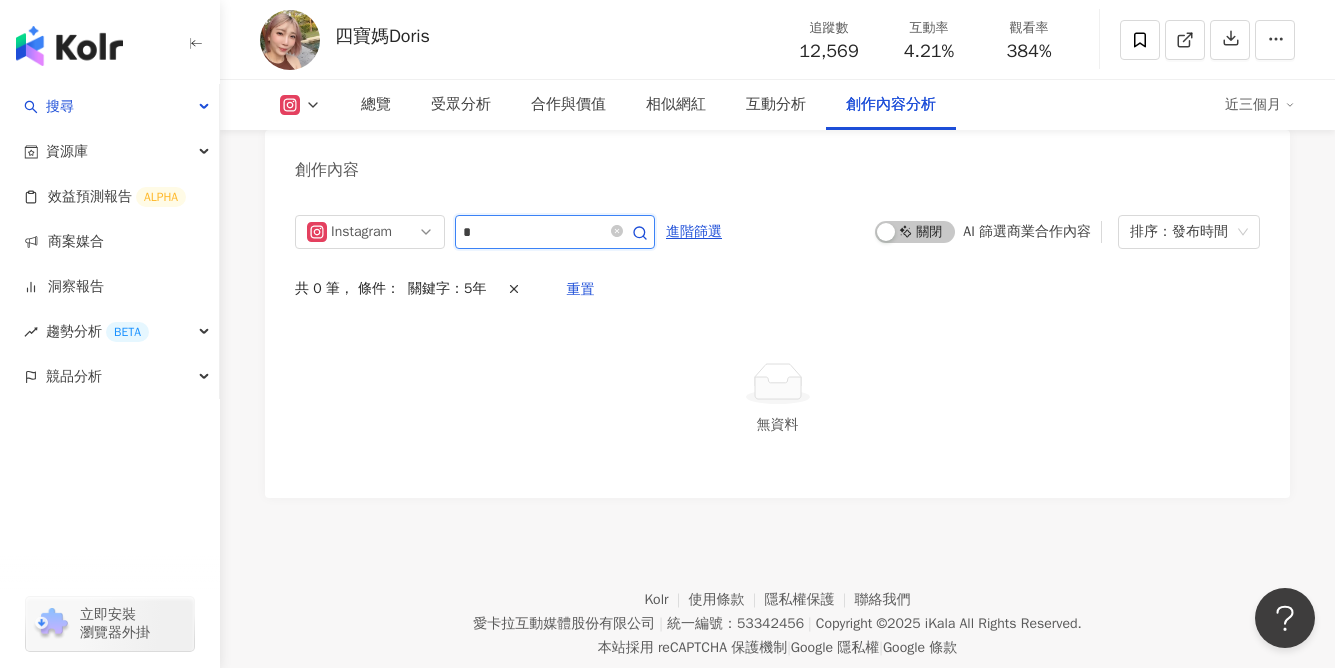 type on "*" 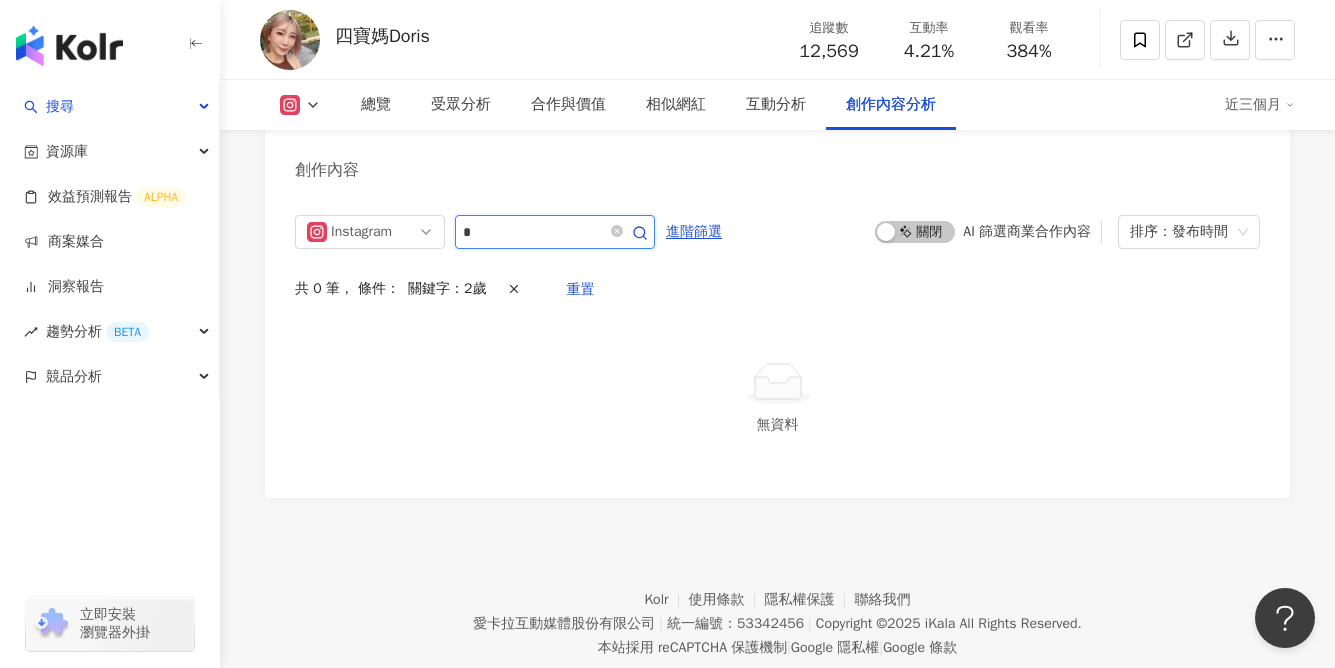 type on "*" 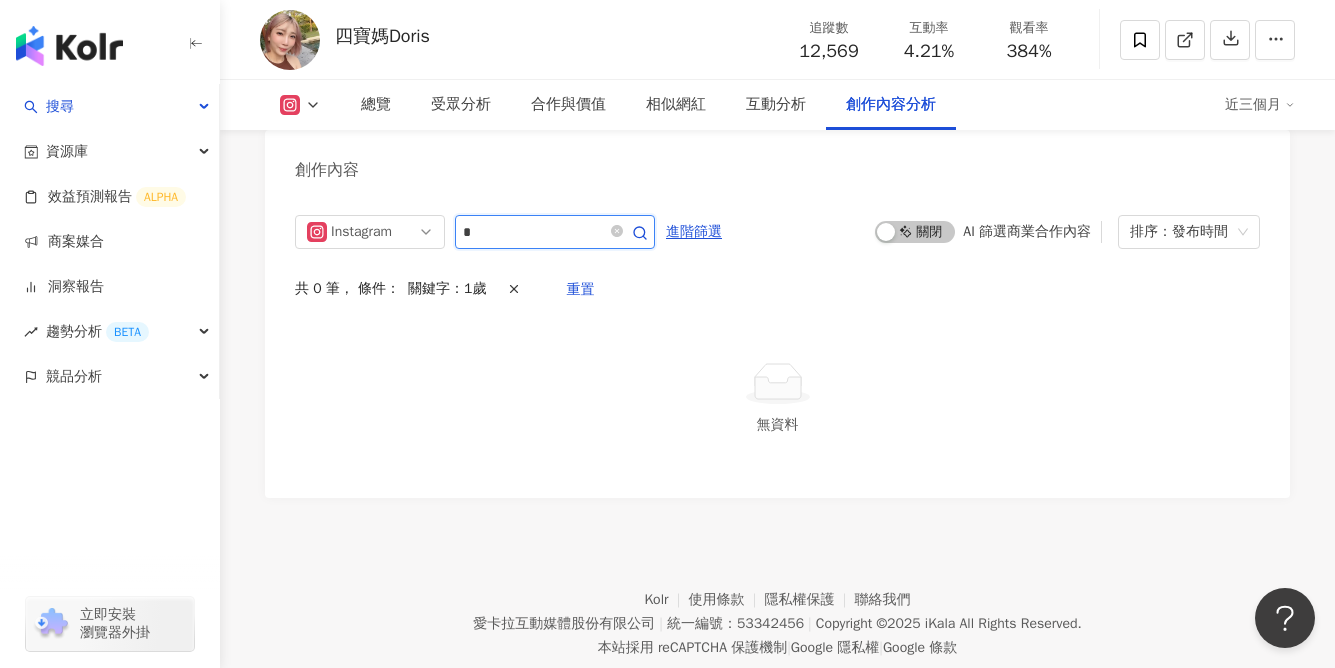 type on "*" 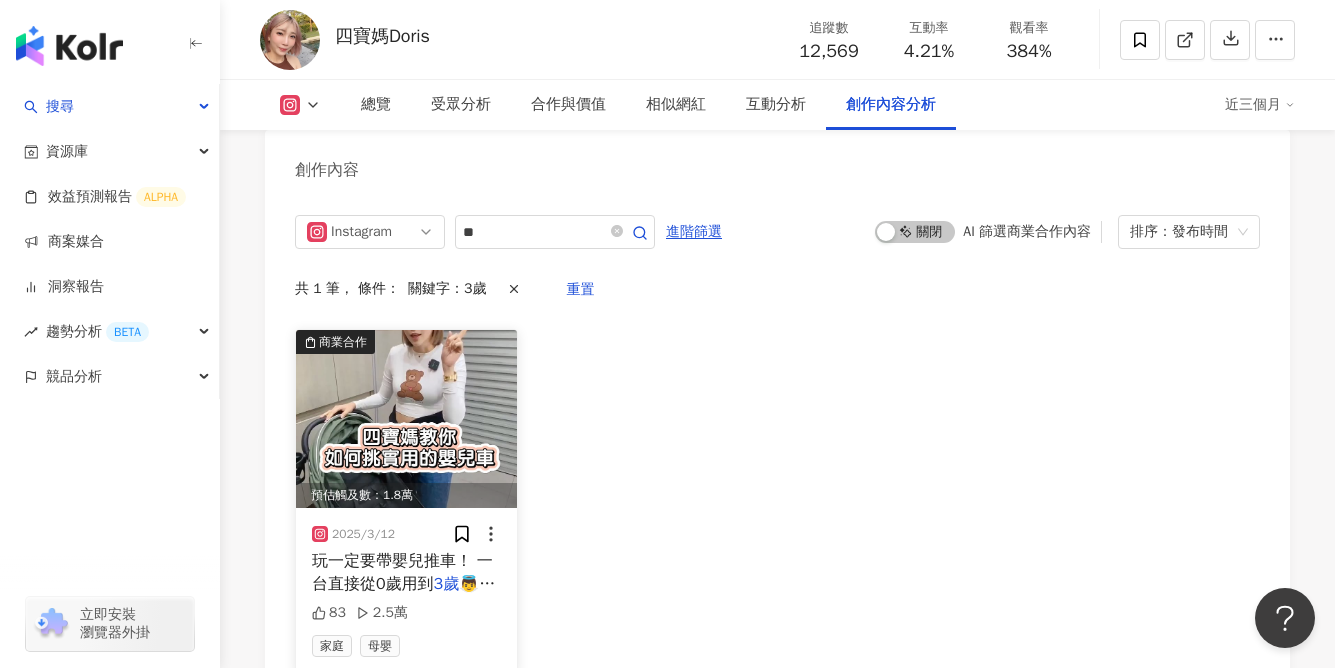 click at bounding box center [406, 419] 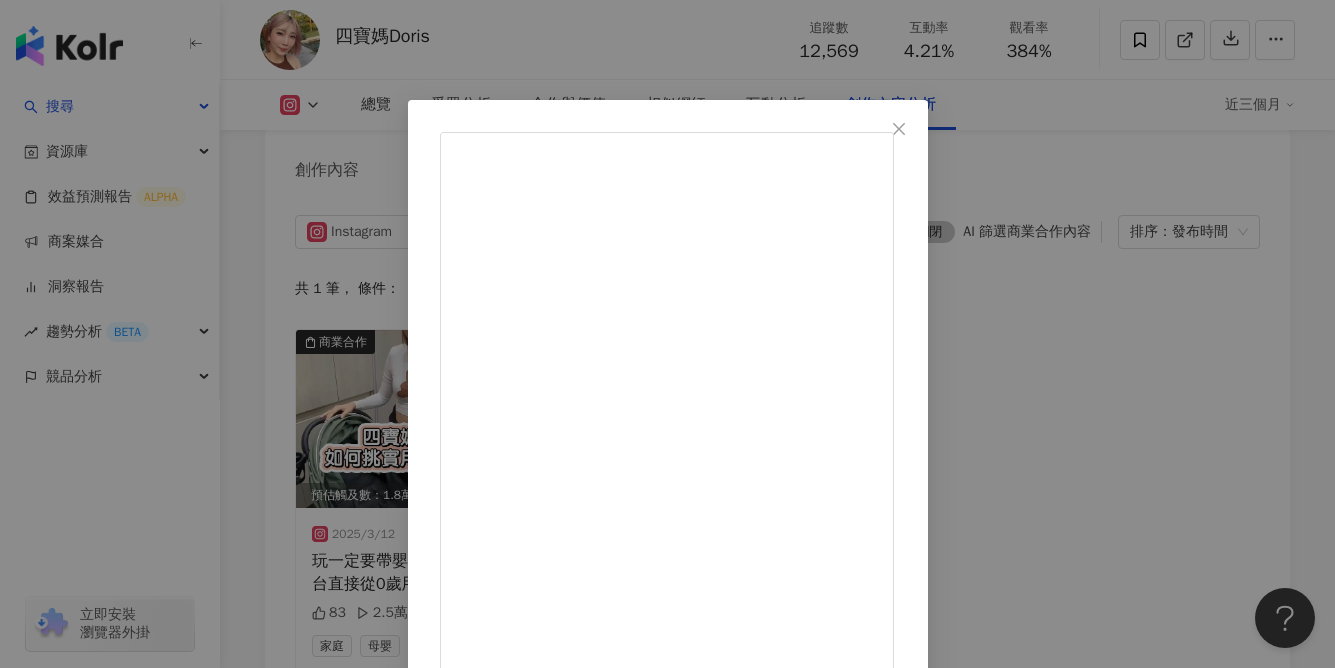 scroll, scrollTop: 103, scrollLeft: 0, axis: vertical 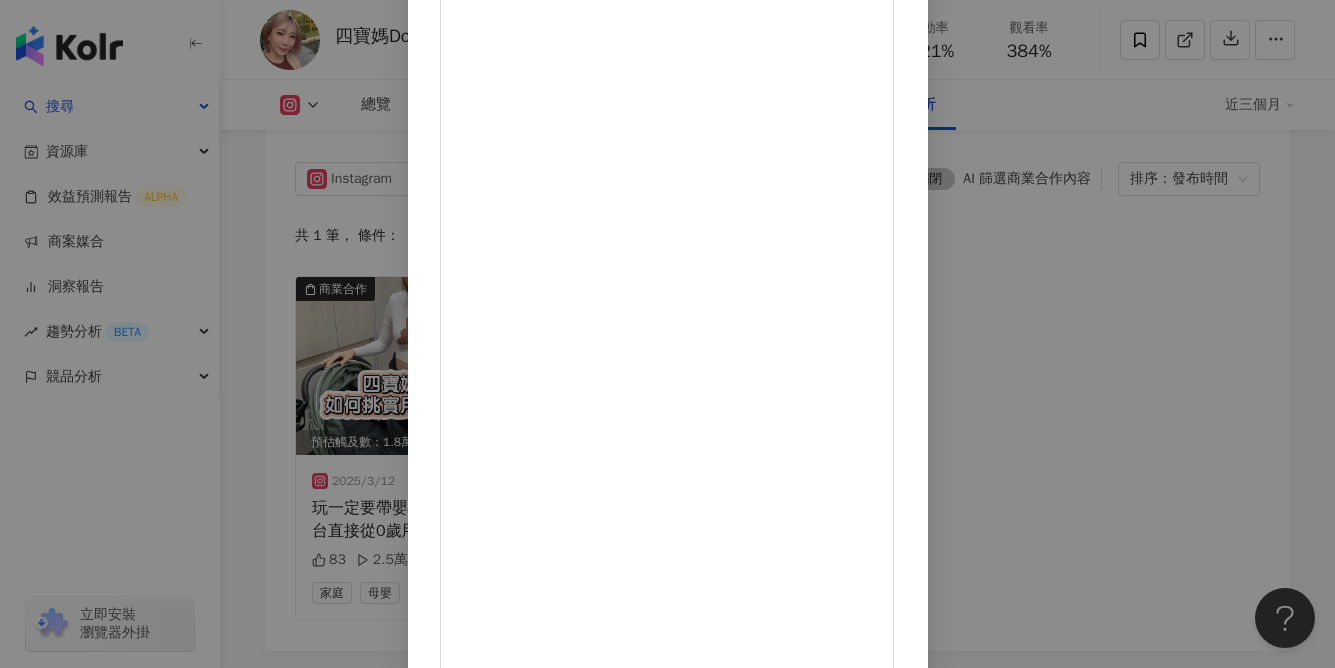 click on "四寶媽Doris 2025/3/12 83 2.5萬 查看原始貼文" at bounding box center [667, 334] 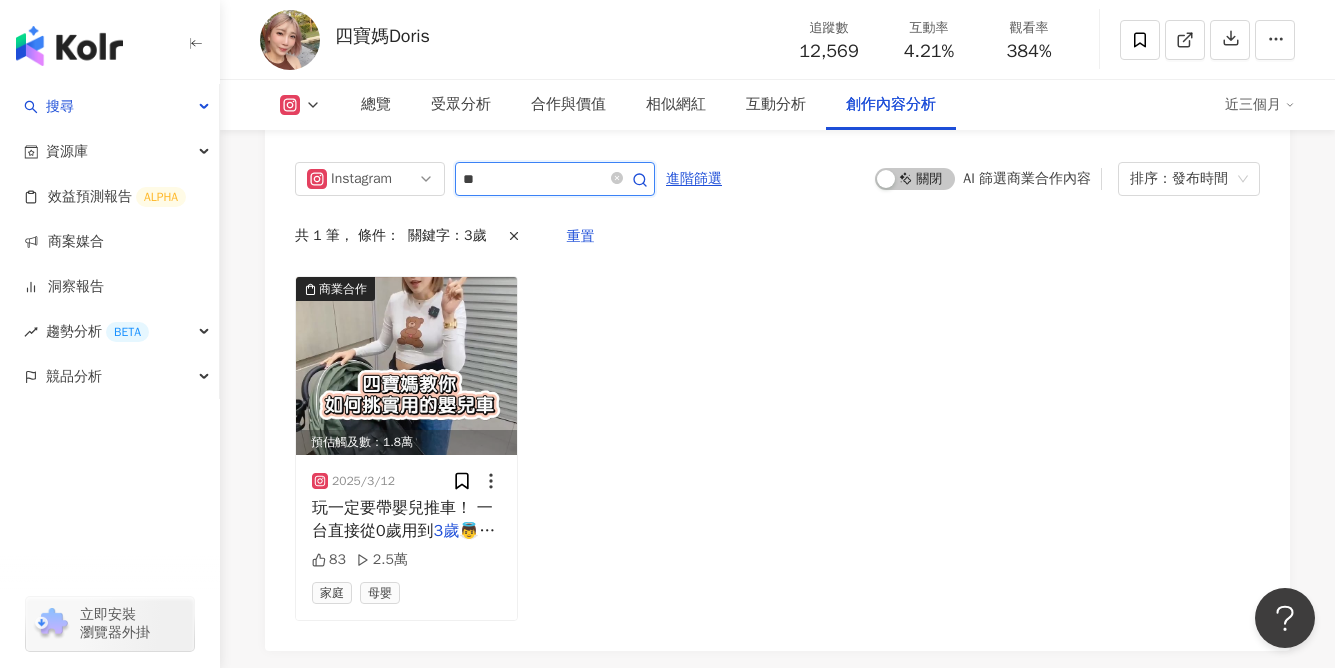 click on "**" at bounding box center [533, 179] 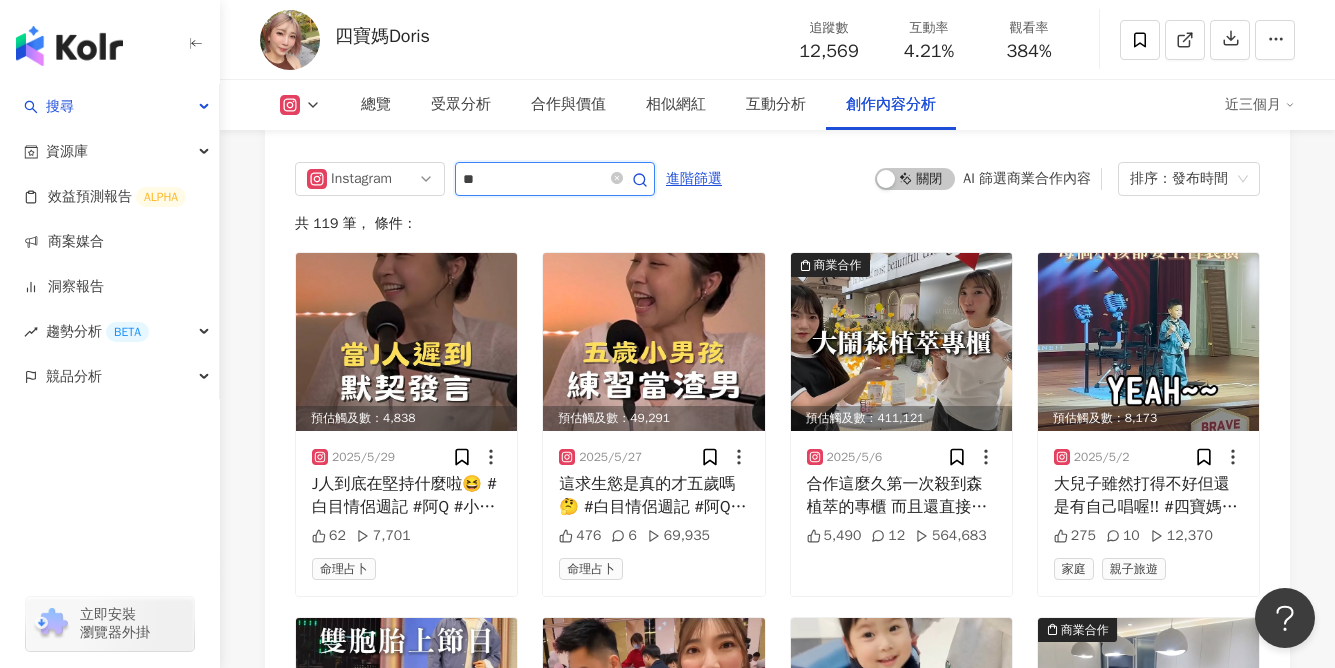 type on "*" 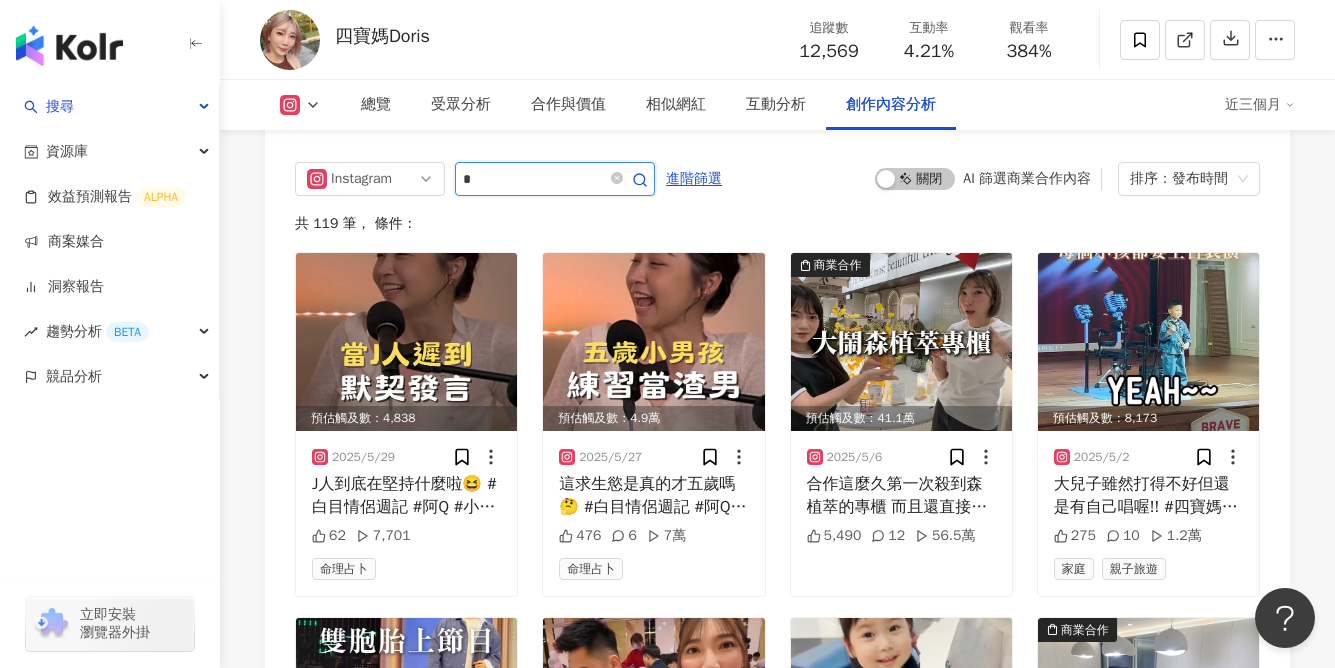 scroll, scrollTop: 6087, scrollLeft: 0, axis: vertical 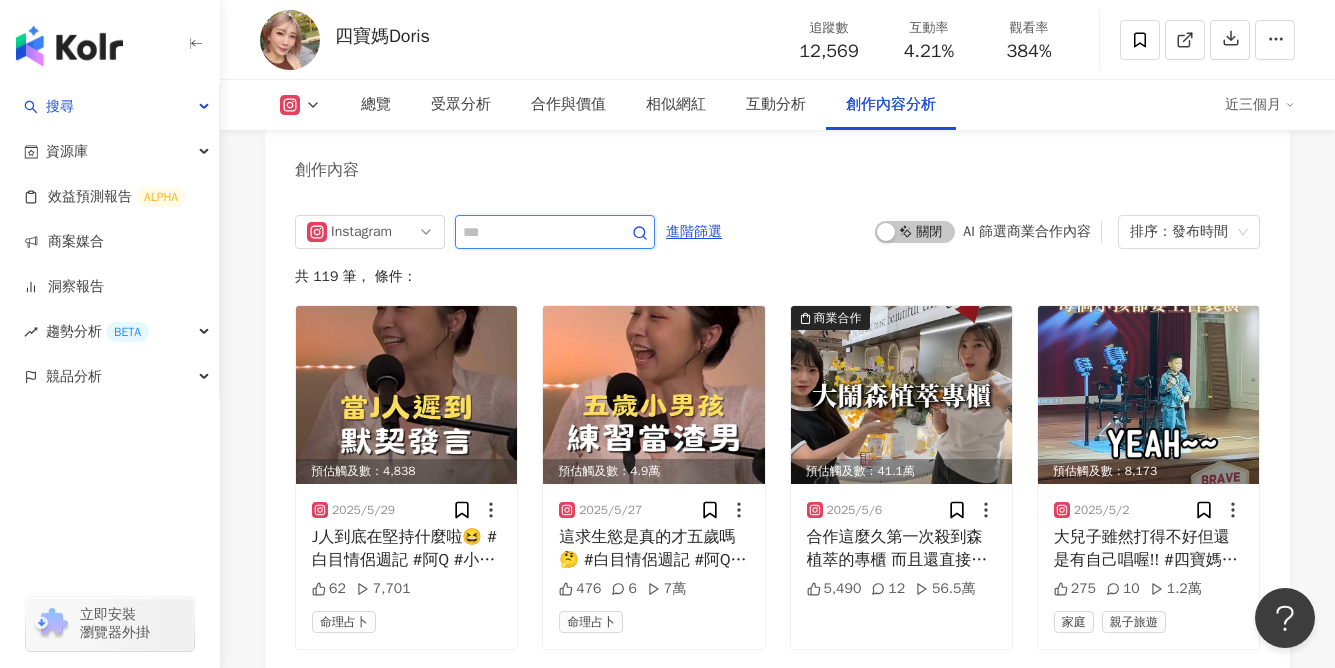 type on "*" 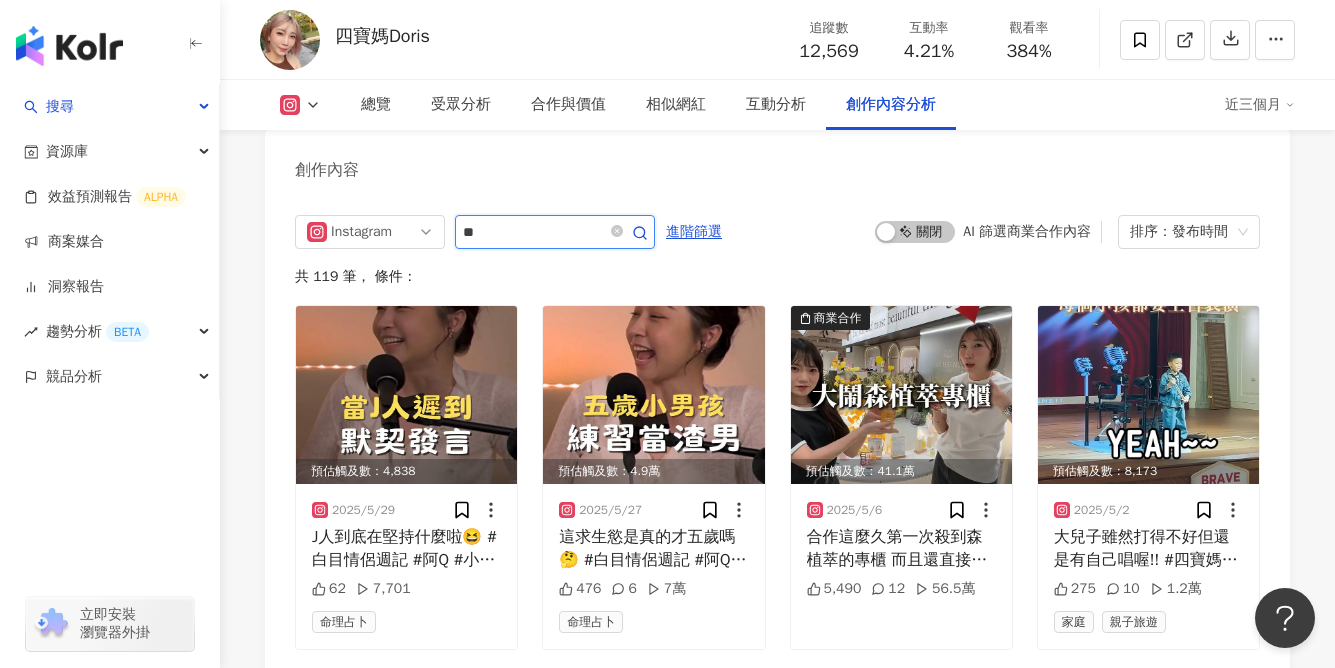 type on "*" 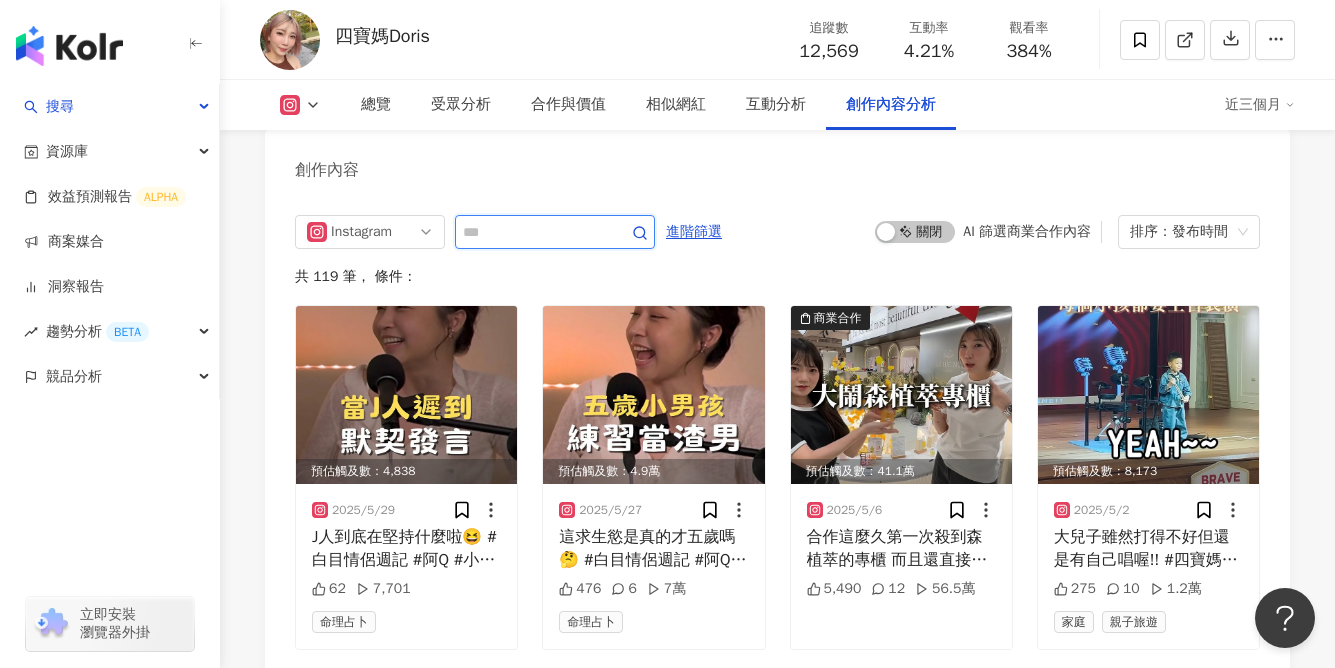 type on "*" 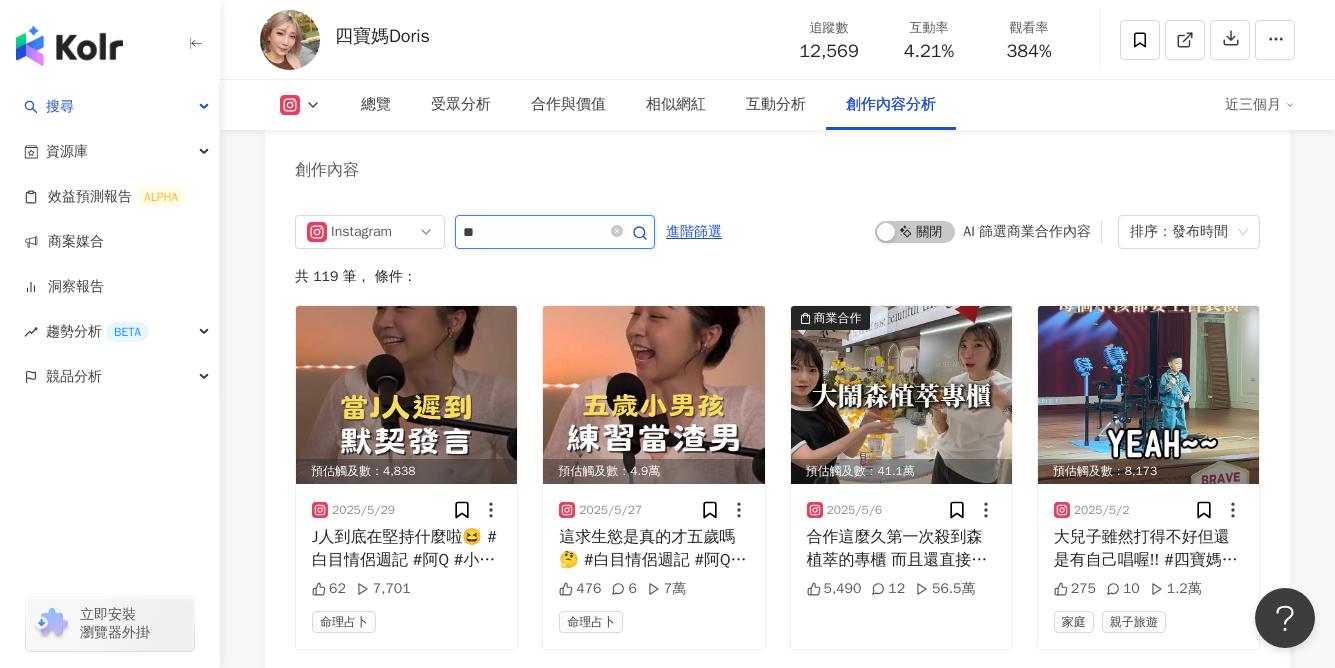 type on "*" 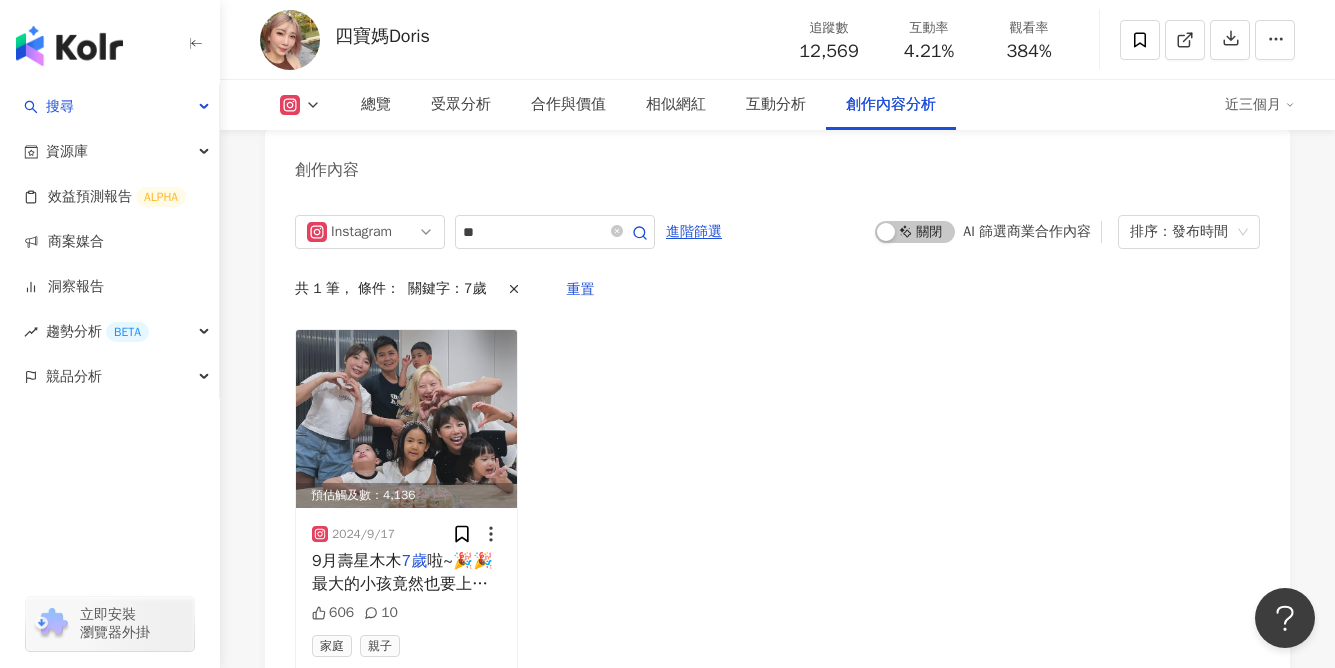 click on "預估觸及數：4,136 2024/9/17 9月壽星木木 7歲 啦~🎉🎉
最大的小孩竟然也要上小學了
才發覺時間也過得太快了吧！
可能有些人不知道我第一胎努力了很久才終於懷上
但其實木木是試管做了一年左右才成功的
所以第一胎真的是照書養
還記得第一天送他去幼兒園上課
有多擔心多難過(第二胎就不會了😂
木木是個很活潑但很成熟，會幫忙照顧弟妹的小孩
雖然偶爾還是會抱怨：
「我以為你只會生一個，才來當你們小孩的。」
我真的是笑瘋🤣
希望你未來可以繼續開心長大🌸
#四寶媽Doris #生日 #木木 #親子
#小孩 #騙人生女兒 # 7歲 606 10 家庭 親子" at bounding box center (777, 501) 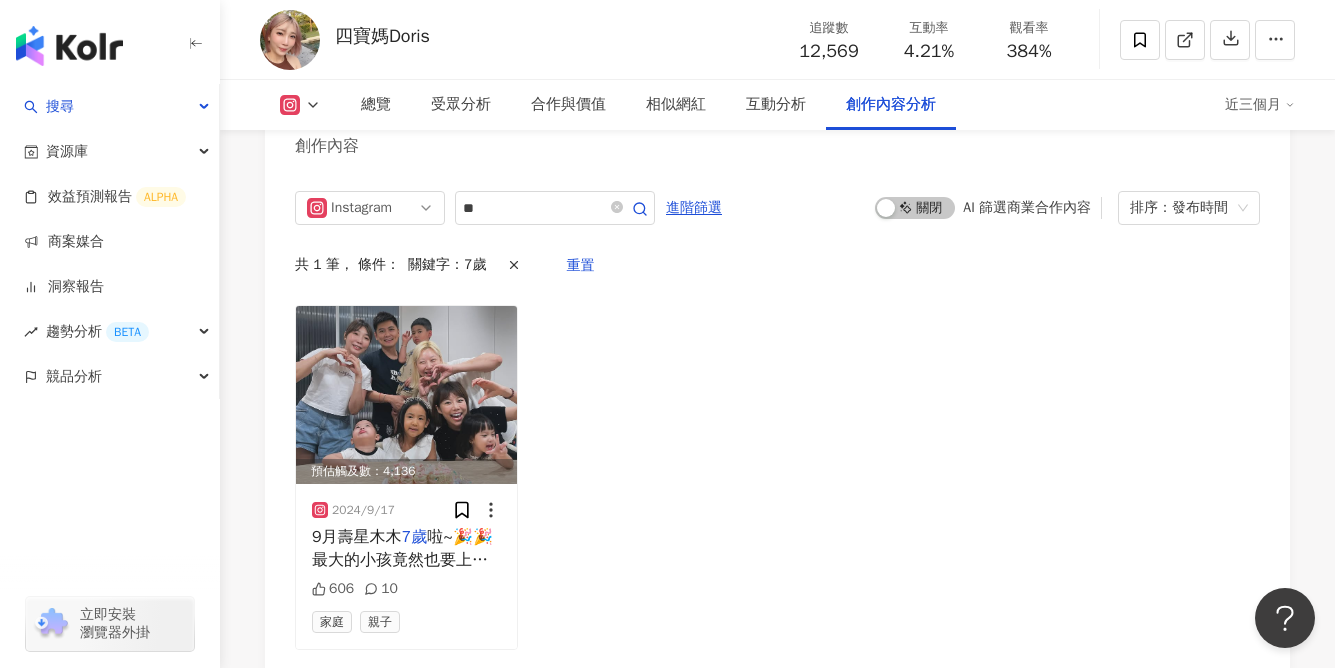 scroll, scrollTop: 6135, scrollLeft: 0, axis: vertical 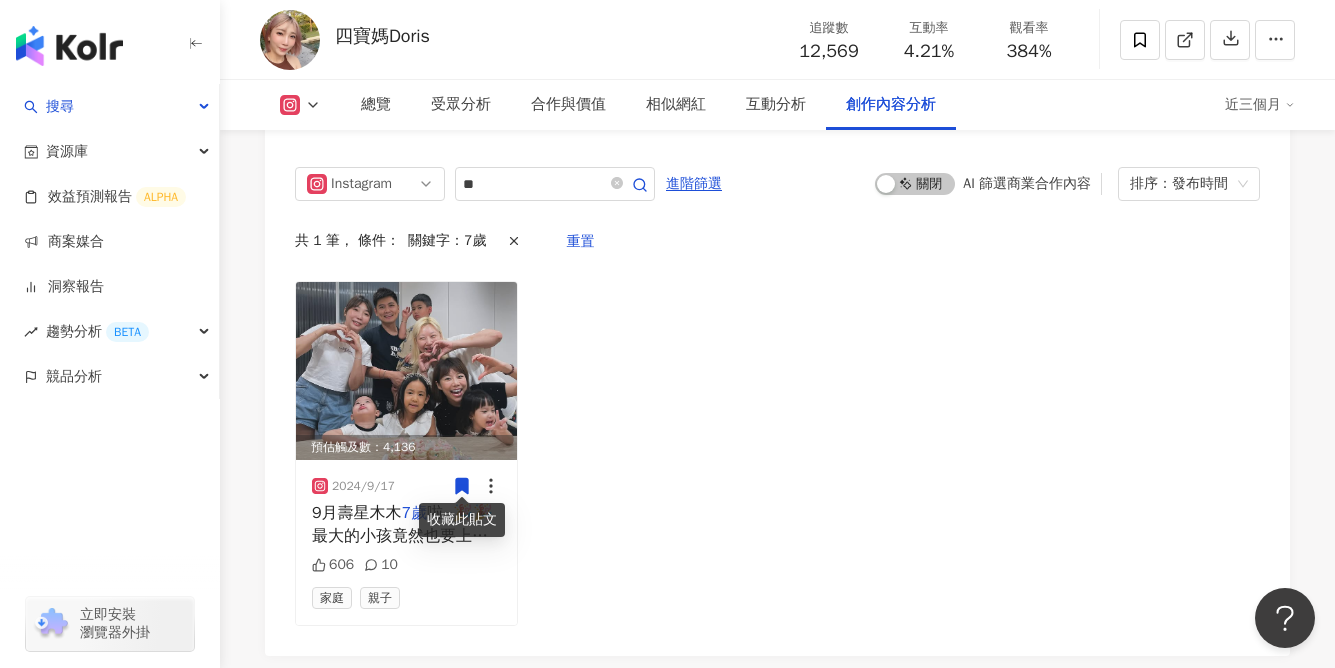 click on "預估觸及數：4,136 2024/9/17 9月壽星木木 7歲 啦~🎉🎉
最大的小孩竟然也要上小學了
才發覺時間也過得太快了吧！
可能有些人不知道我第一胎努力了很久才終於懷上
但其實木木是試管做了一年左右才成功的
所以第一胎真的是照書養
還記得第一天送他去幼兒園上課
有多擔心多難過(第二胎就不會了😂
木木是個很活潑但很成熟，會幫忙照顧弟妹的小孩
雖然偶爾還是會抱怨：
「我以為你只會生一個，才來當你們小孩的。」
我真的是笑瘋🤣
希望你未來可以繼續開心長大🌸
#四寶媽Doris #生日 #木木 #親子
#小孩 #騙人生女兒 # 7歲 606 10 家庭 親子" at bounding box center (777, 453) 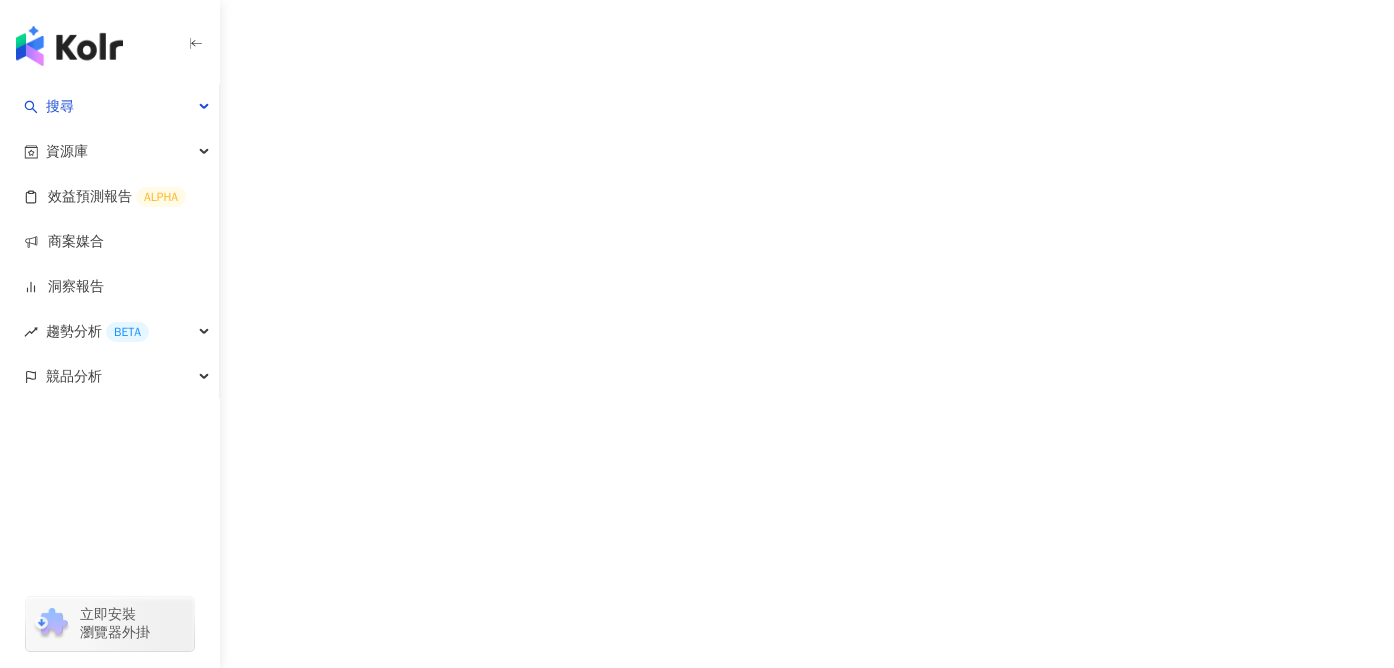 scroll, scrollTop: 0, scrollLeft: 0, axis: both 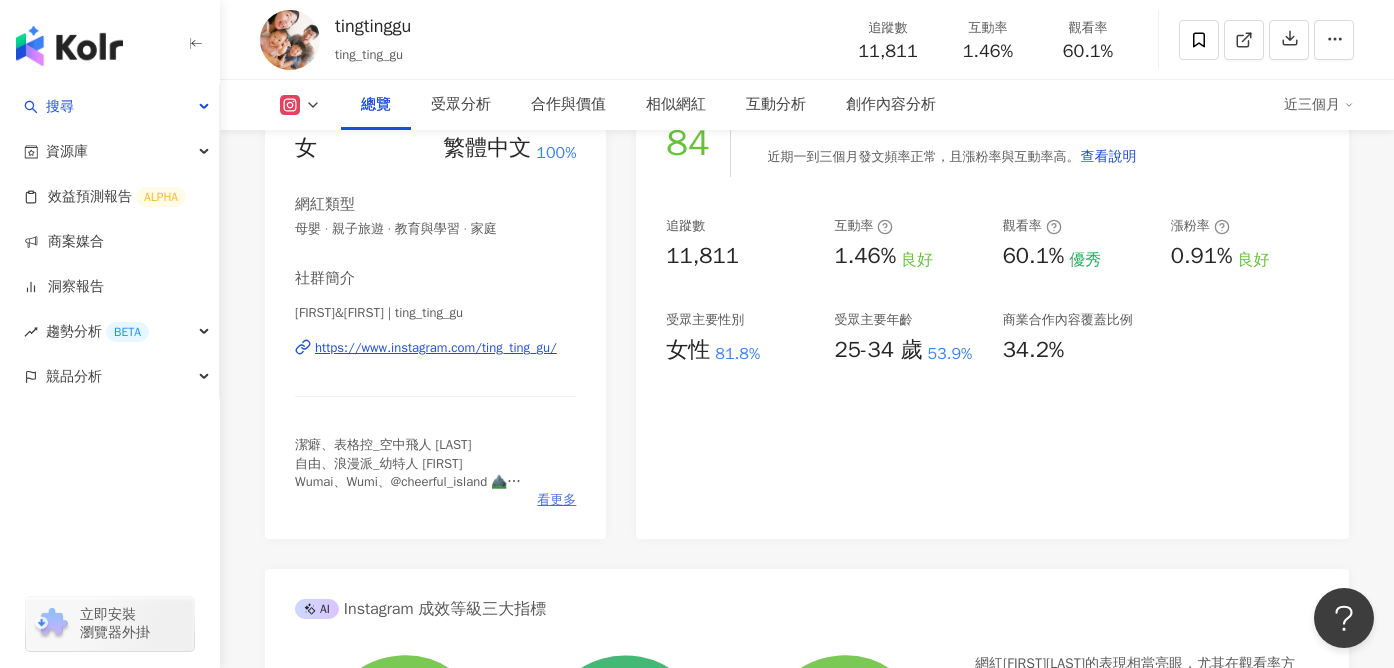 click on "看更多" at bounding box center (556, 500) 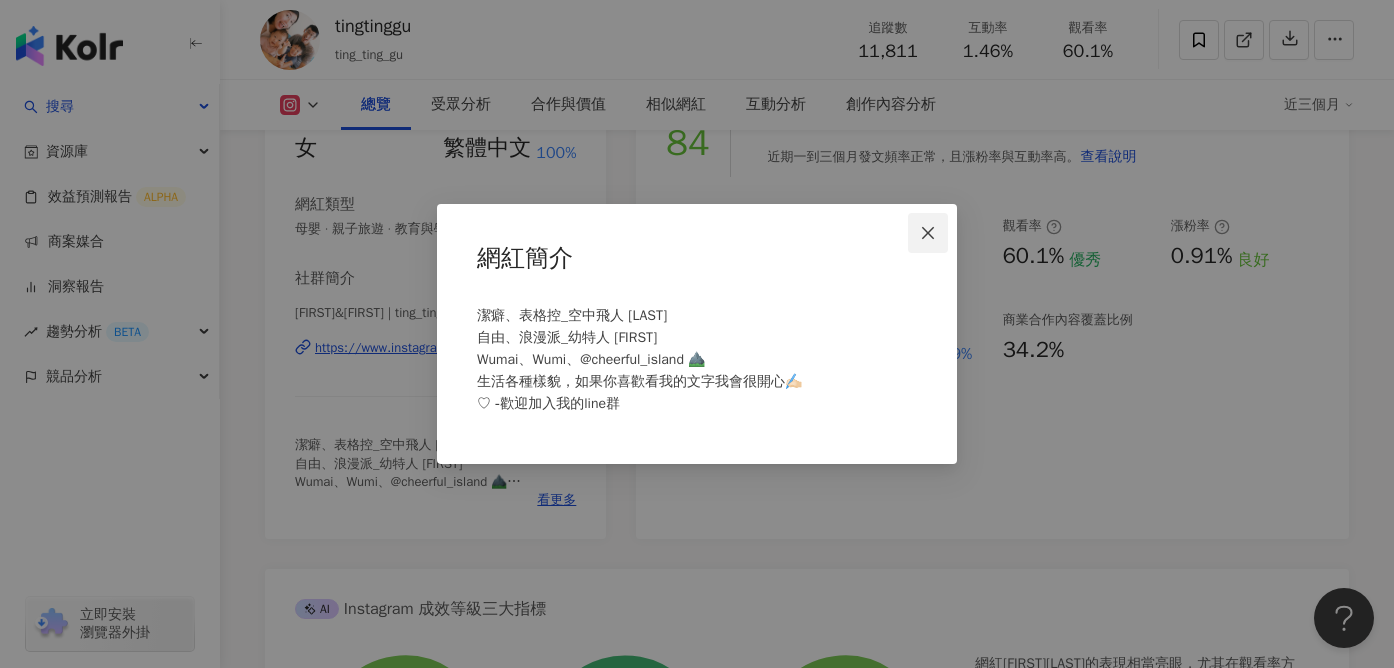 click 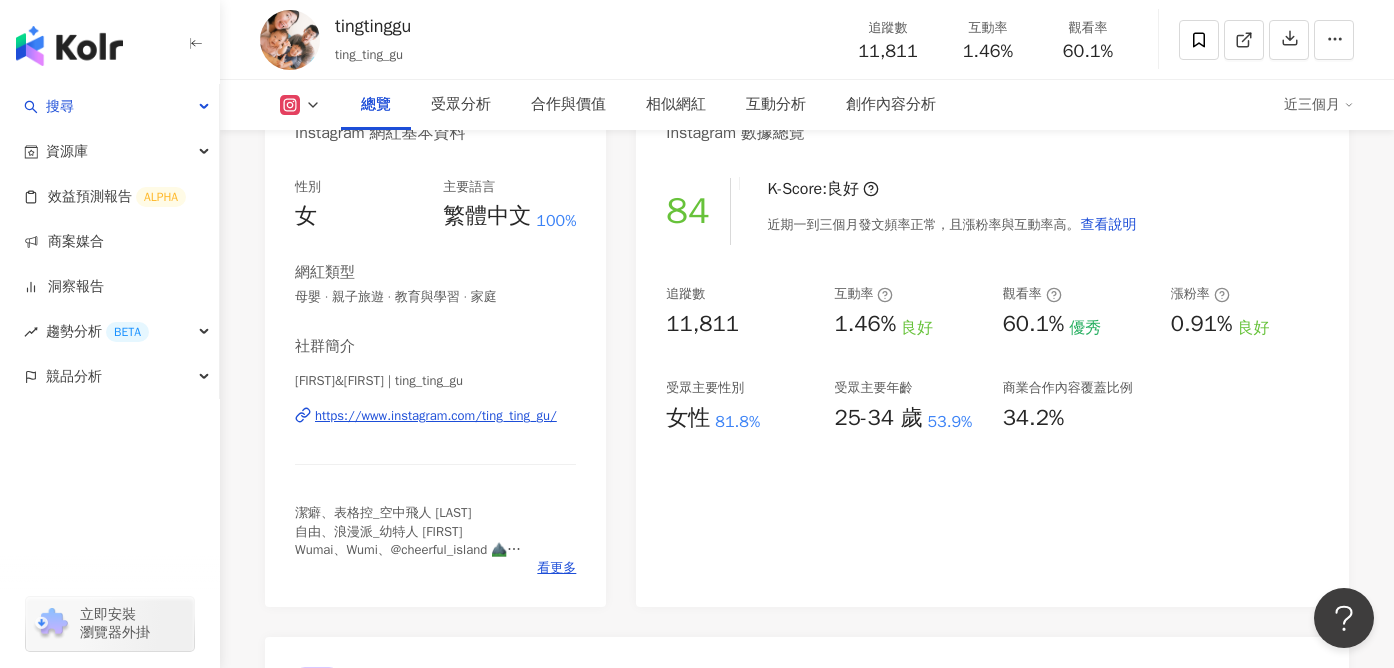 scroll, scrollTop: 0, scrollLeft: 0, axis: both 